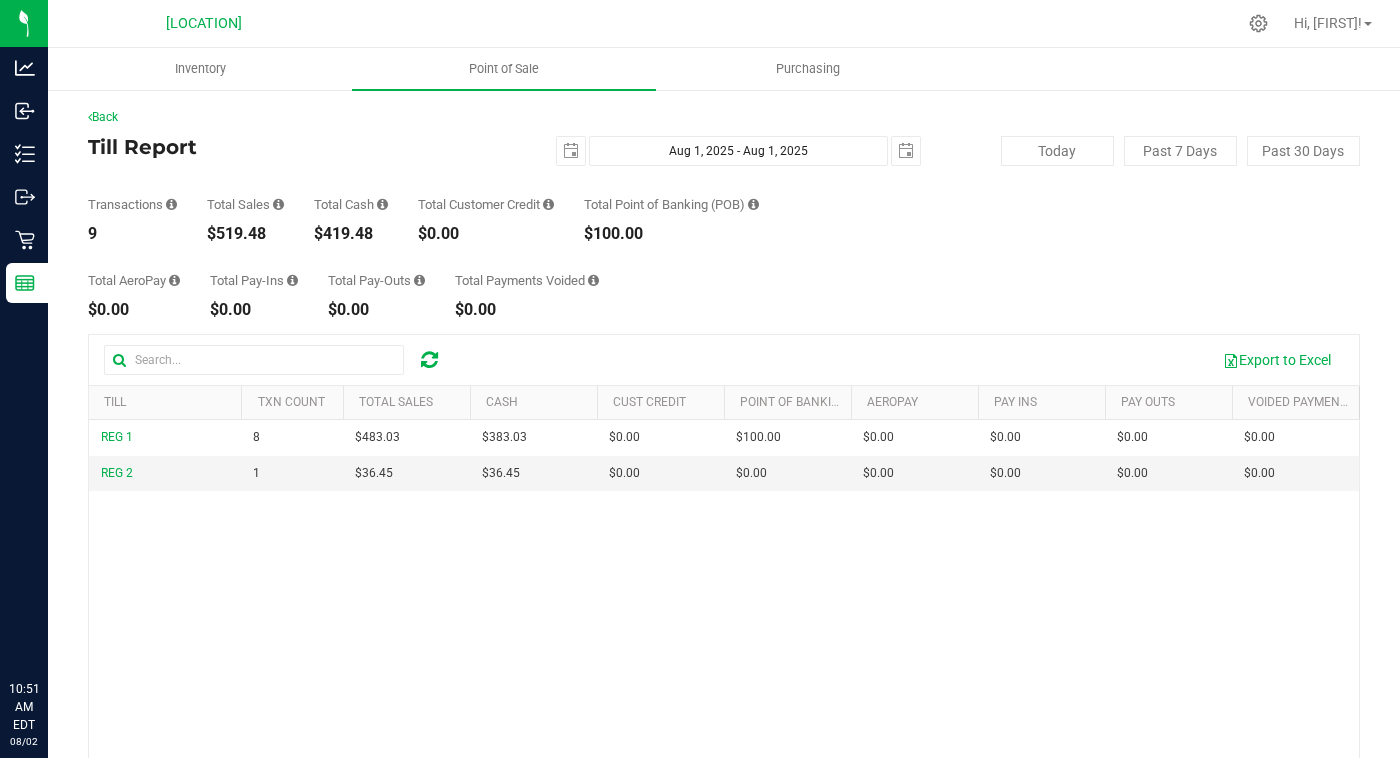 scroll, scrollTop: 0, scrollLeft: 0, axis: both 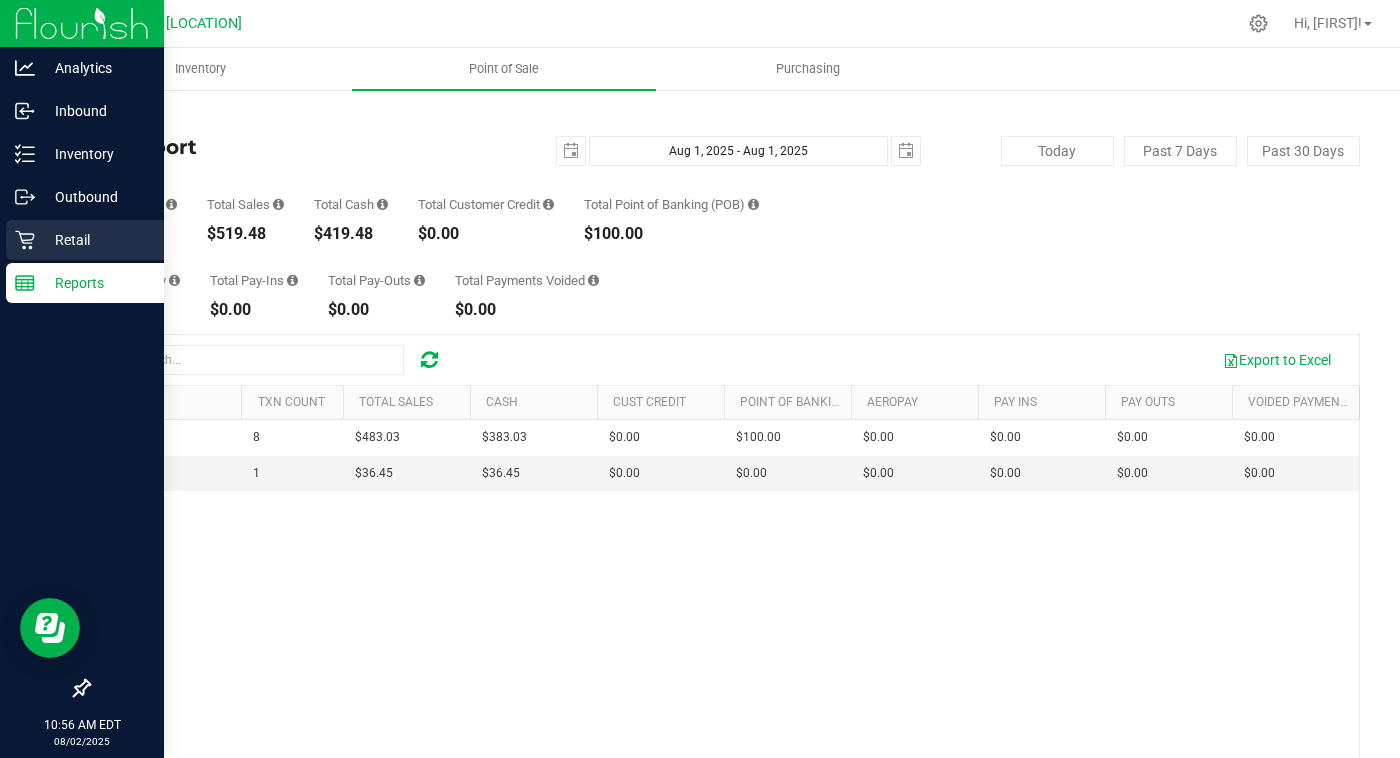 click on "Retail" at bounding box center (95, 240) 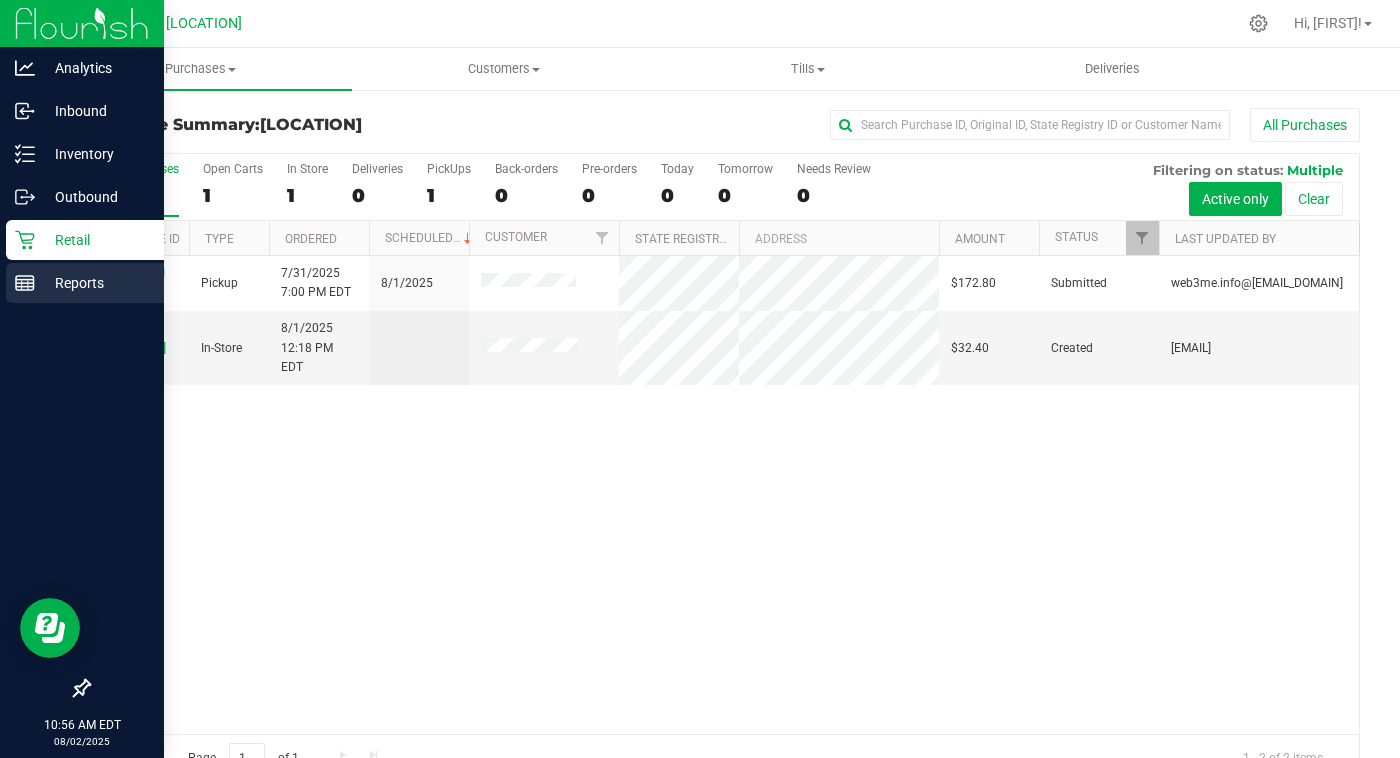 click 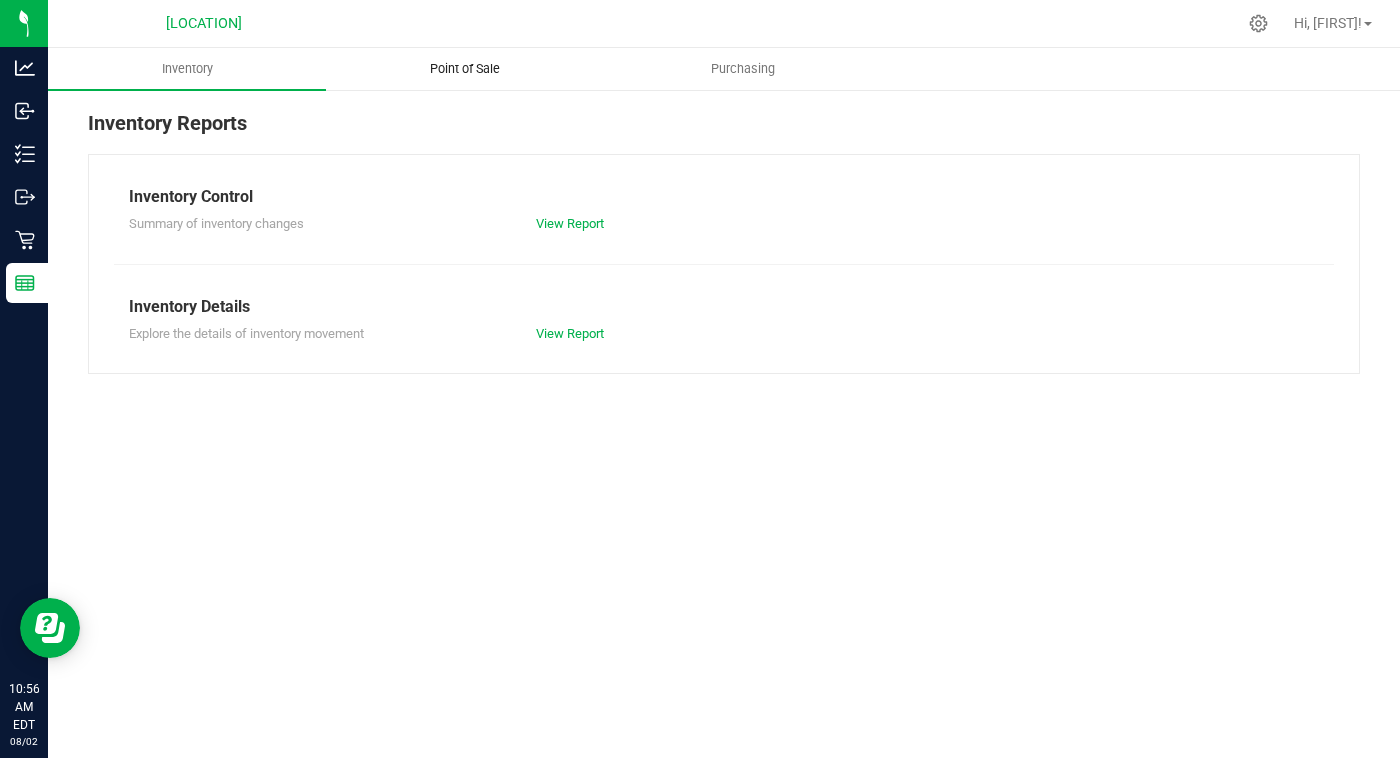 click on "Point of Sale" at bounding box center (465, 69) 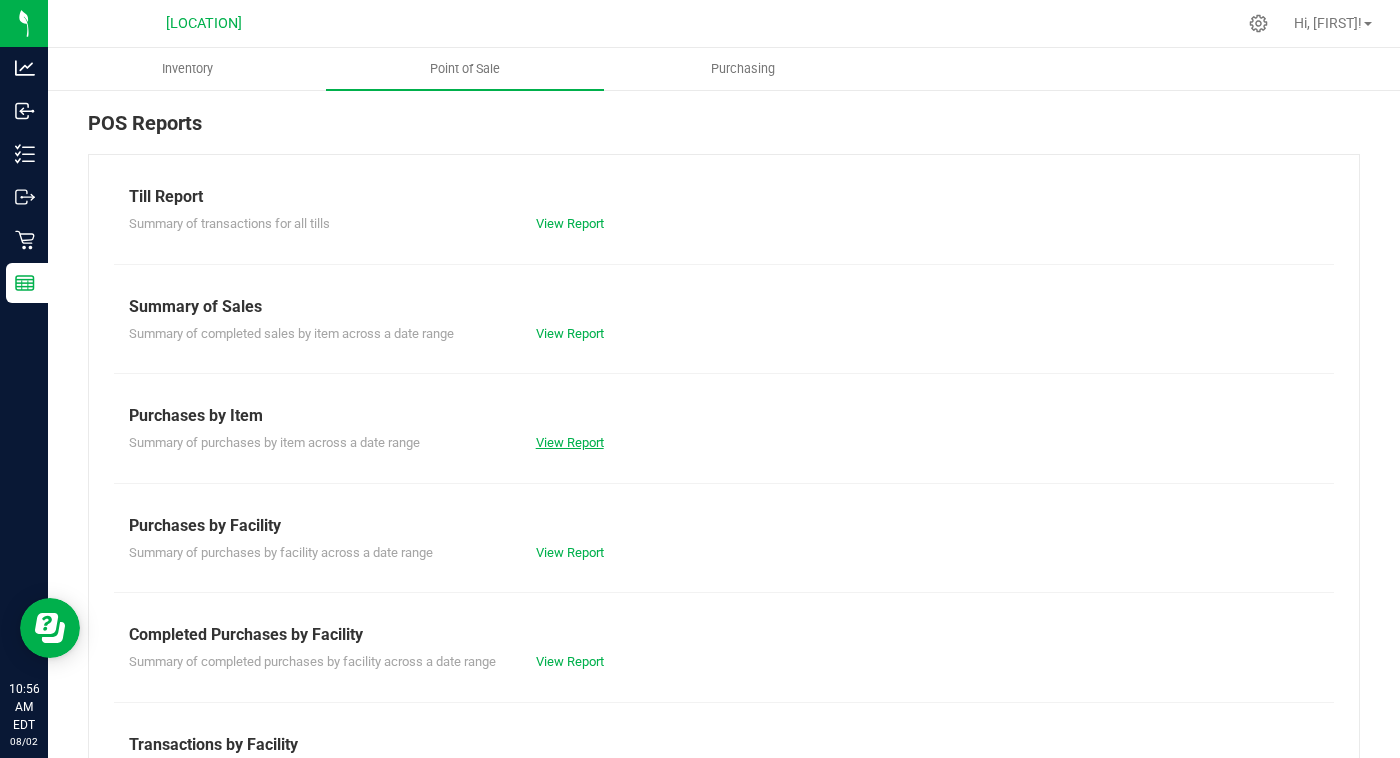 click on "View Report" at bounding box center (570, 442) 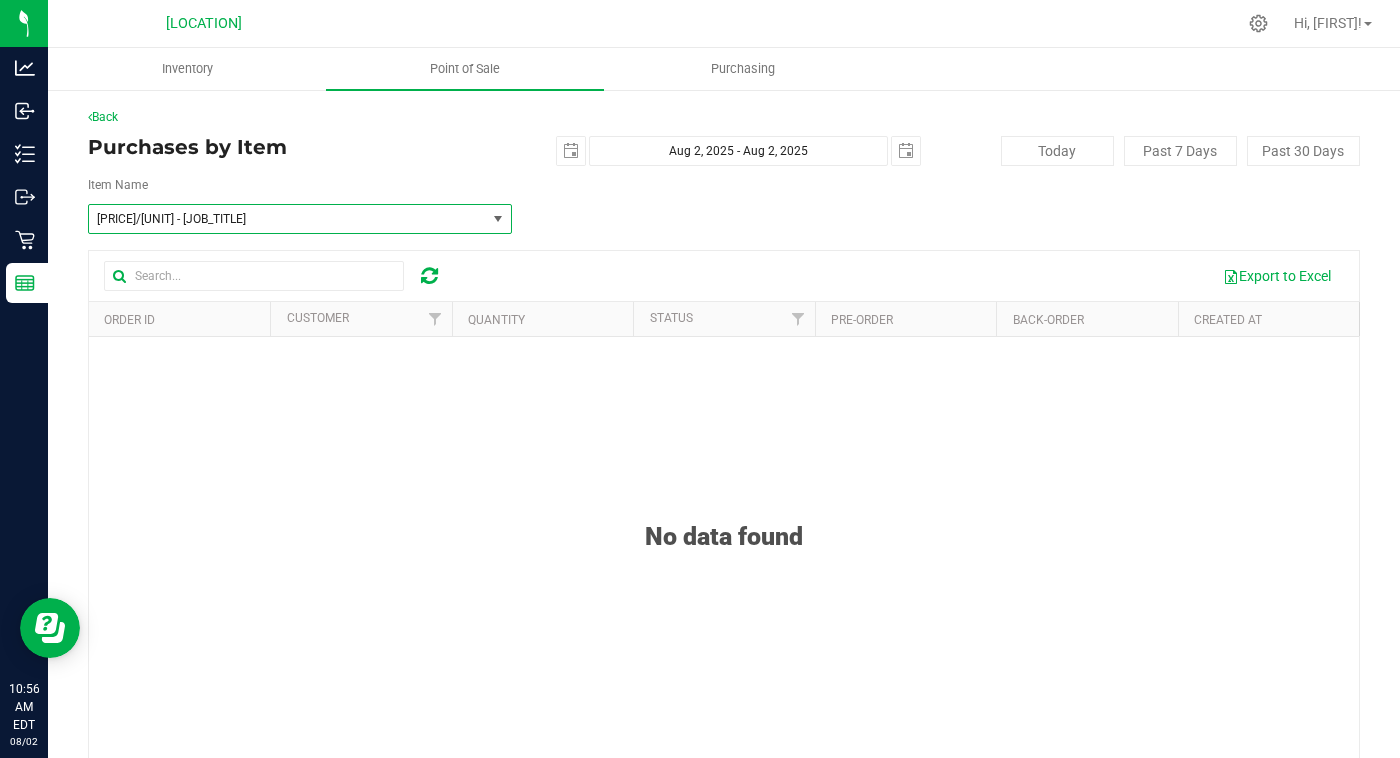 click on "[PRICE]/[UNIT] - [JOB_TITLE]" at bounding box center [280, 219] 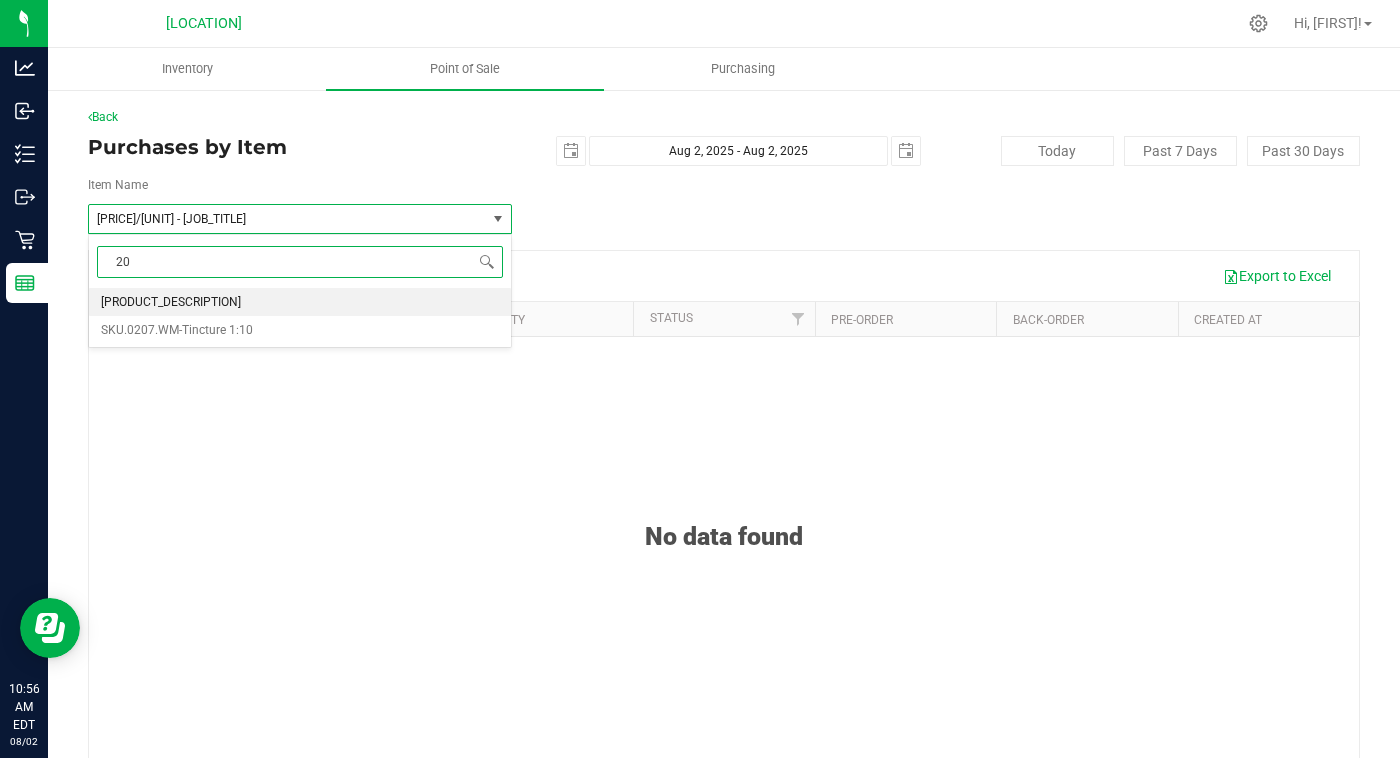 type on "208" 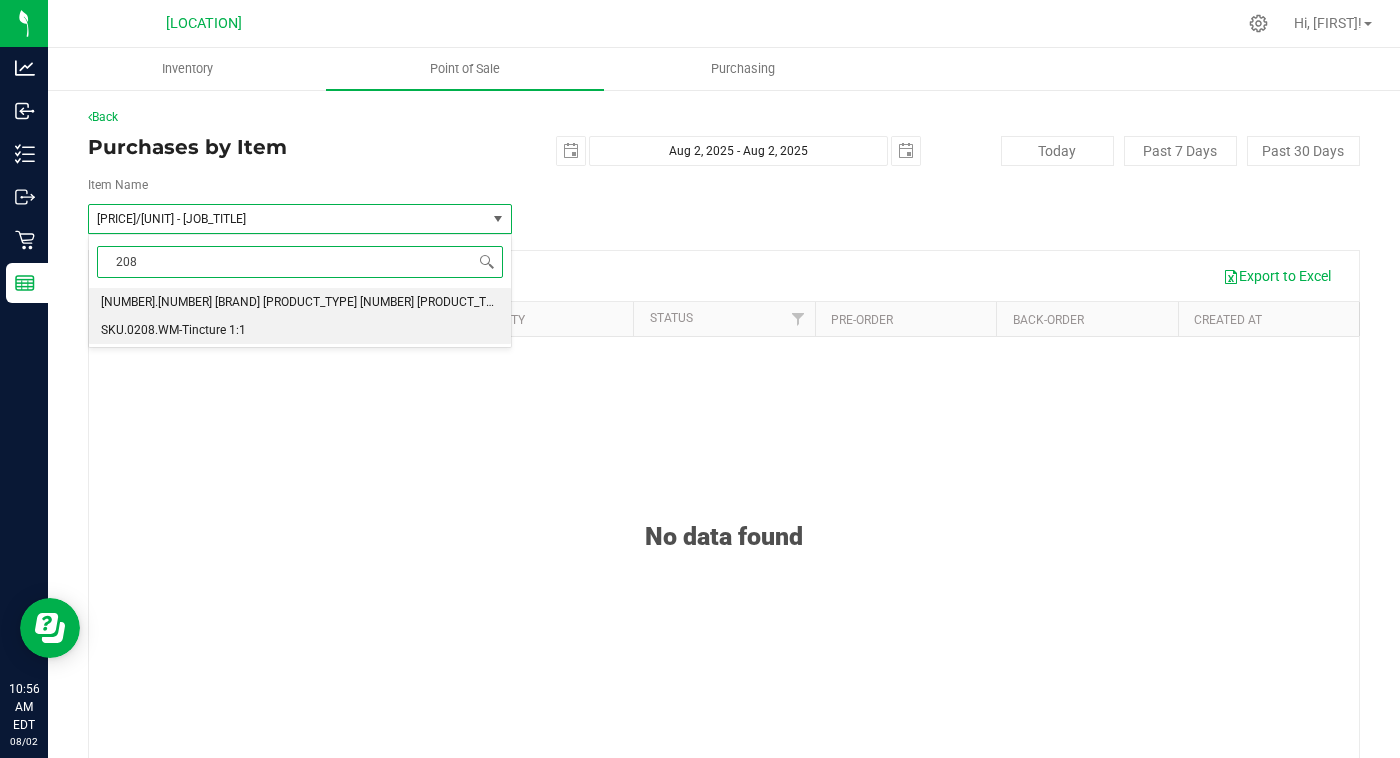 click on "SKU.0208.WM-Tincture 1:1" at bounding box center (300, 330) 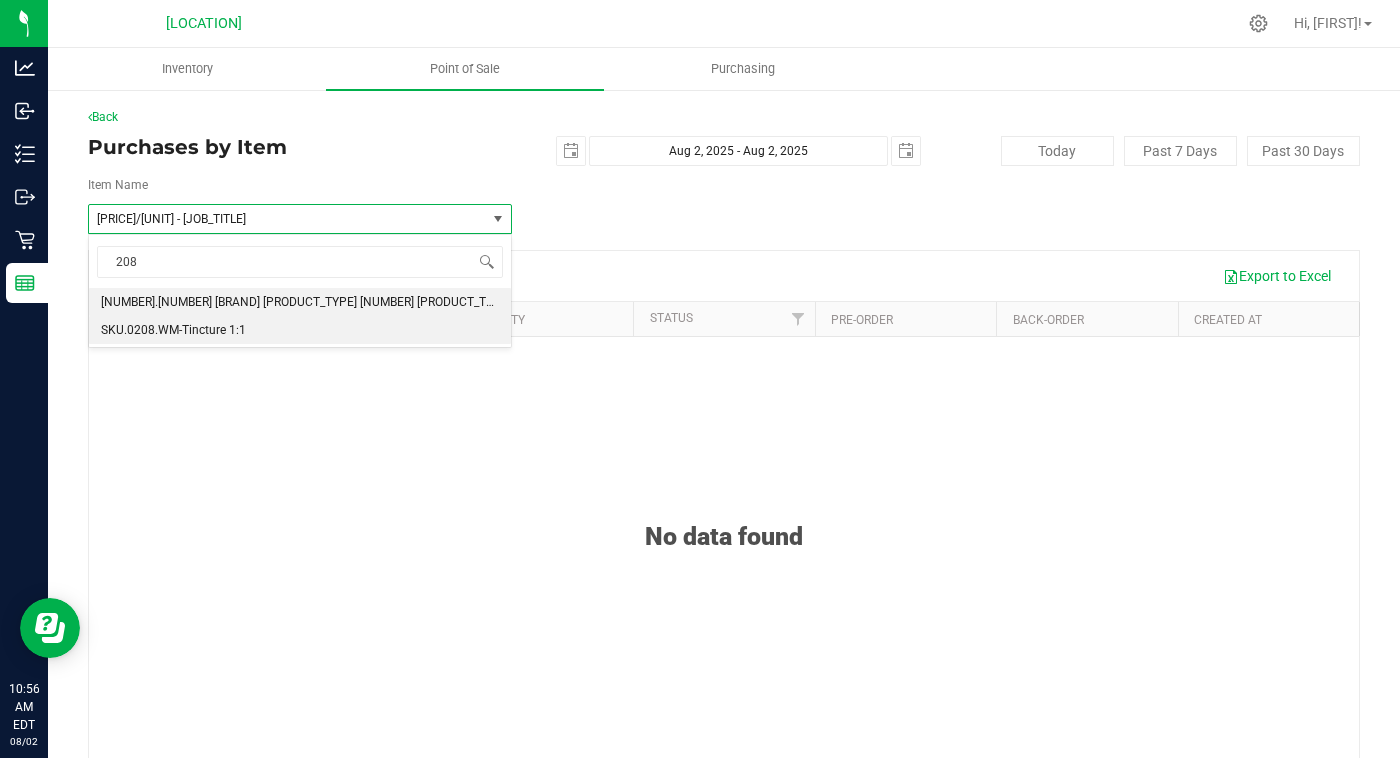type 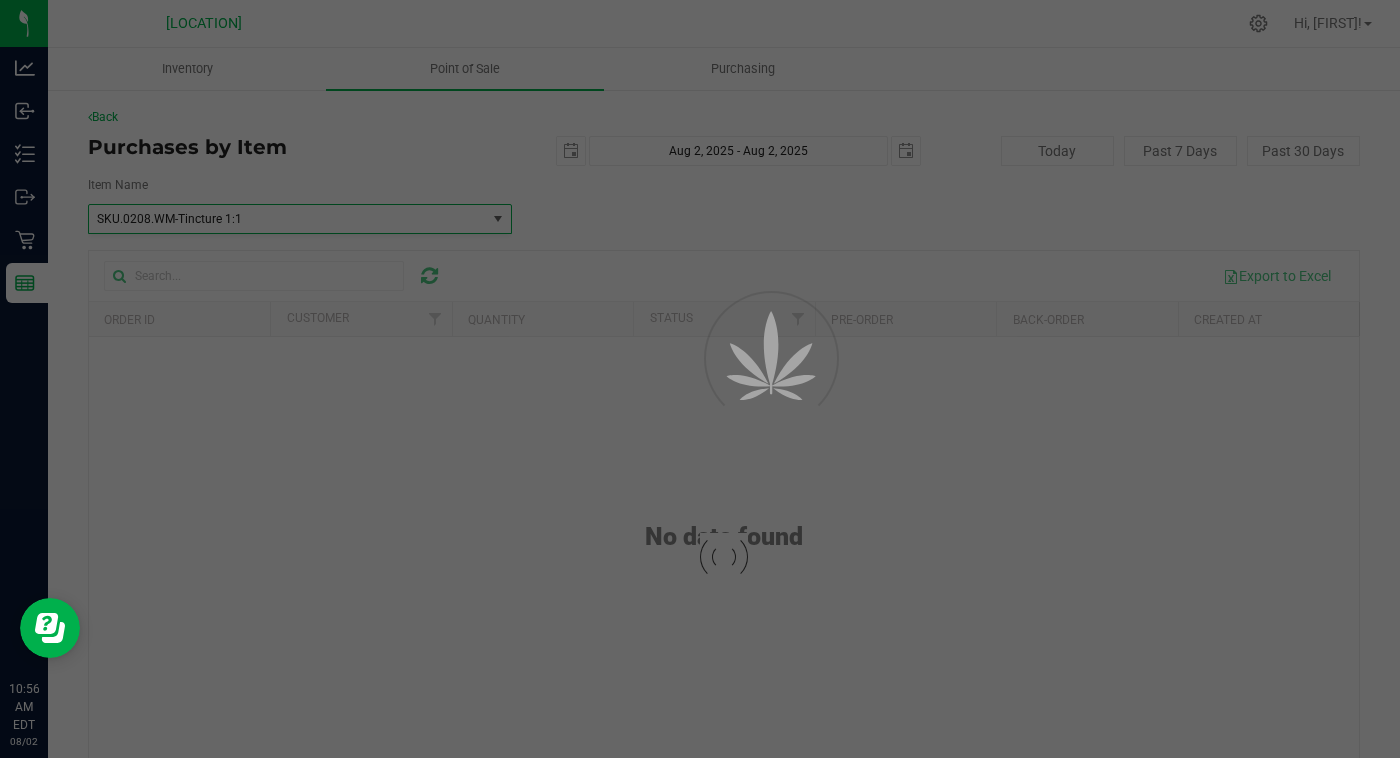 scroll, scrollTop: 0, scrollLeft: 0, axis: both 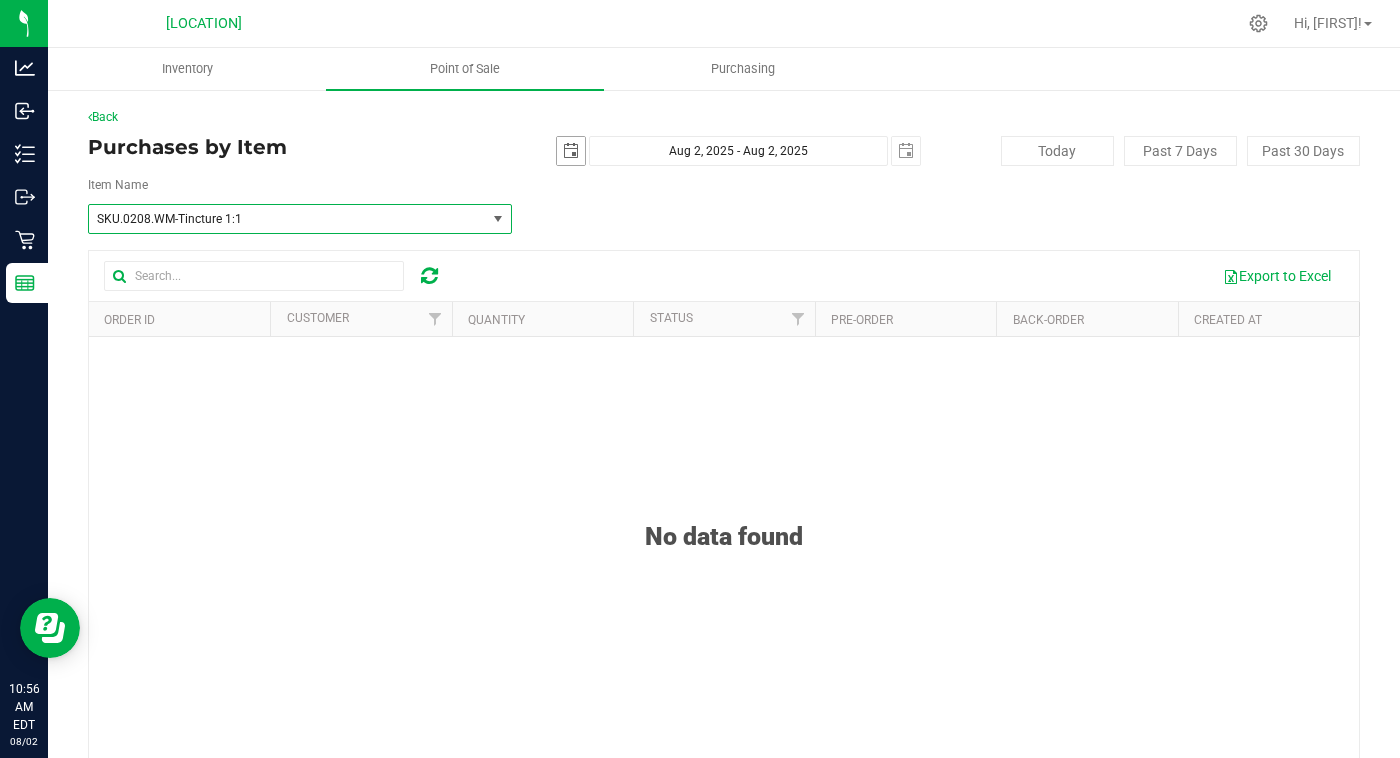 click at bounding box center [571, 151] 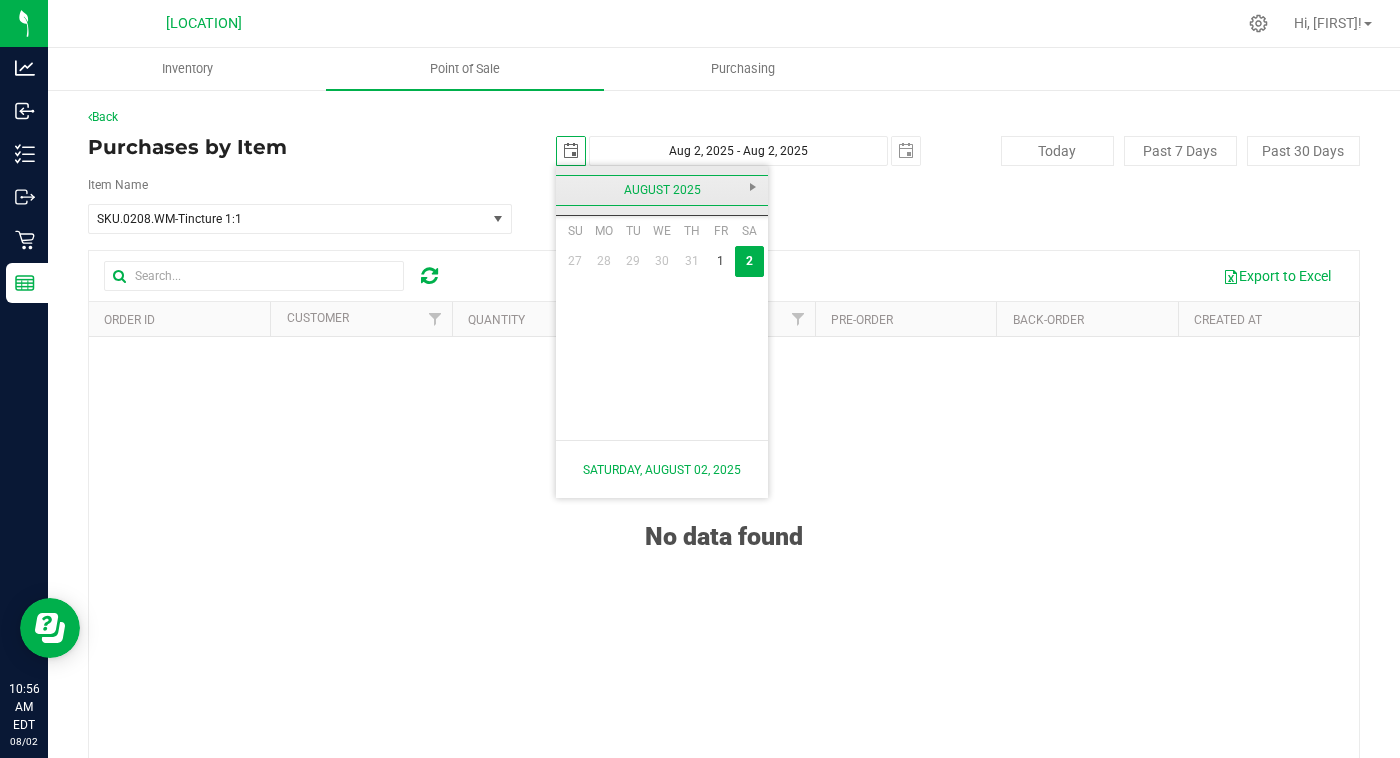 click on "August 2025" at bounding box center [662, 190] 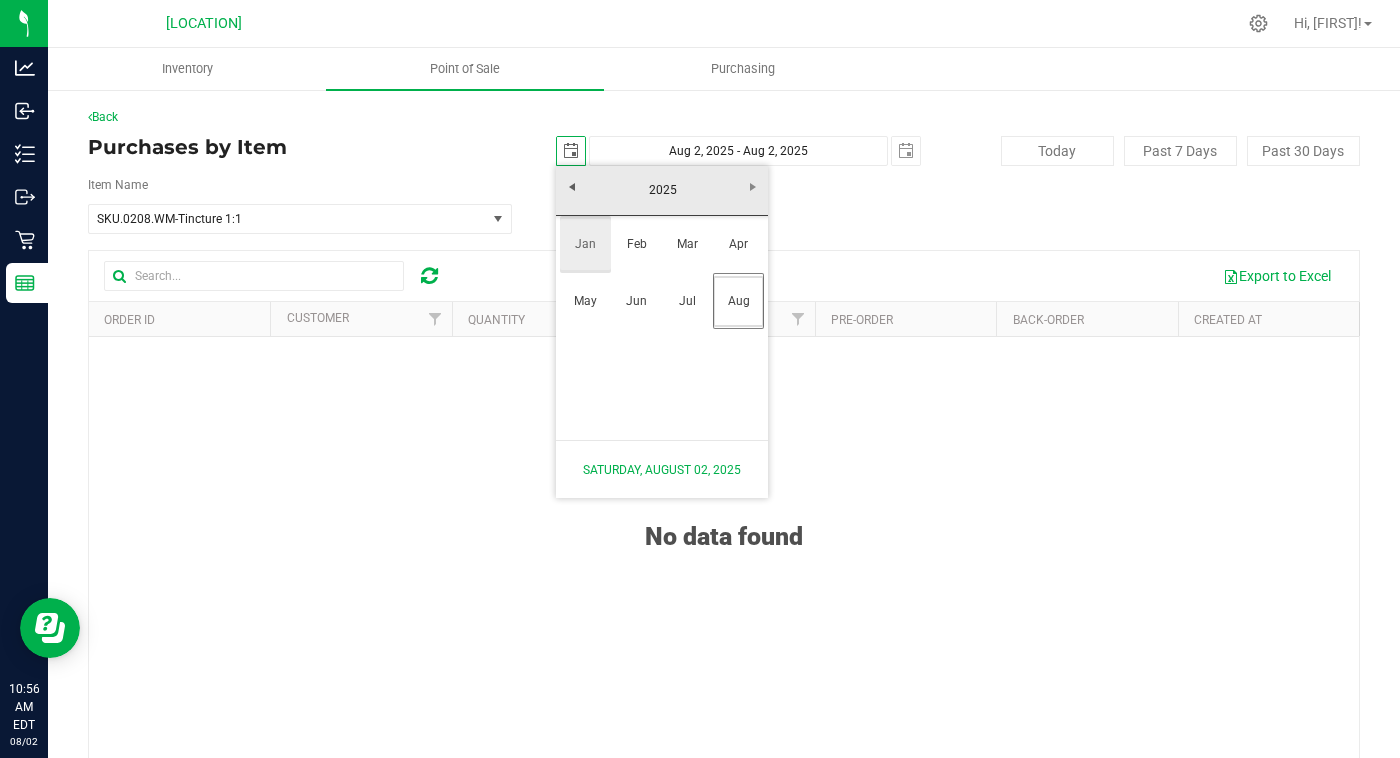 click on "Jan" at bounding box center (585, 244) 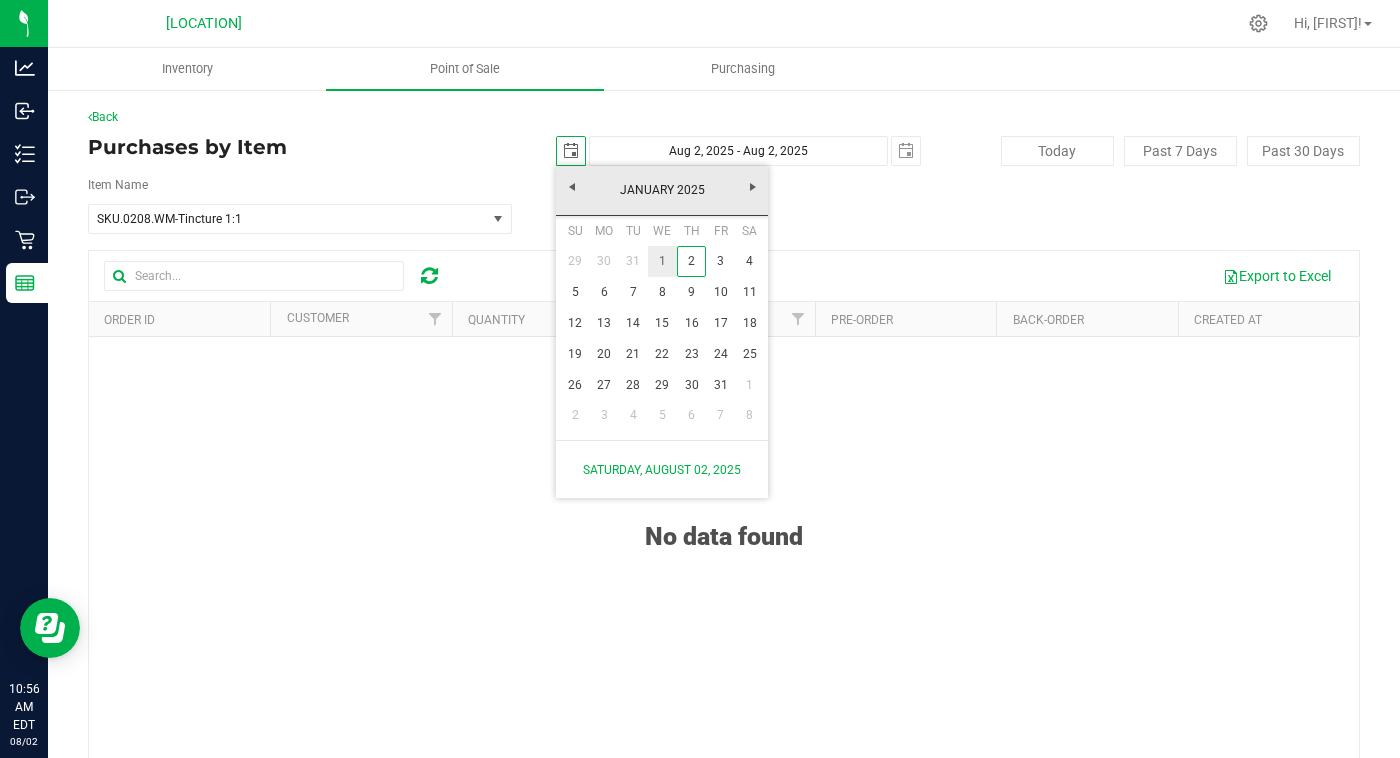 click on "1" at bounding box center (662, 261) 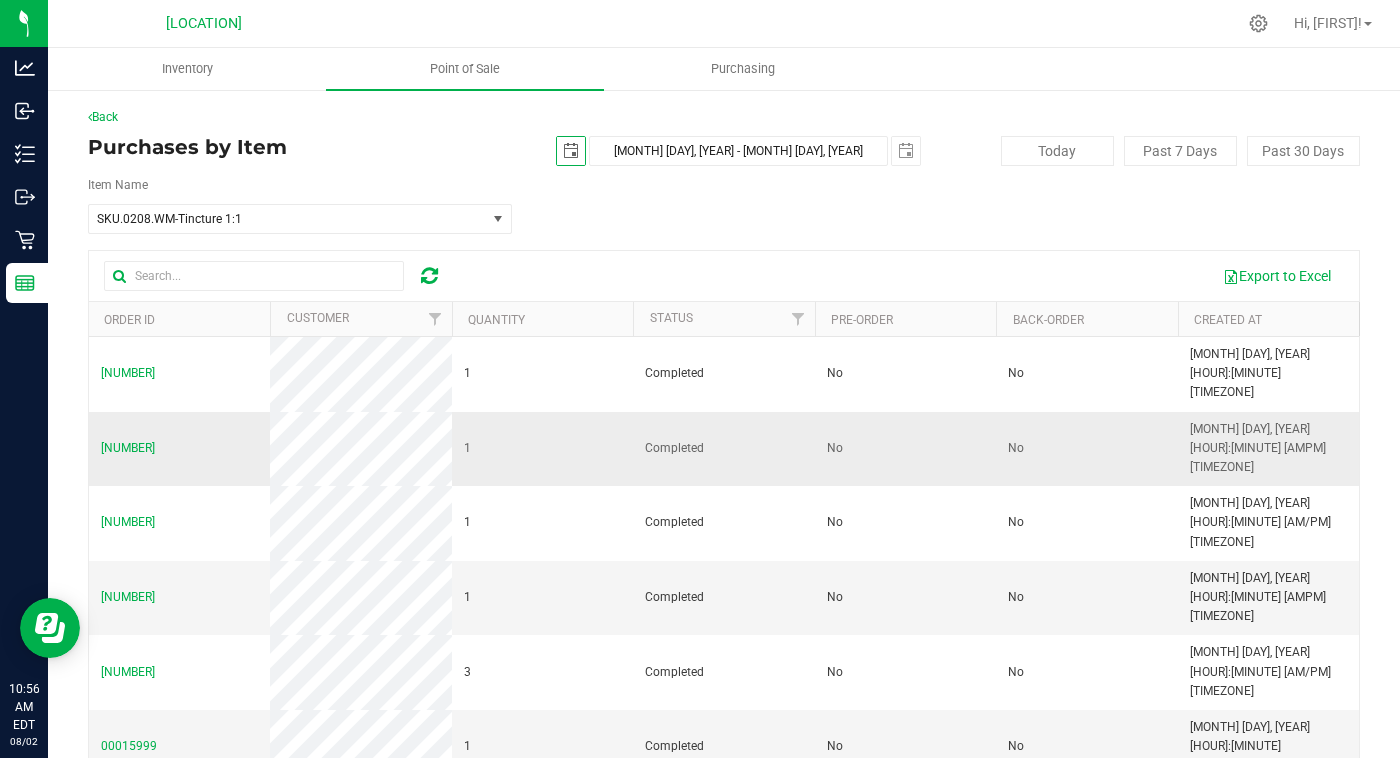 scroll, scrollTop: 0, scrollLeft: 0, axis: both 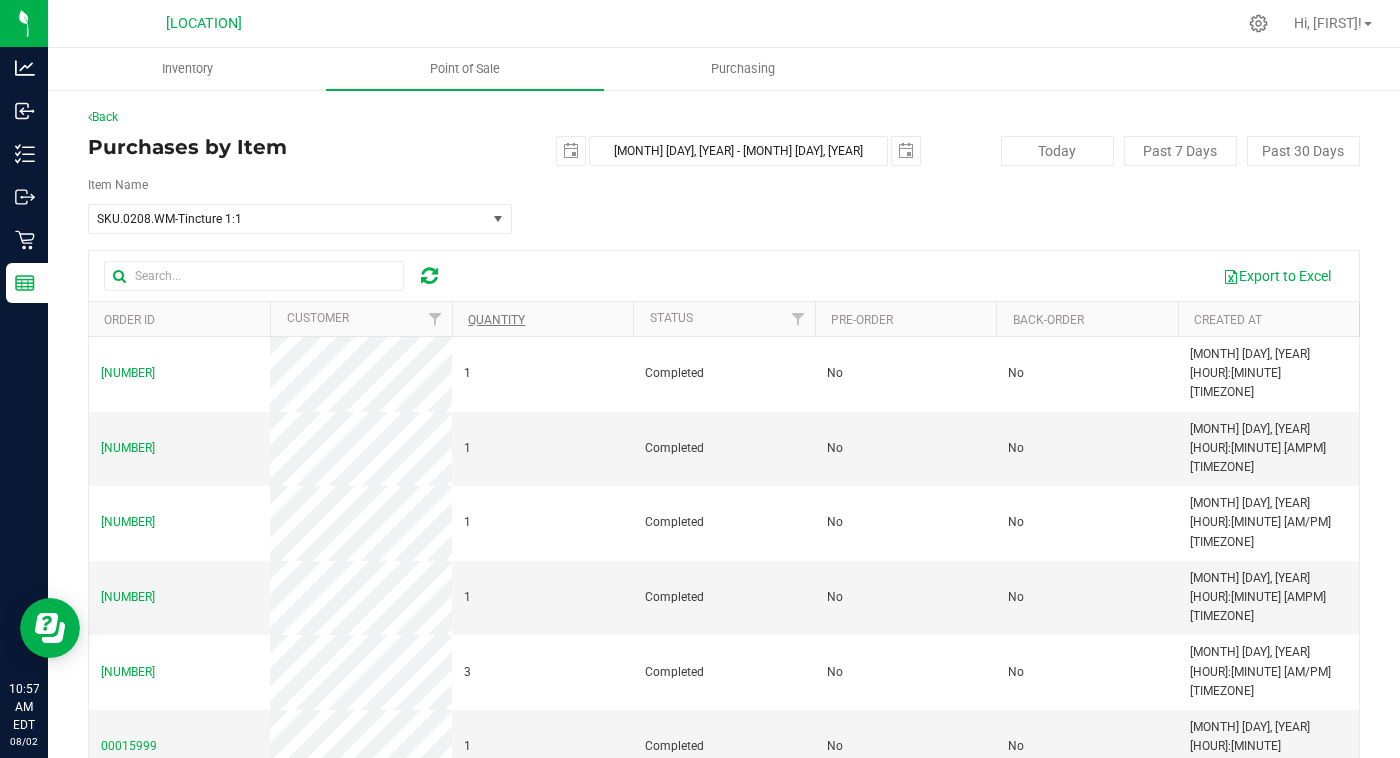 click on "Quantity" at bounding box center (496, 320) 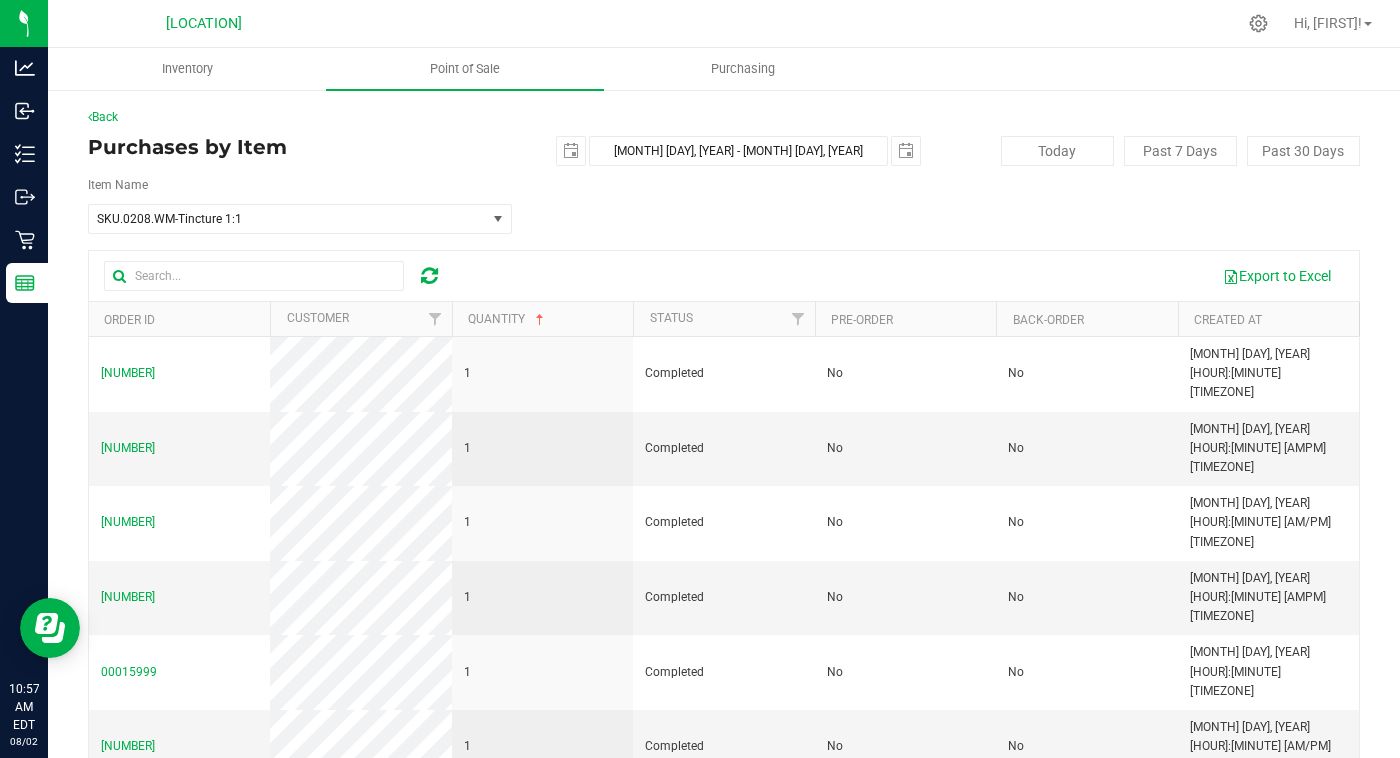 click on "Quantity" at bounding box center [542, 319] 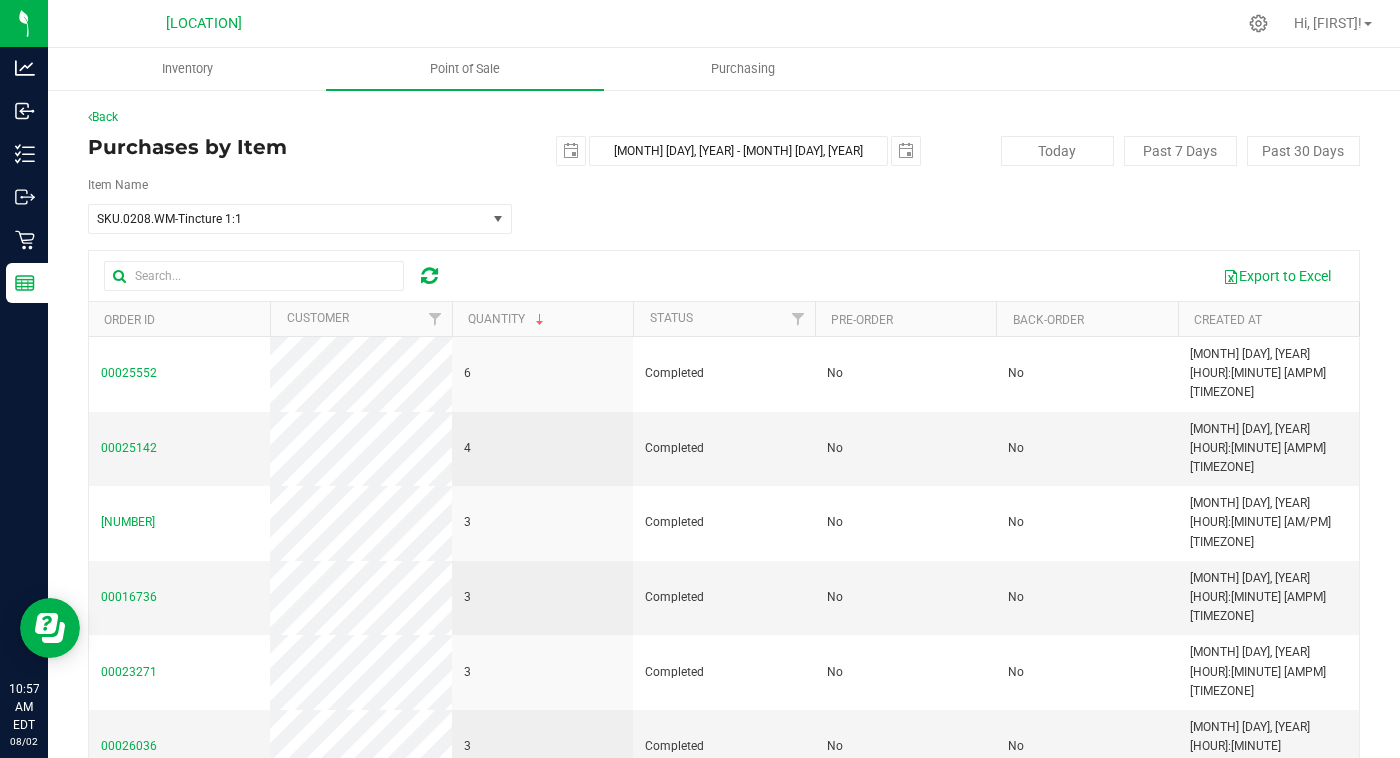 scroll, scrollTop: 0, scrollLeft: 0, axis: both 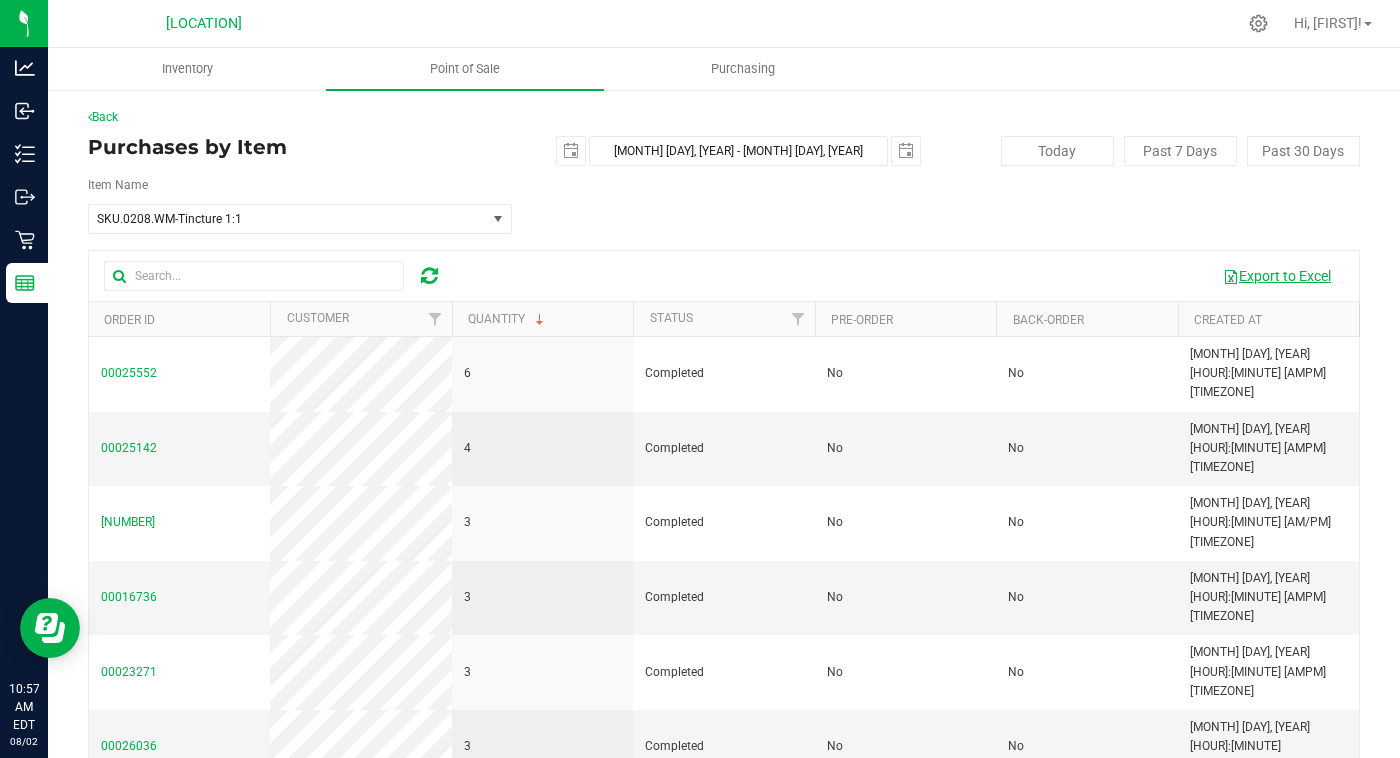 click on "Export to Excel" at bounding box center (1277, 276) 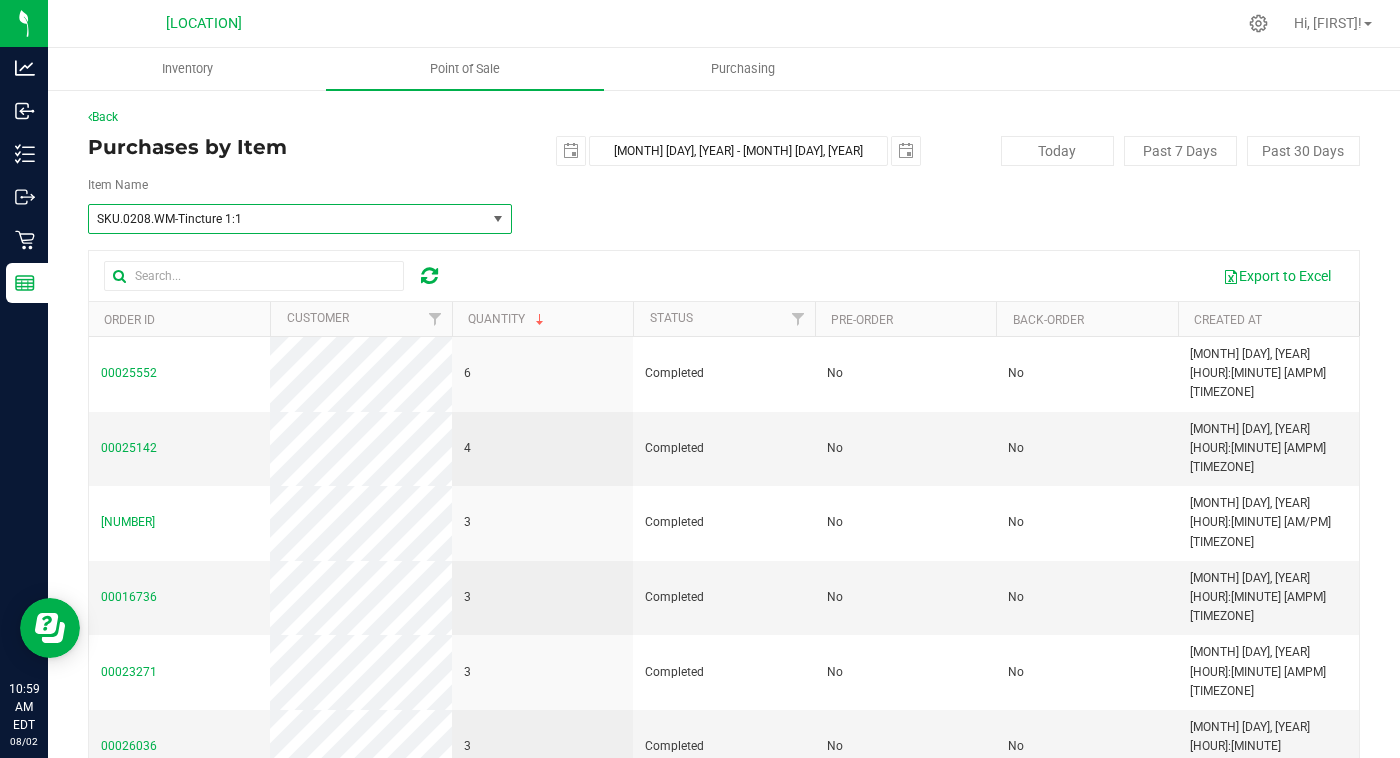 click on "SKU.0208.WM-Tincture 1:1" at bounding box center (300, 219) 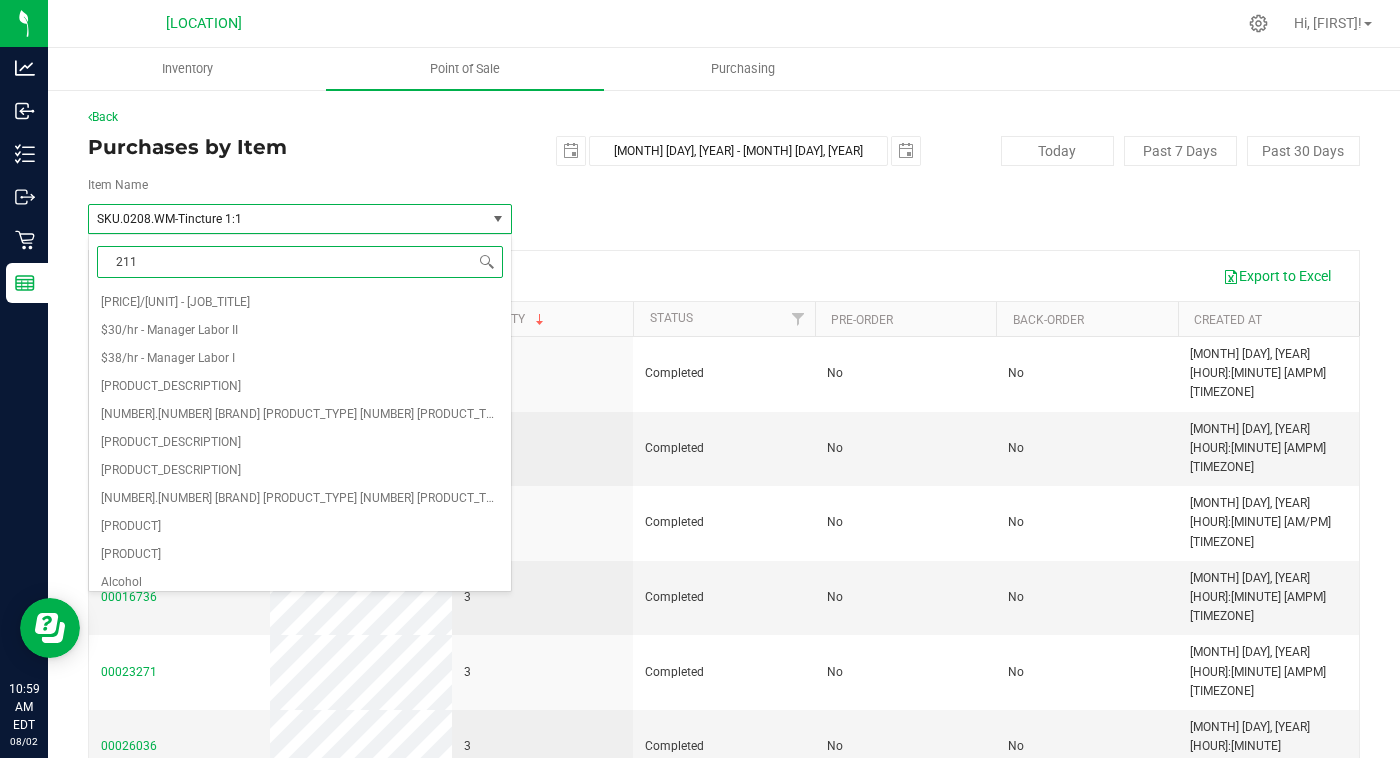 scroll, scrollTop: 0, scrollLeft: 0, axis: both 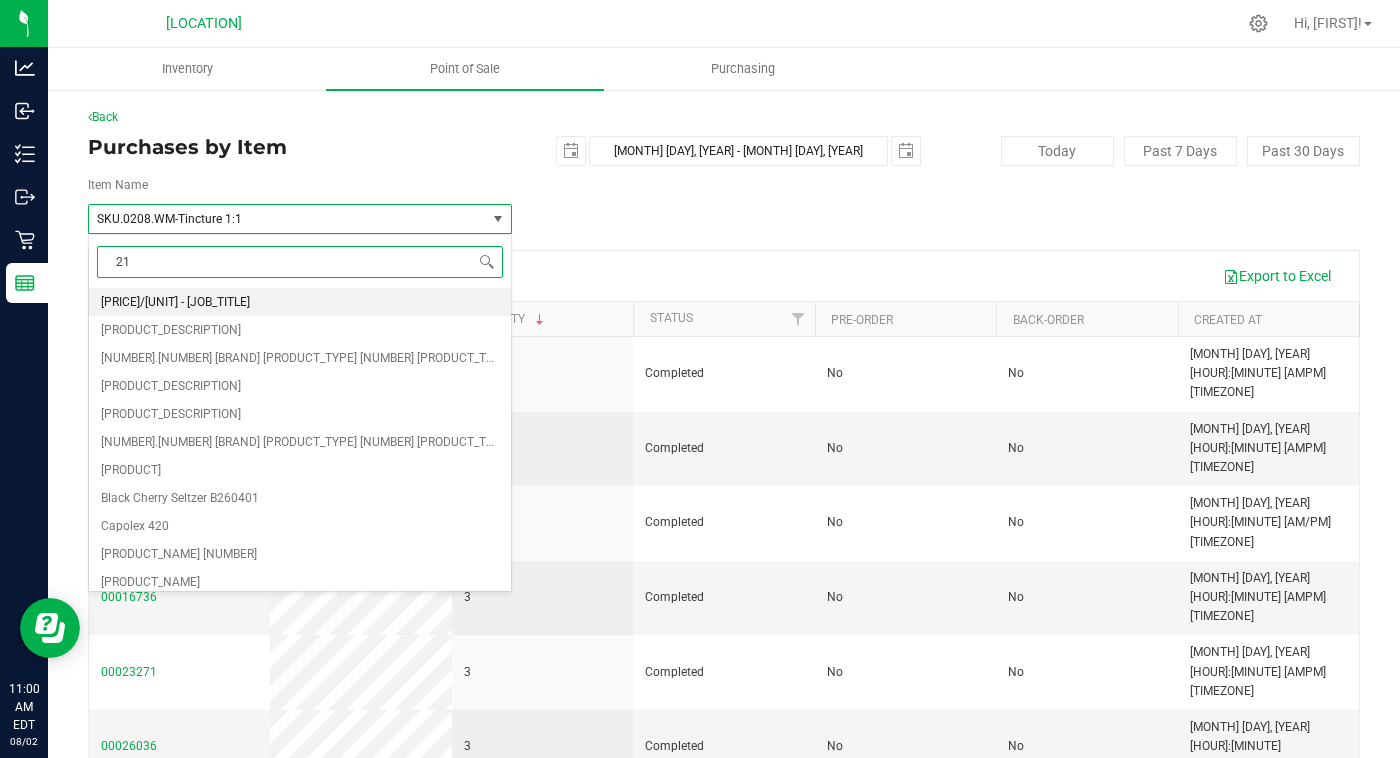 type on "214" 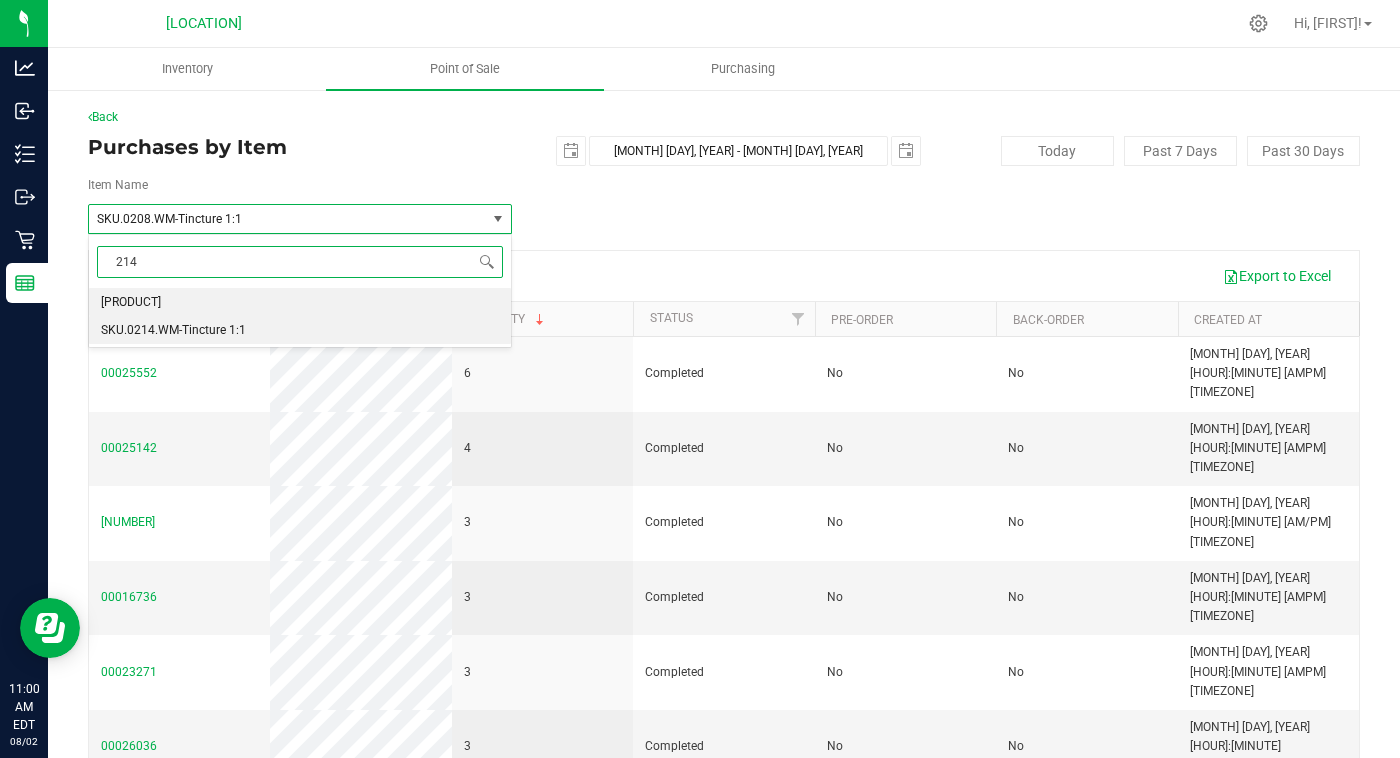 click on "SKU.0214.WM-Tincture 1:1" at bounding box center [173, 330] 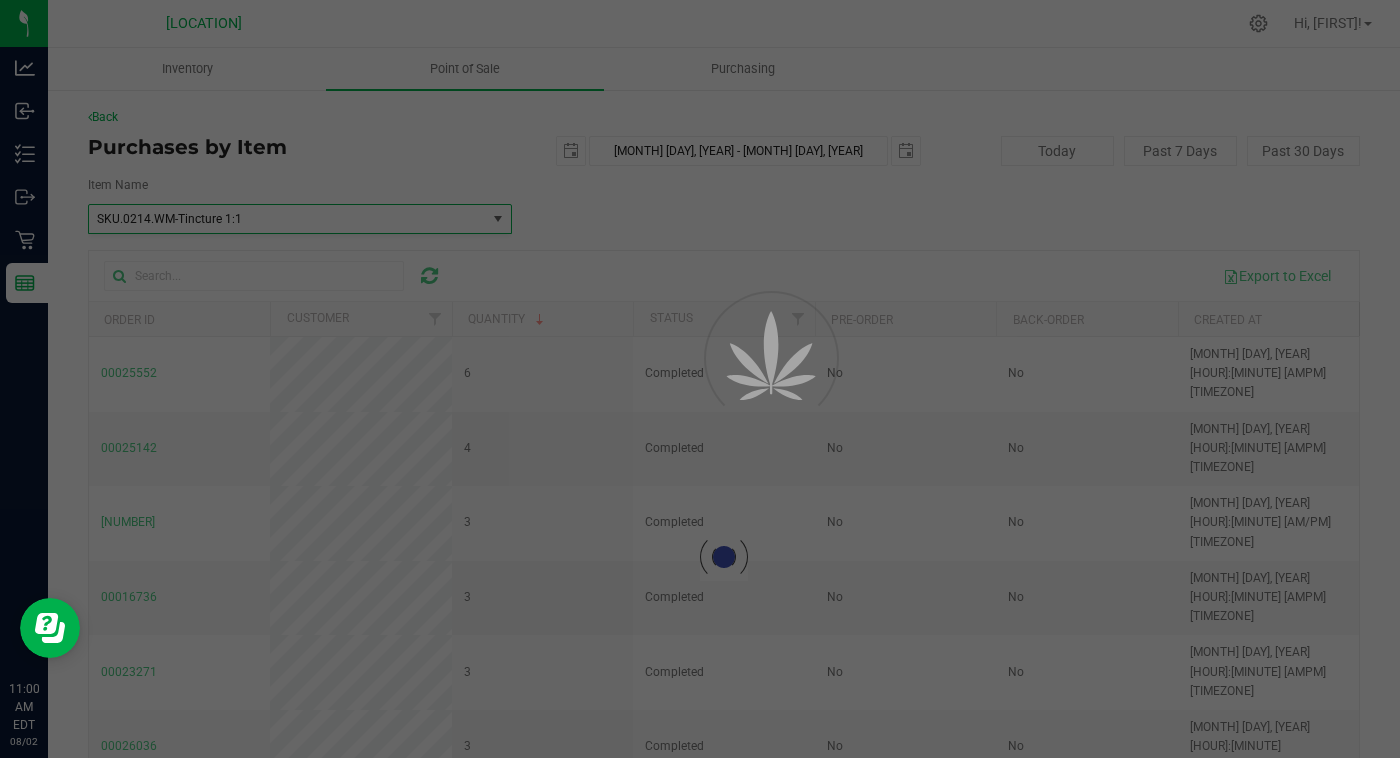 scroll, scrollTop: 4844, scrollLeft: 0, axis: vertical 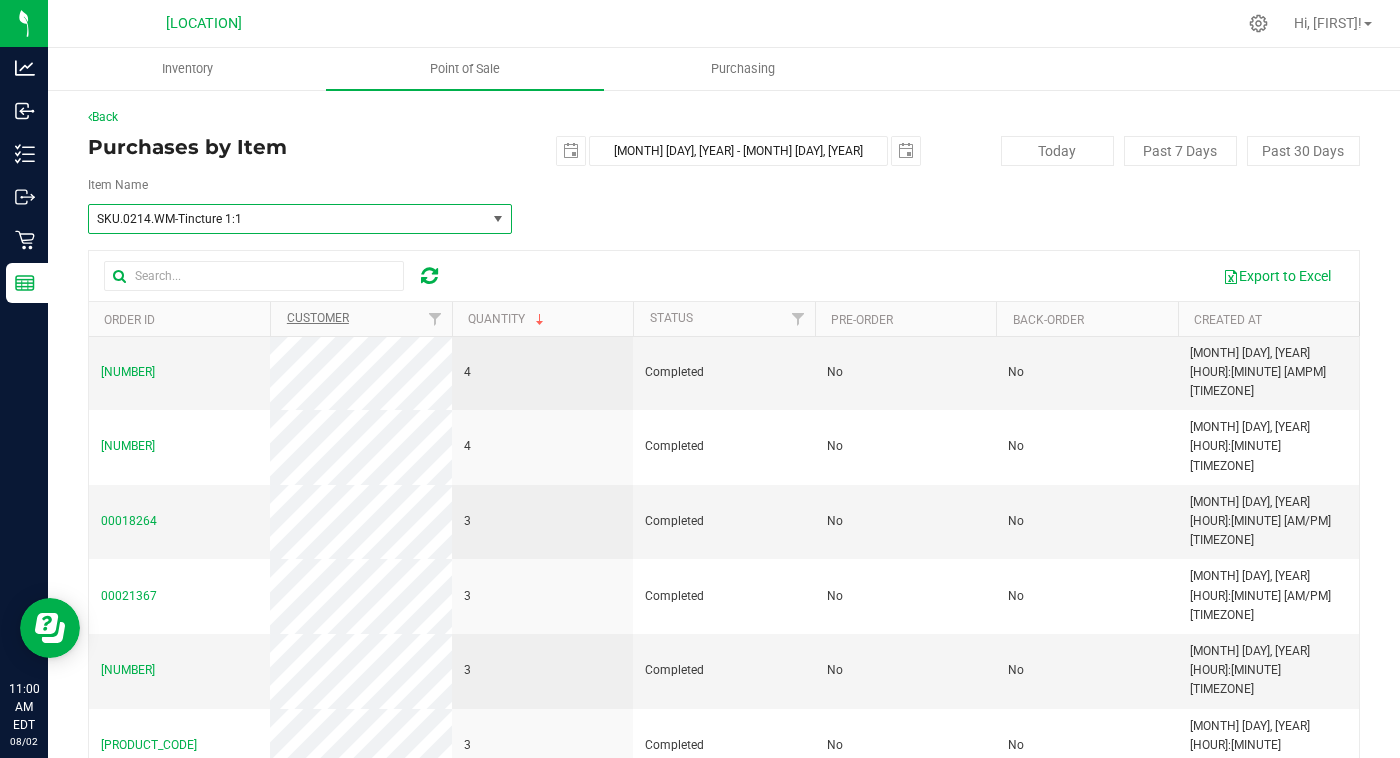 click on "Customer" at bounding box center (318, 318) 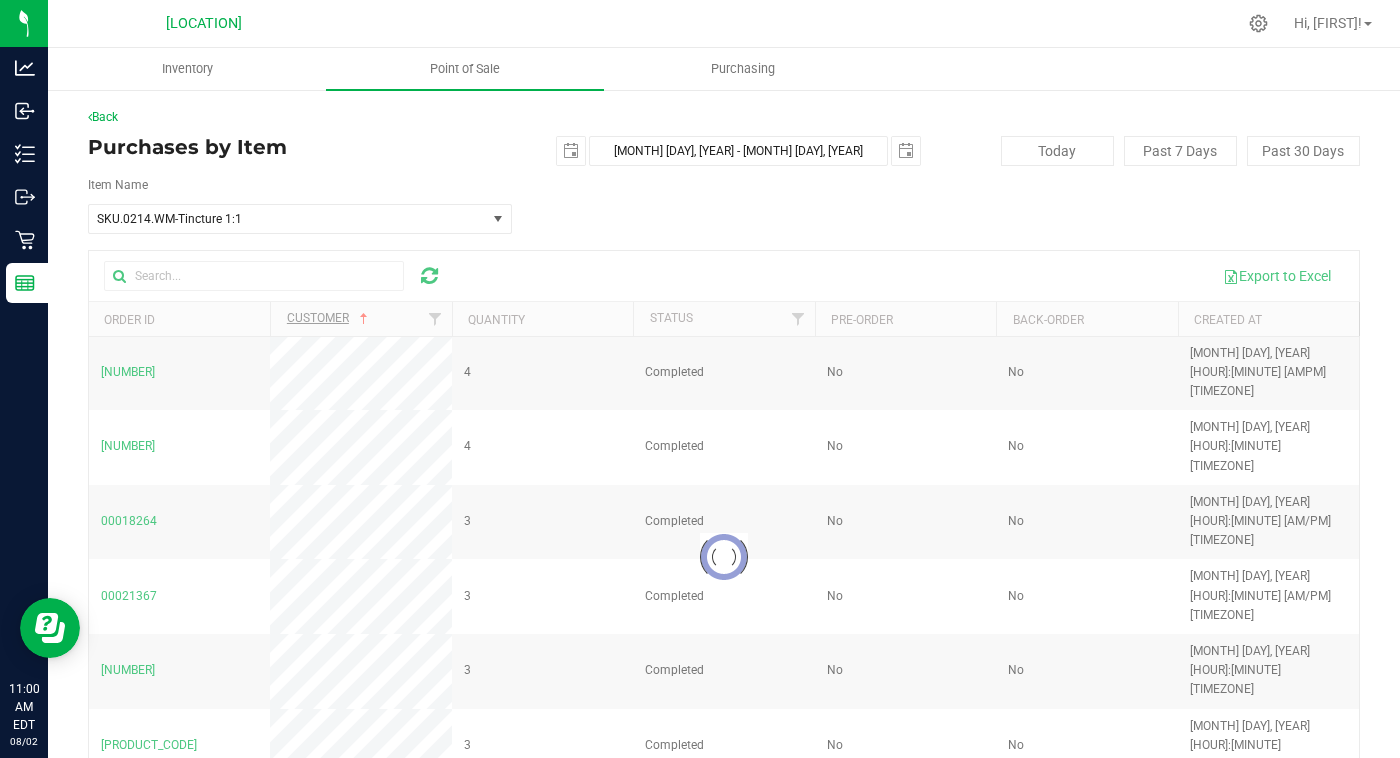 scroll, scrollTop: 0, scrollLeft: 0, axis: both 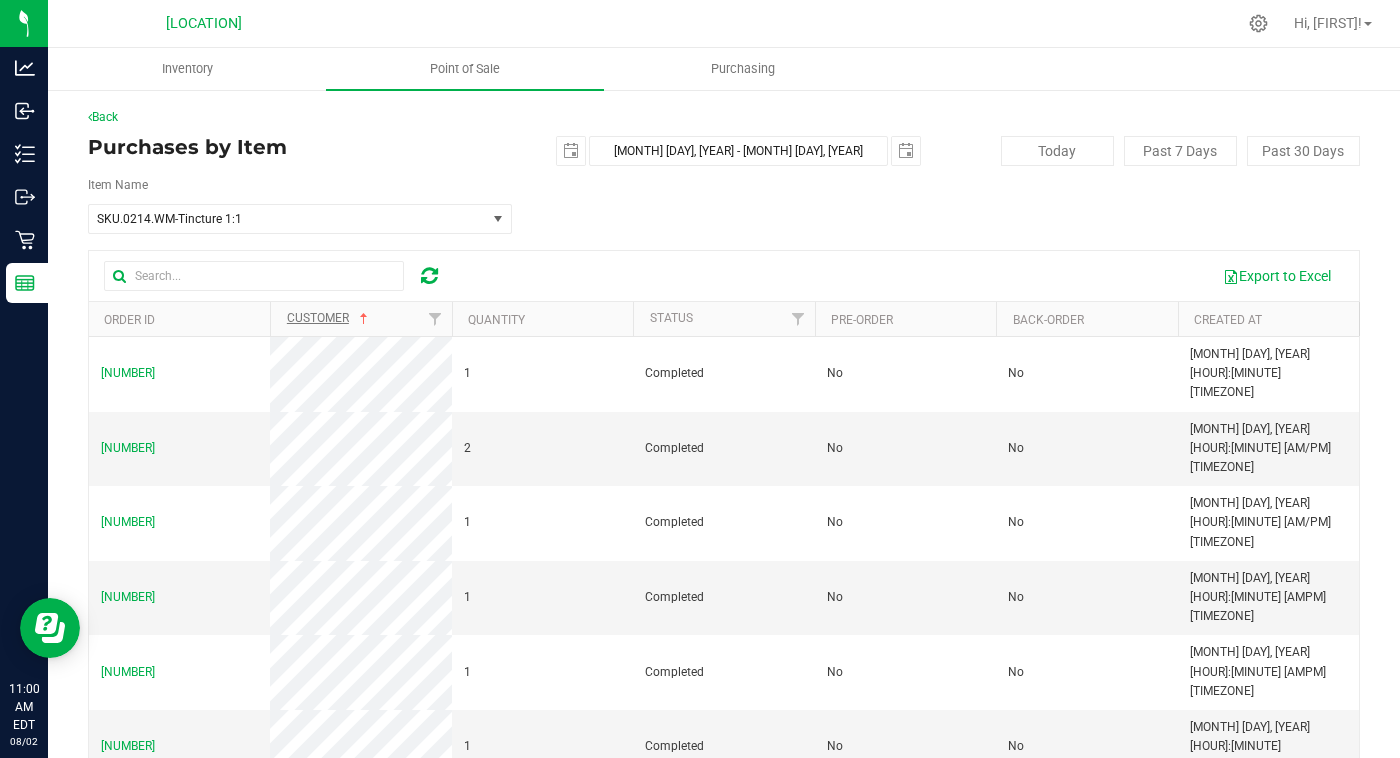 click at bounding box center (364, 319) 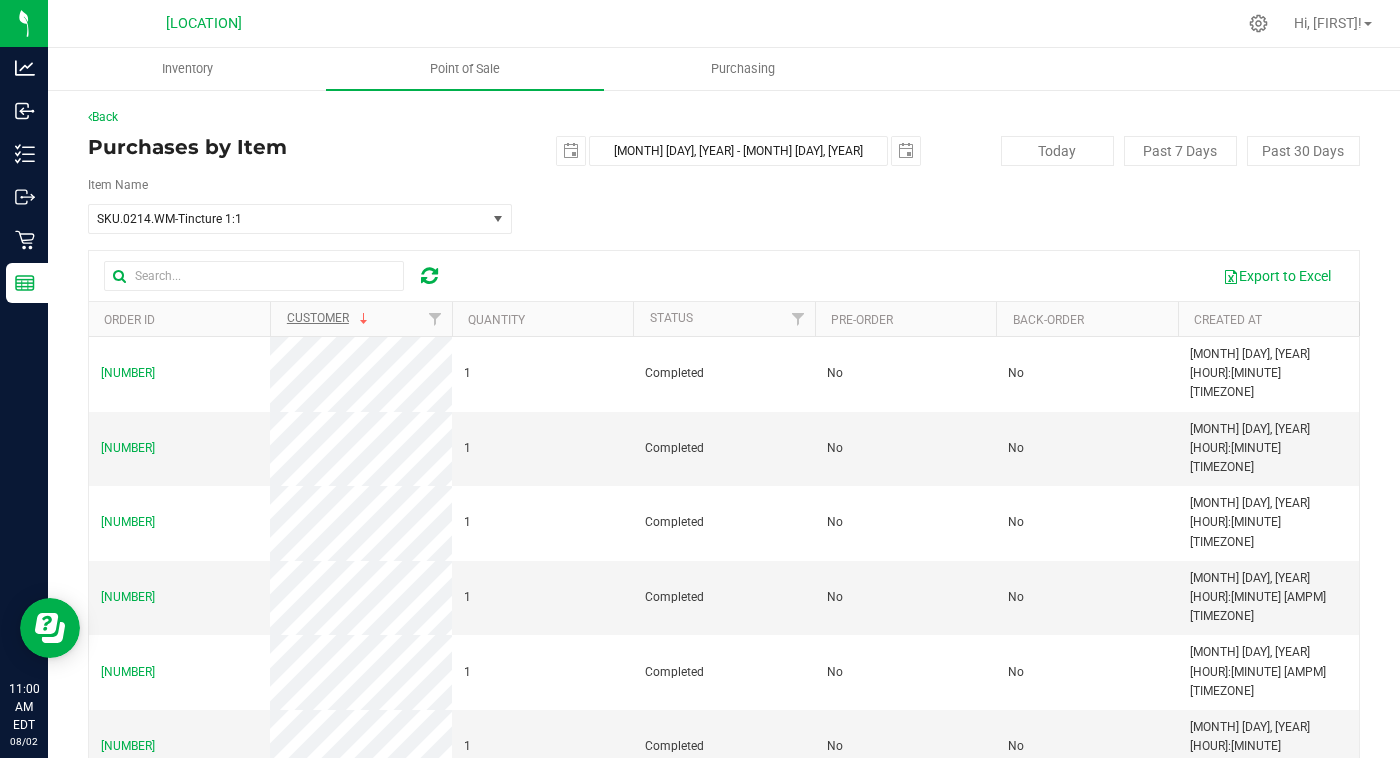 click on "Customer" at bounding box center [360, 319] 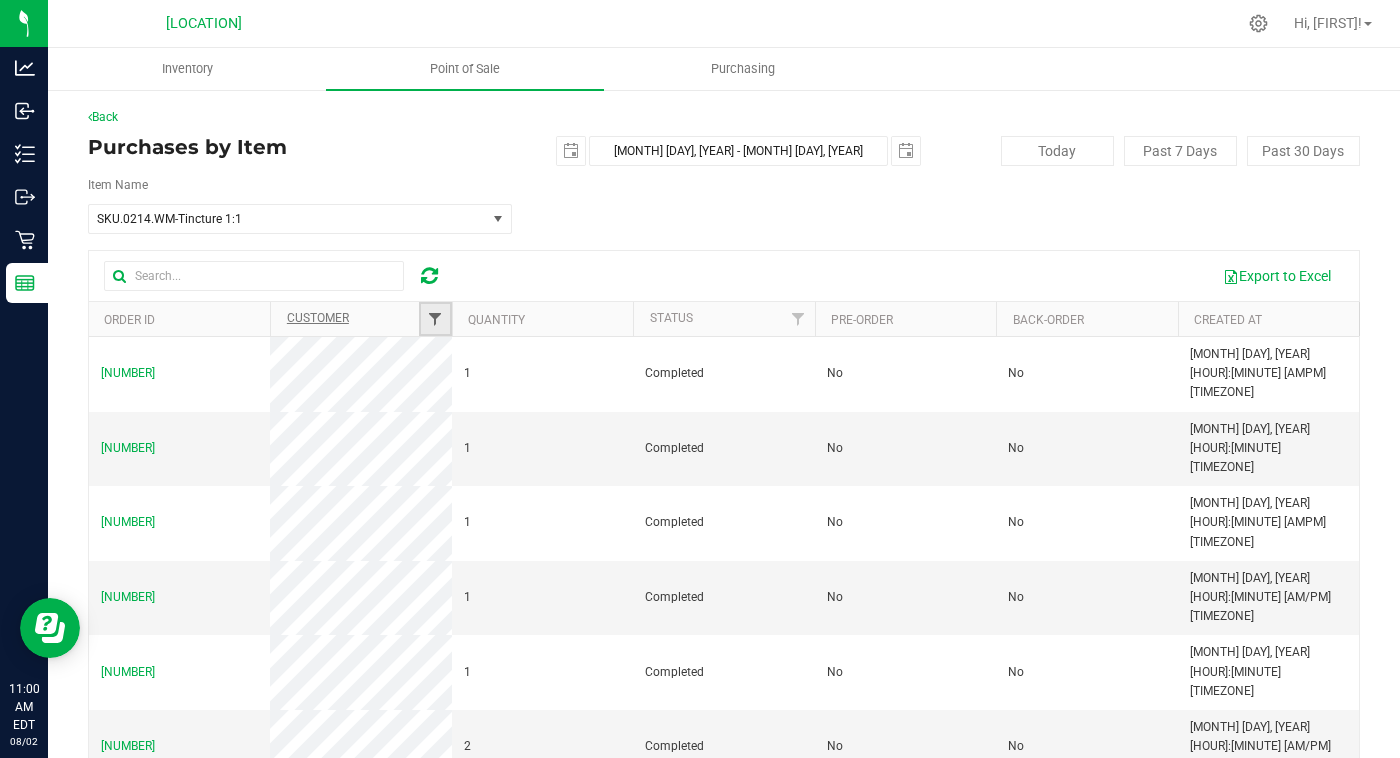 click at bounding box center [435, 319] 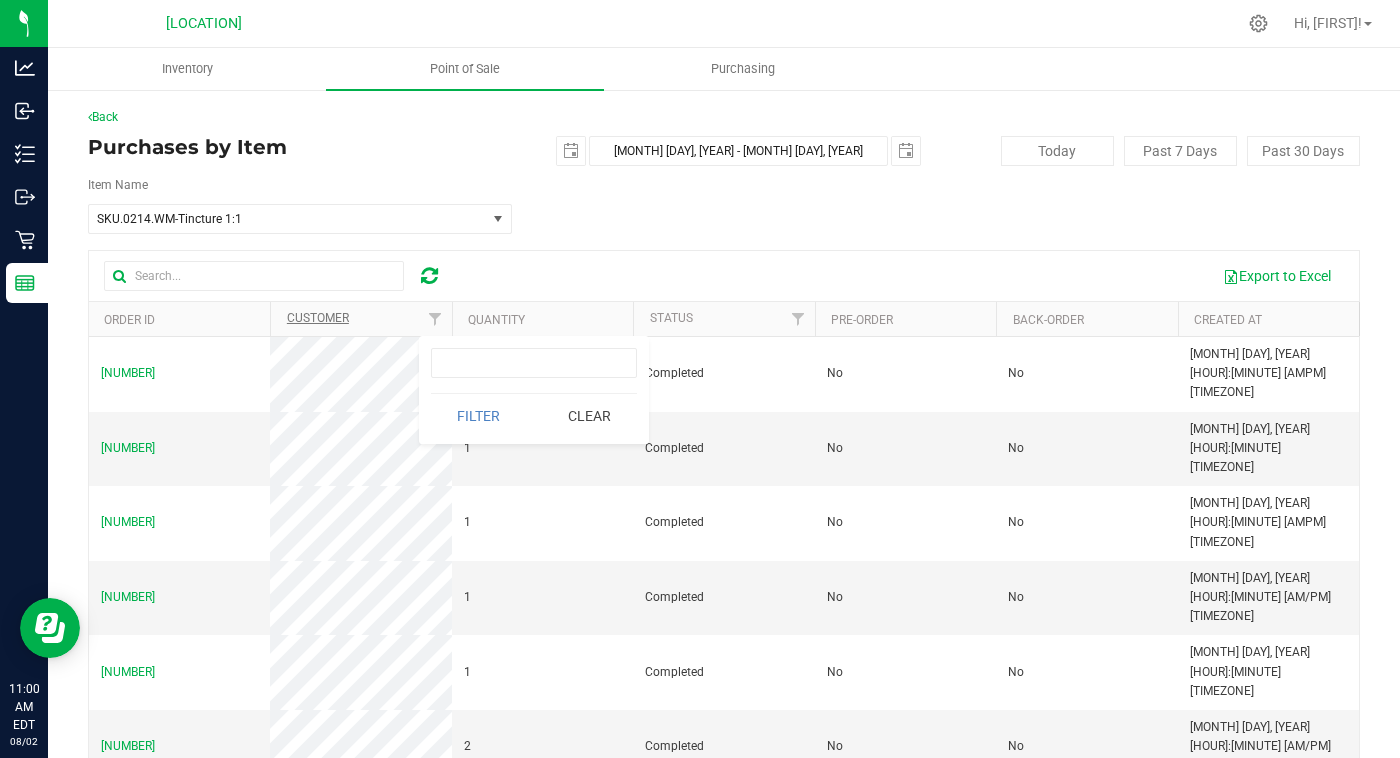 click on "Customer" at bounding box center [360, 319] 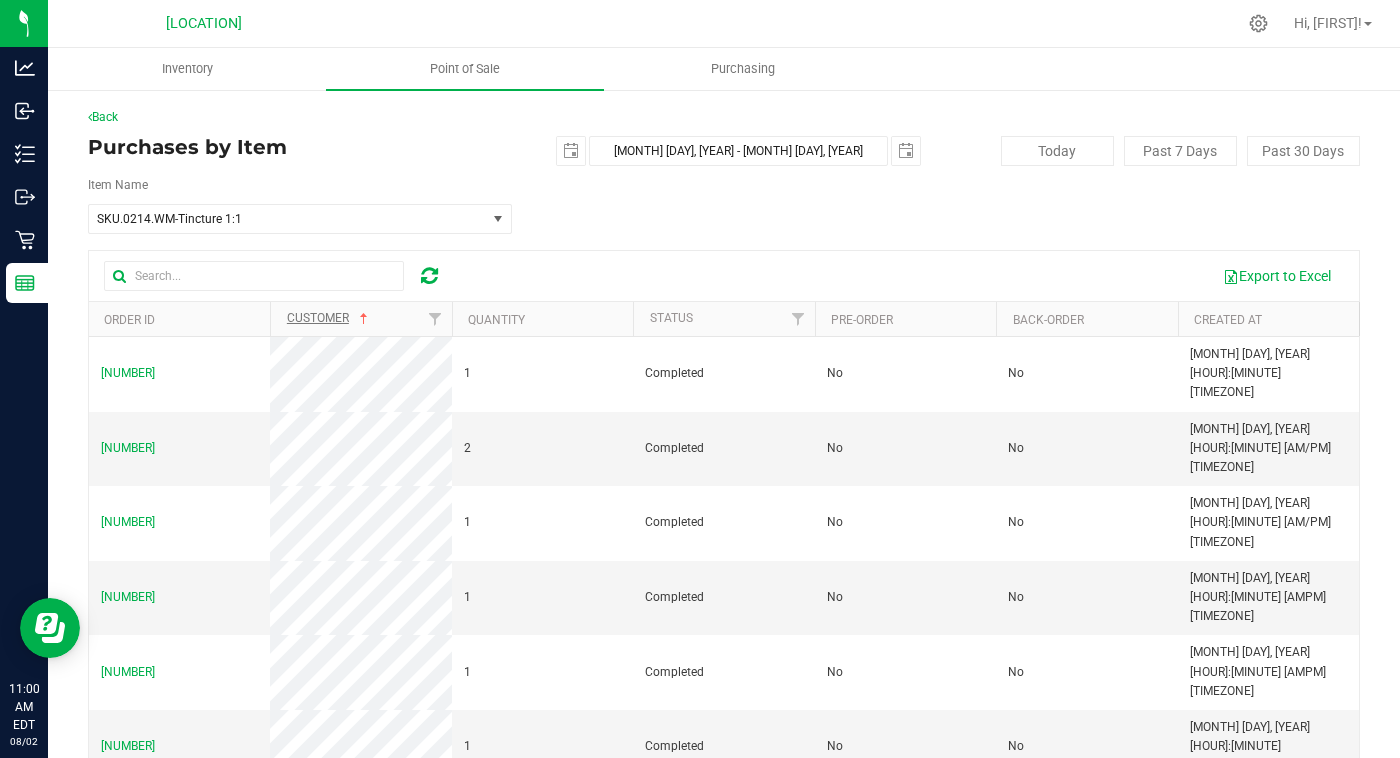 click on "Customer" at bounding box center [360, 319] 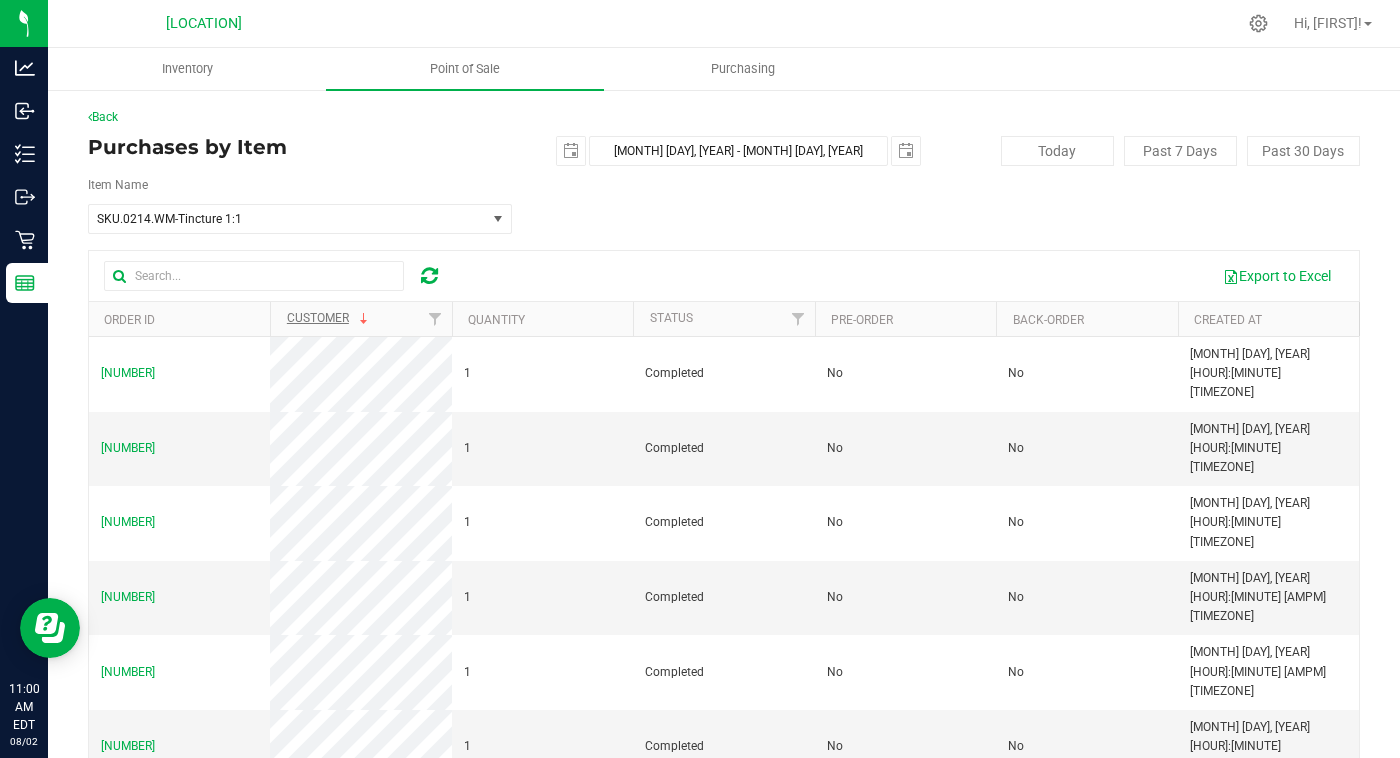 click on "Customer" at bounding box center (360, 319) 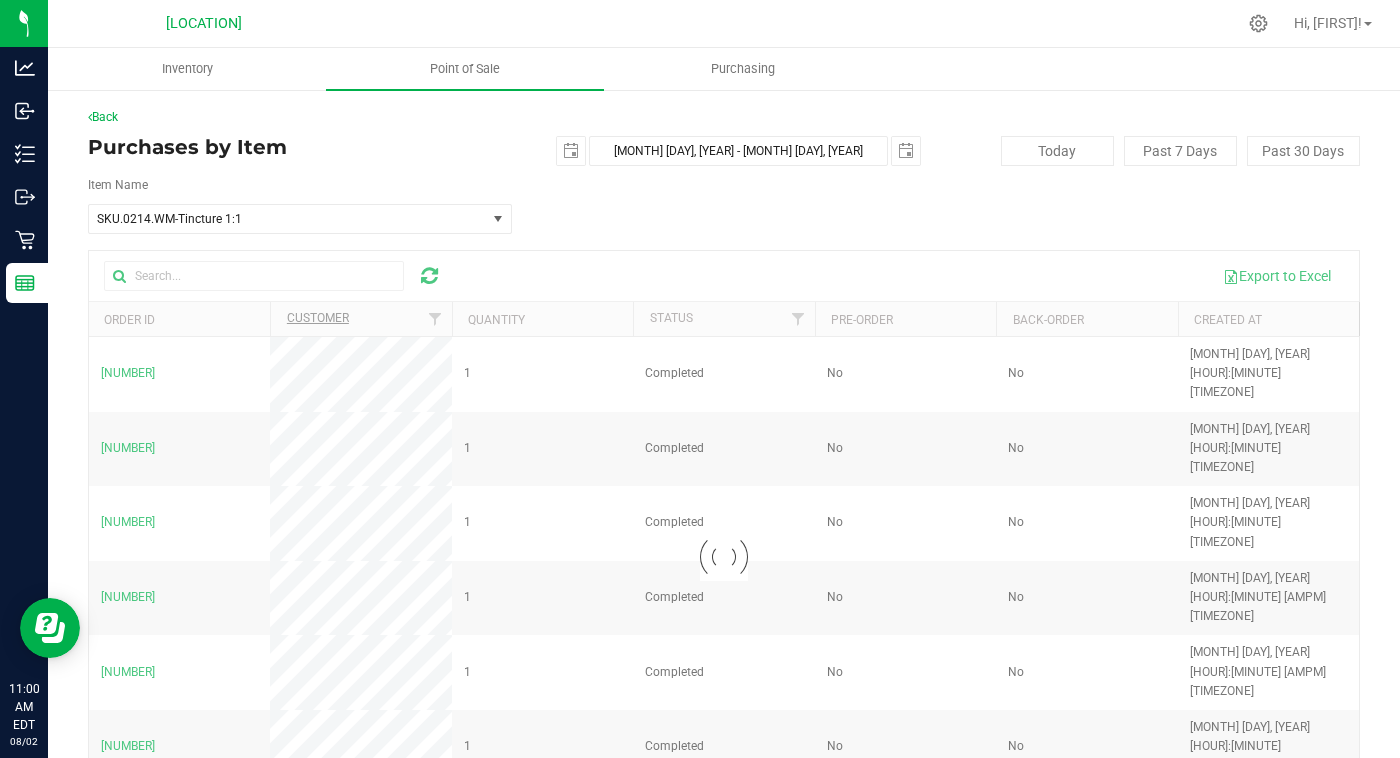click at bounding box center (724, 557) 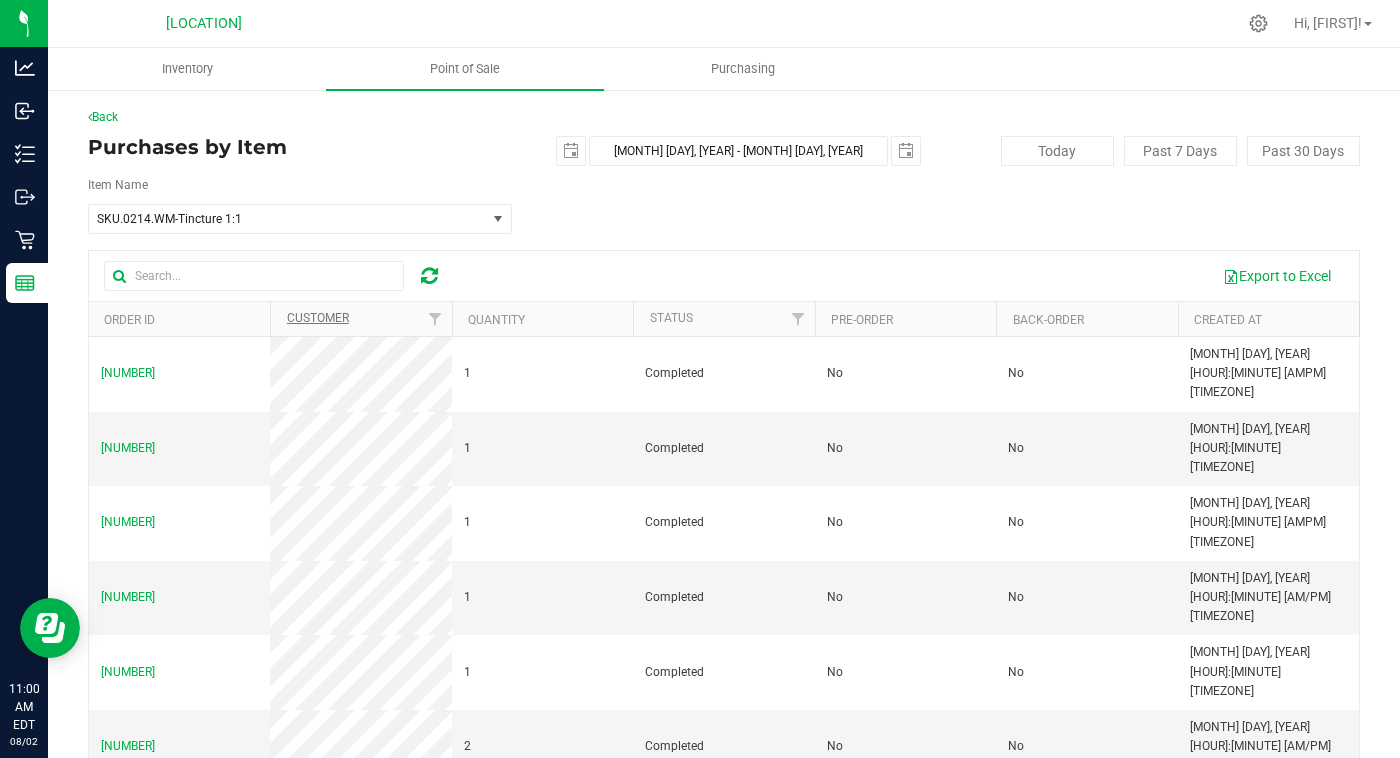click at bounding box center [429, 276] 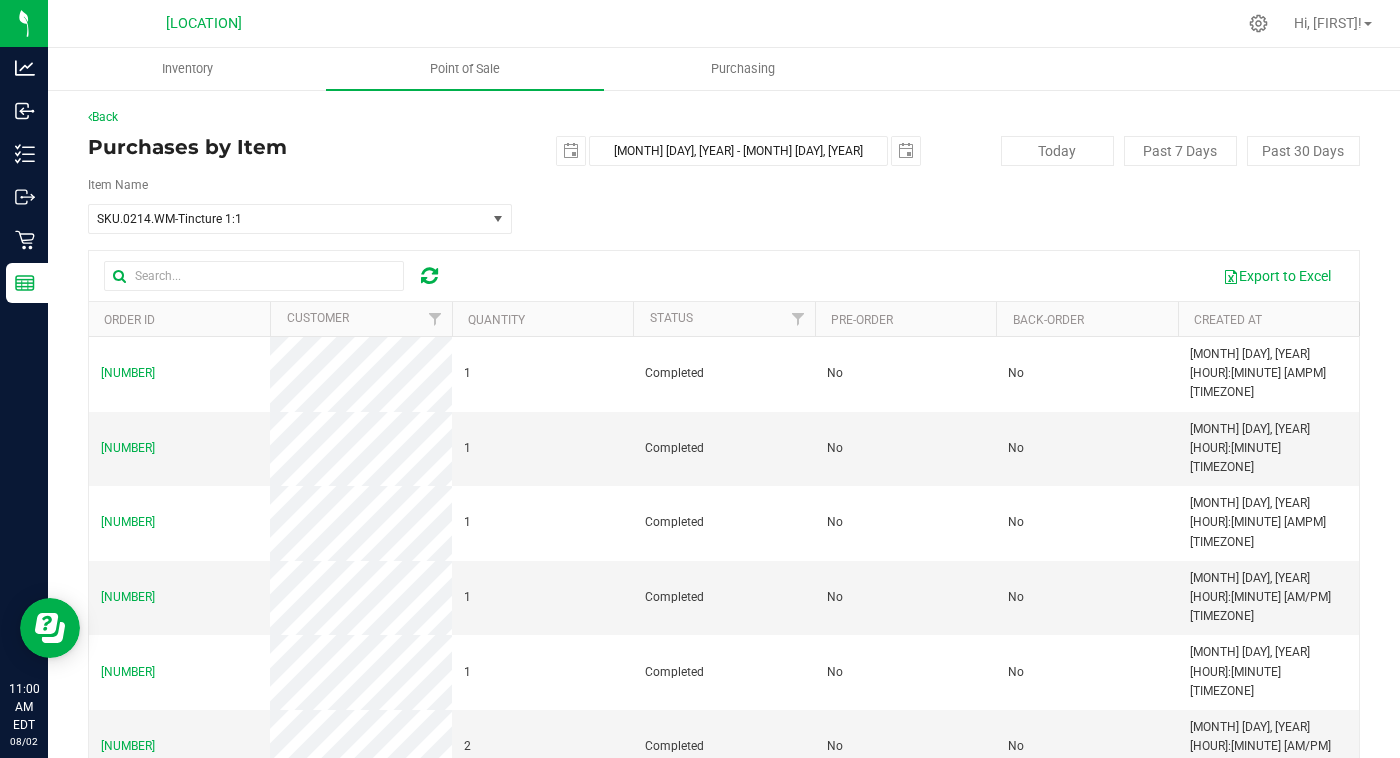 click on "Quantity" at bounding box center (542, 319) 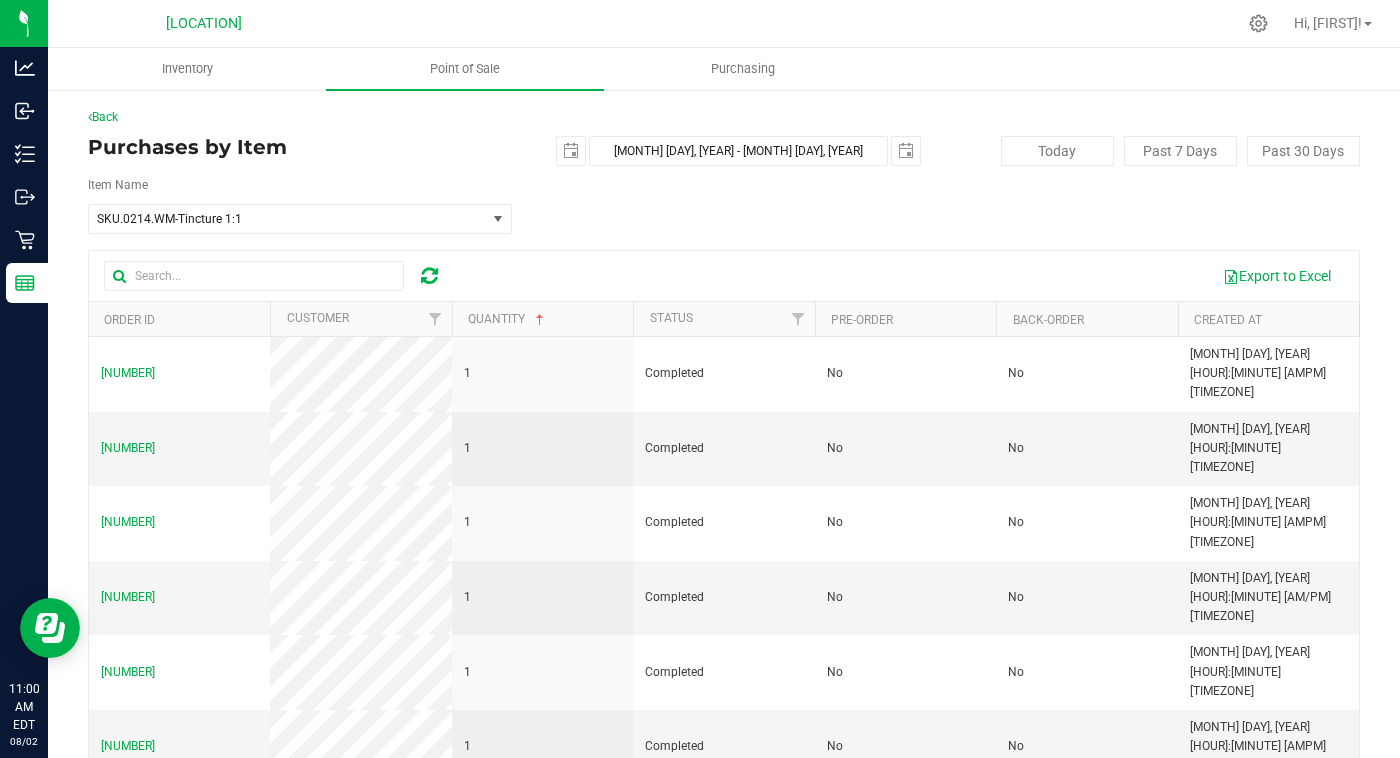 click on "Quantity" at bounding box center [542, 319] 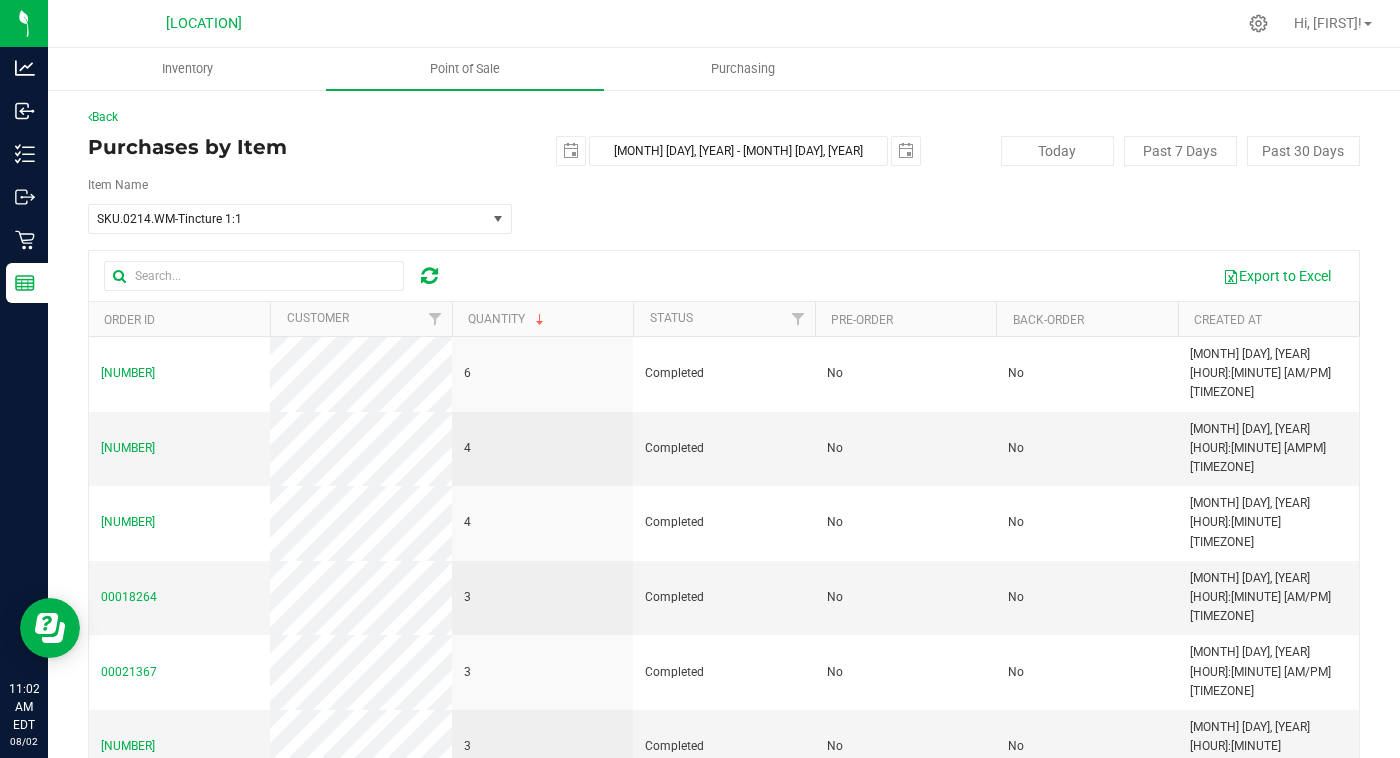 scroll, scrollTop: 0, scrollLeft: 0, axis: both 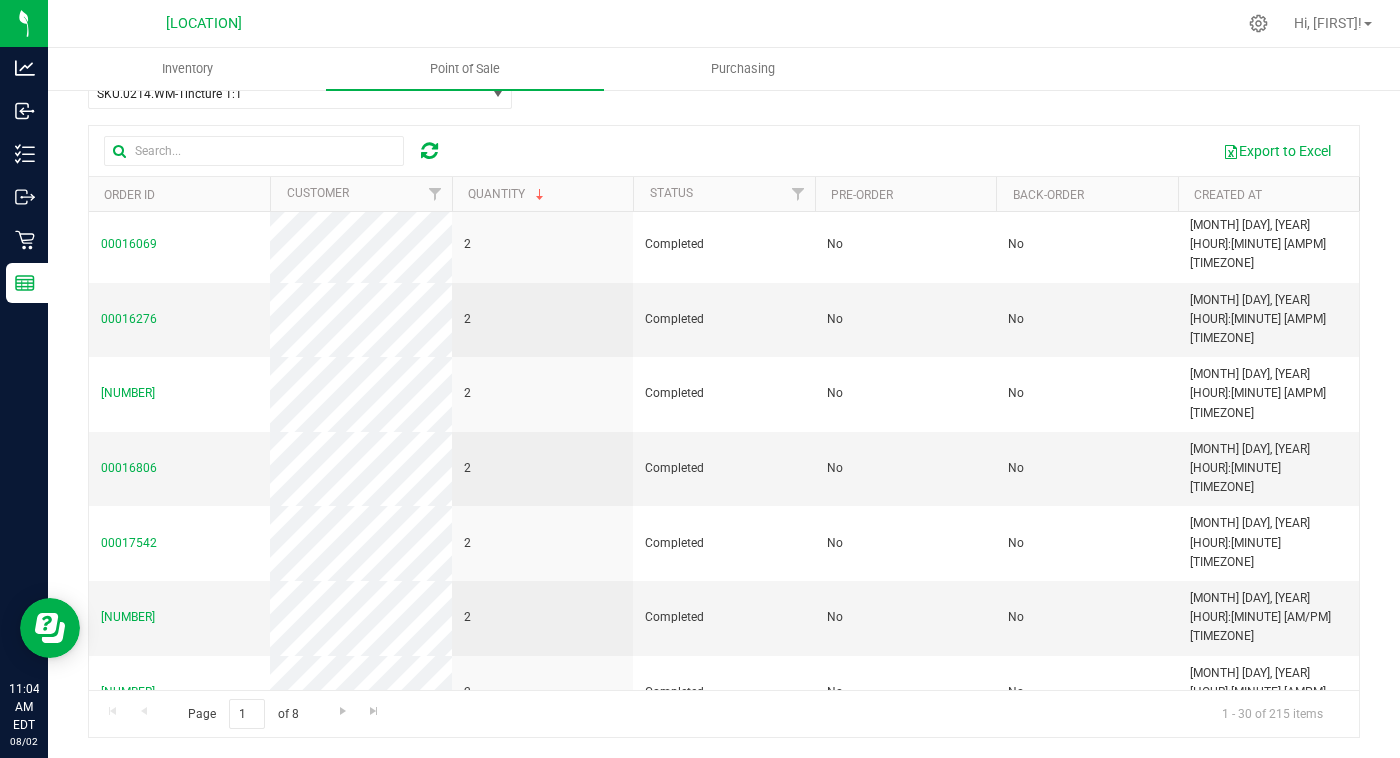 click on "Page 1 of 8 1 - 30 of 215 items" at bounding box center (724, 714) 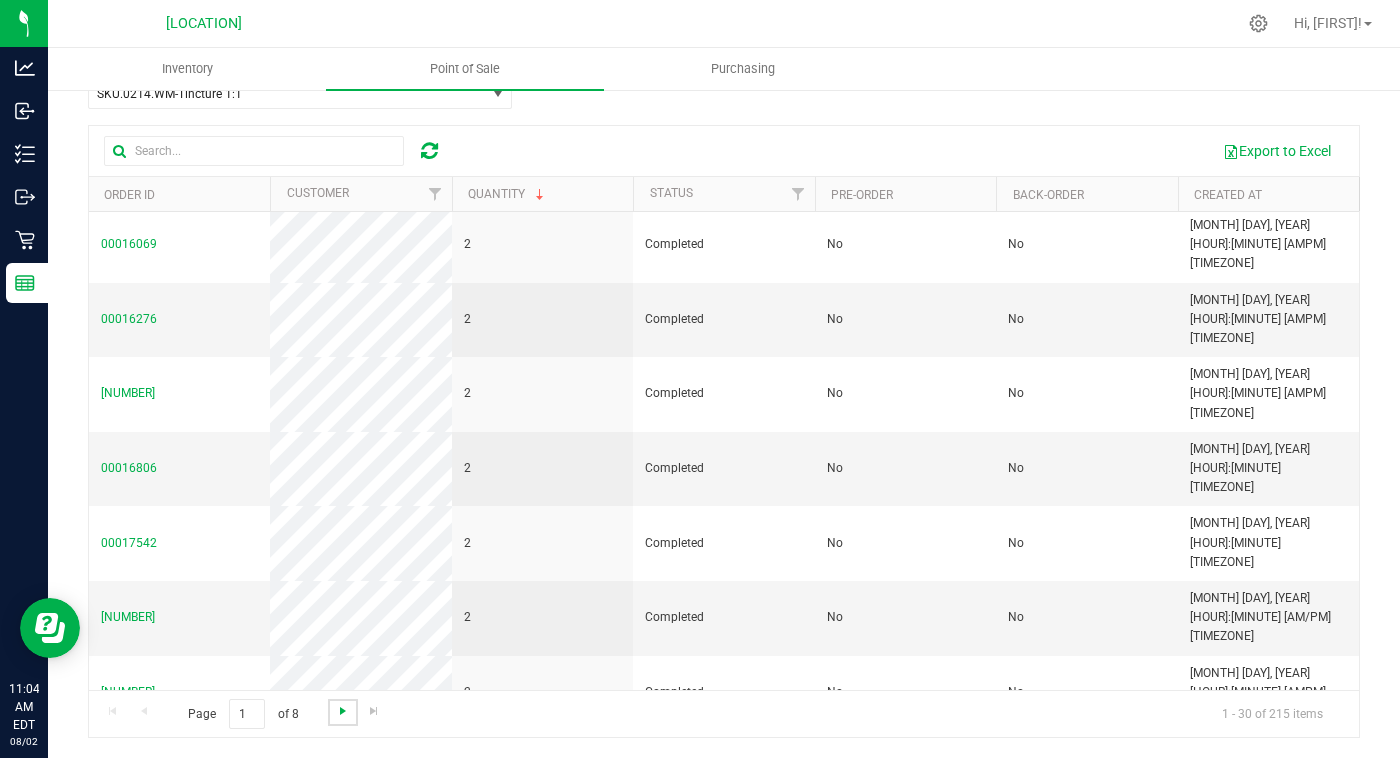 click at bounding box center (343, 711) 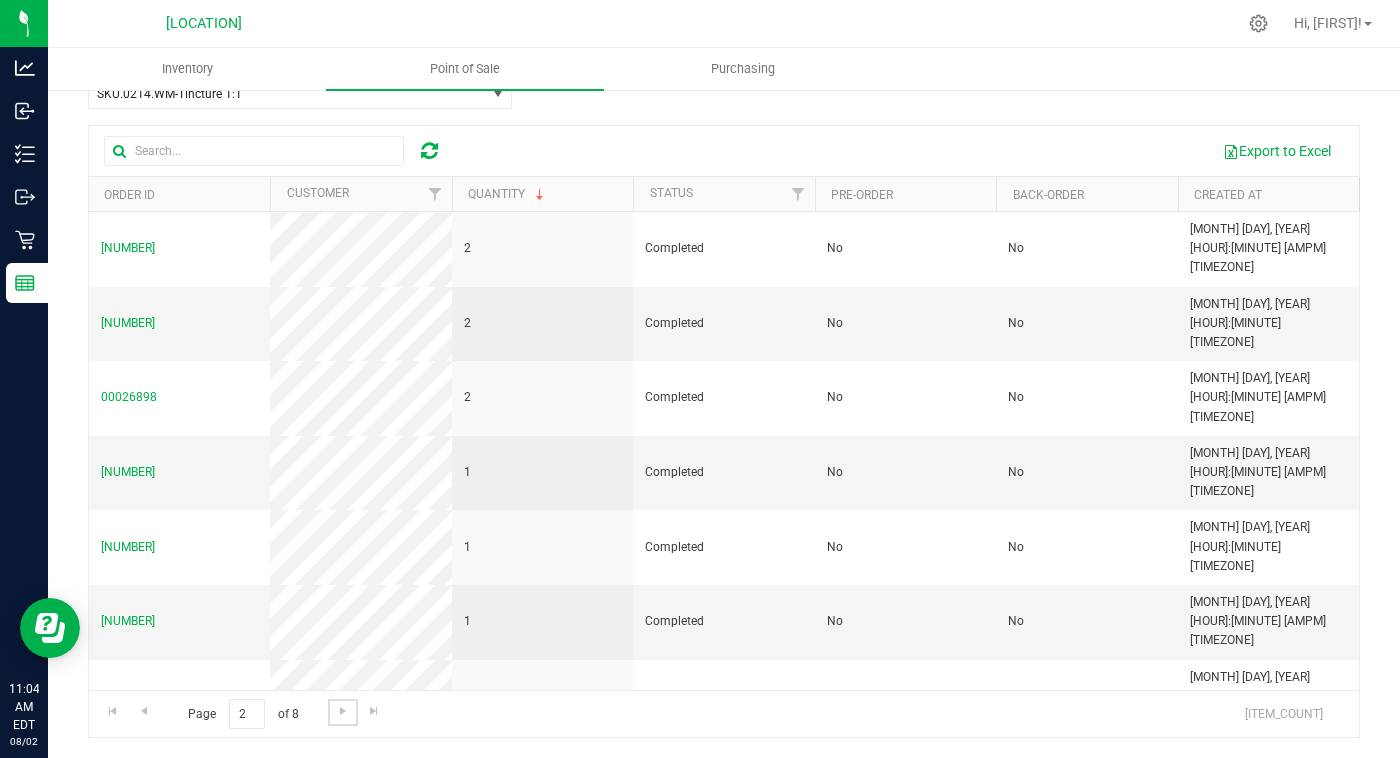 scroll, scrollTop: 0, scrollLeft: 0, axis: both 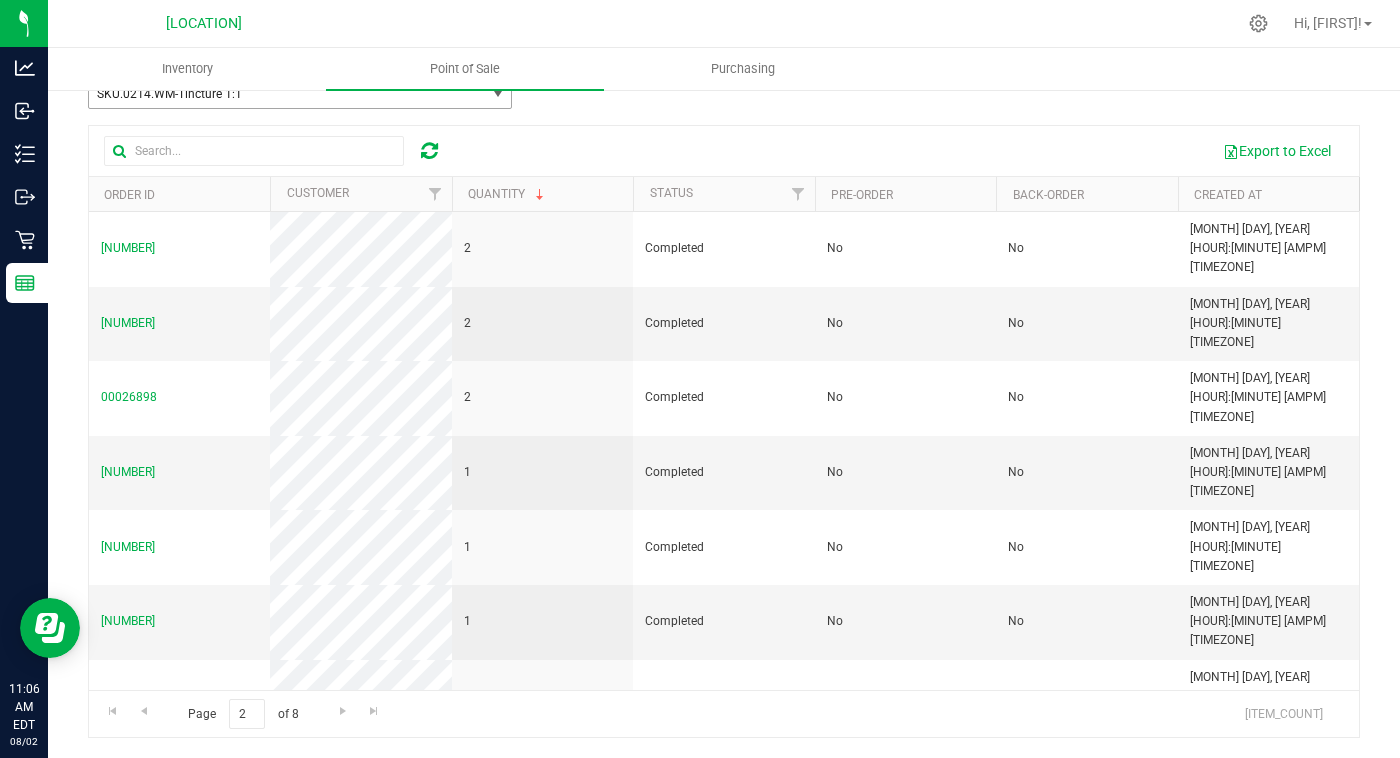 click on "SKU.0214.WM-Tincture 1:1" at bounding box center (280, 94) 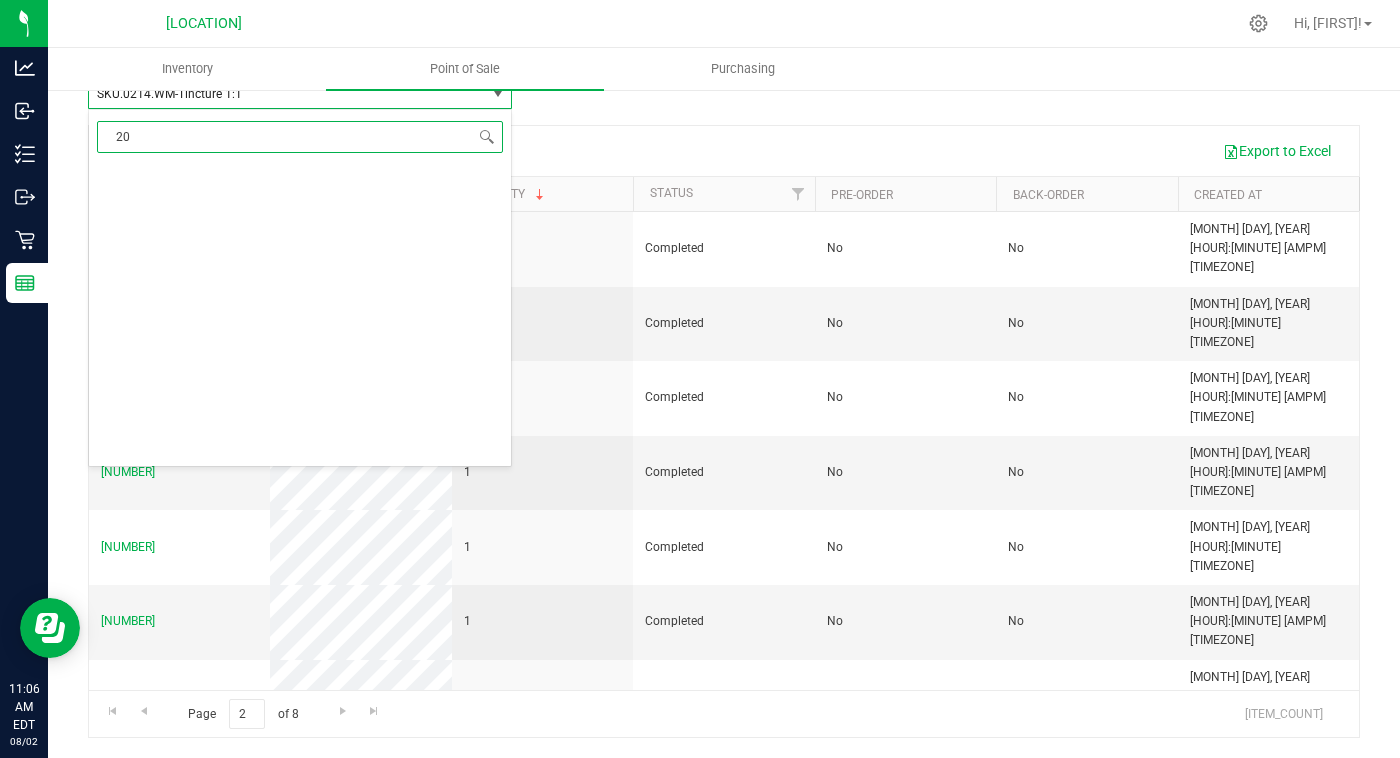 type on "208" 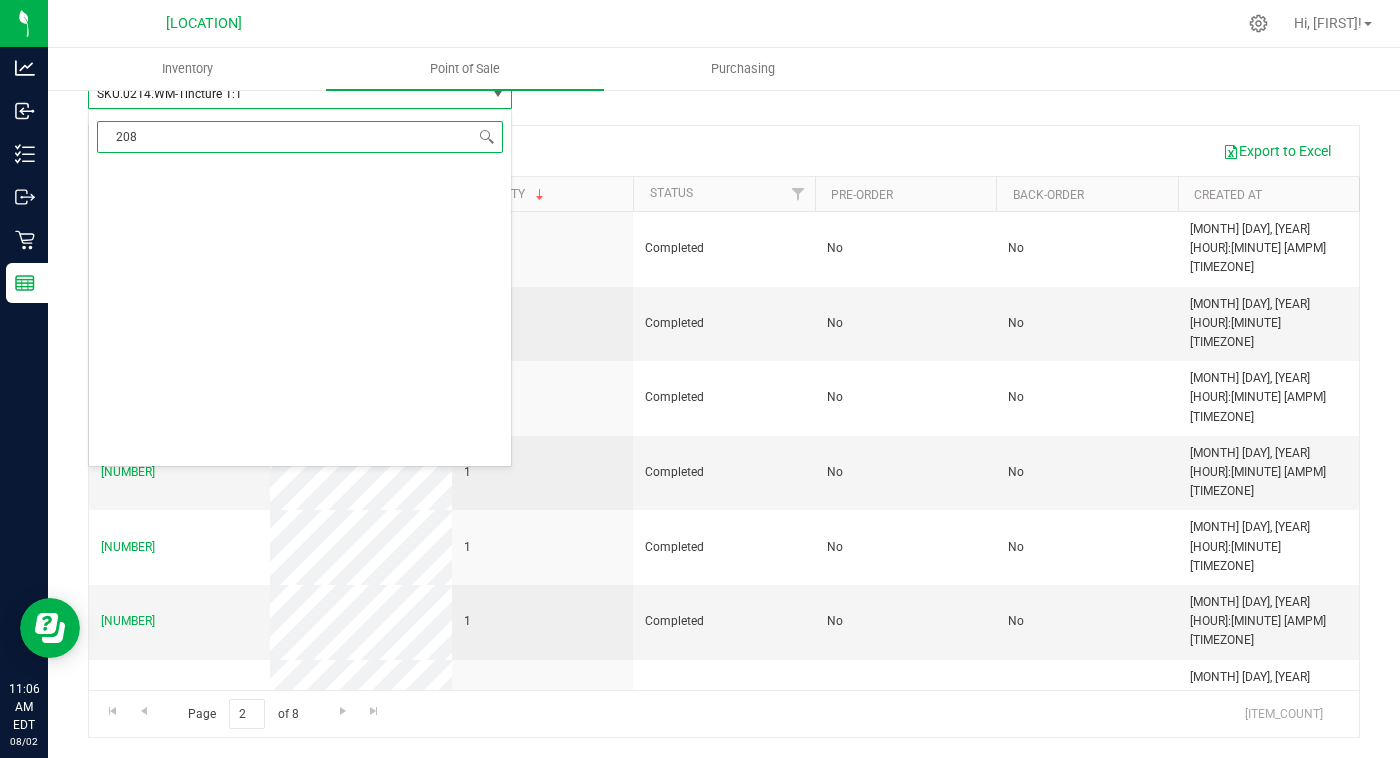 scroll, scrollTop: 0, scrollLeft: 0, axis: both 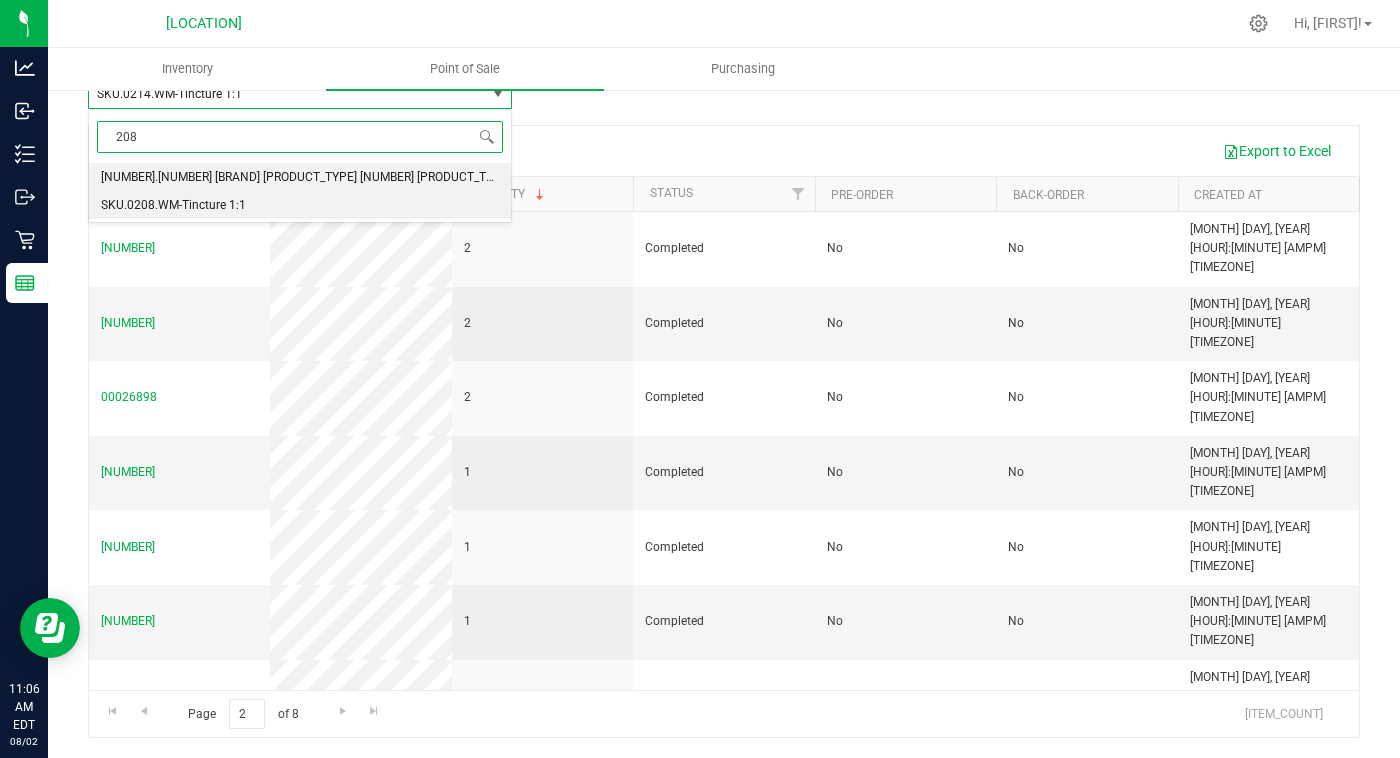 click on "SKU.0208.WM-Tincture 1:1" at bounding box center (300, 205) 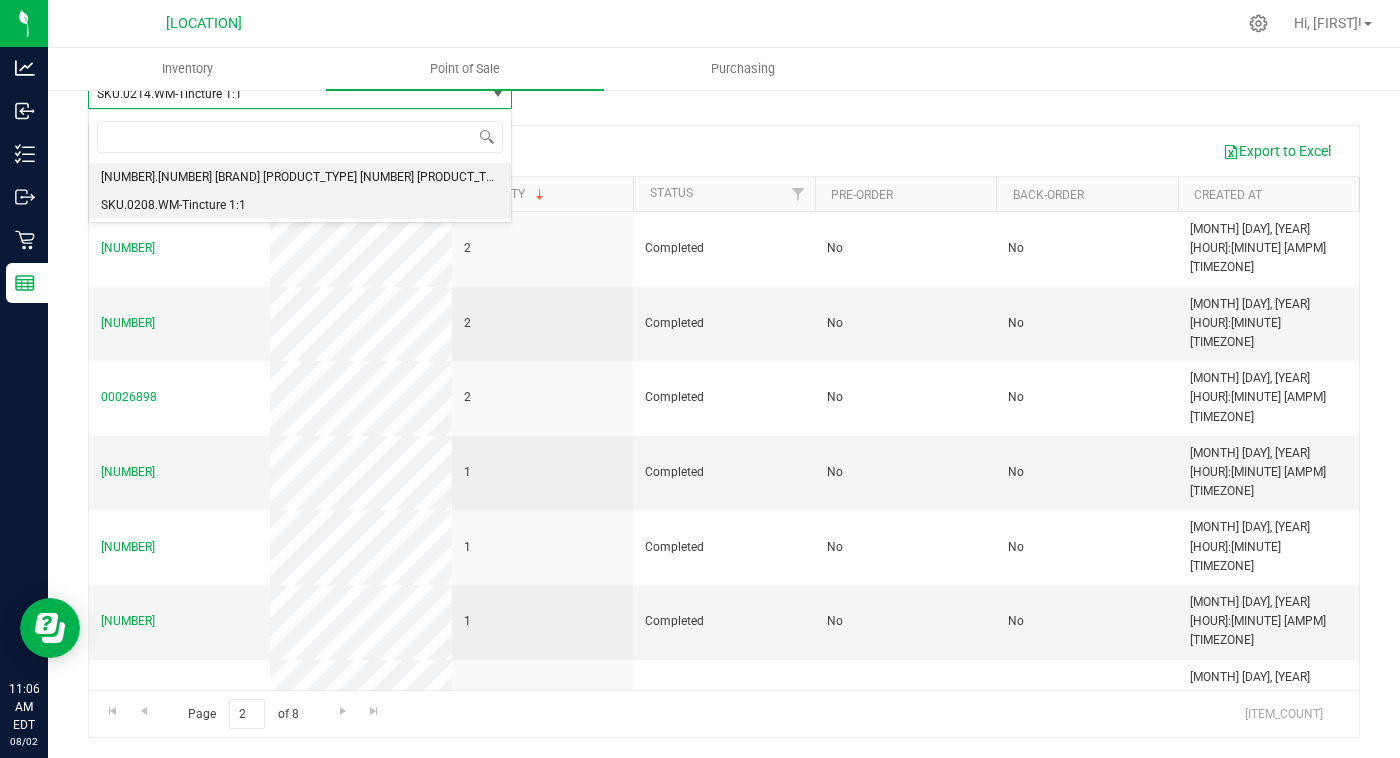 scroll, scrollTop: 4732, scrollLeft: 0, axis: vertical 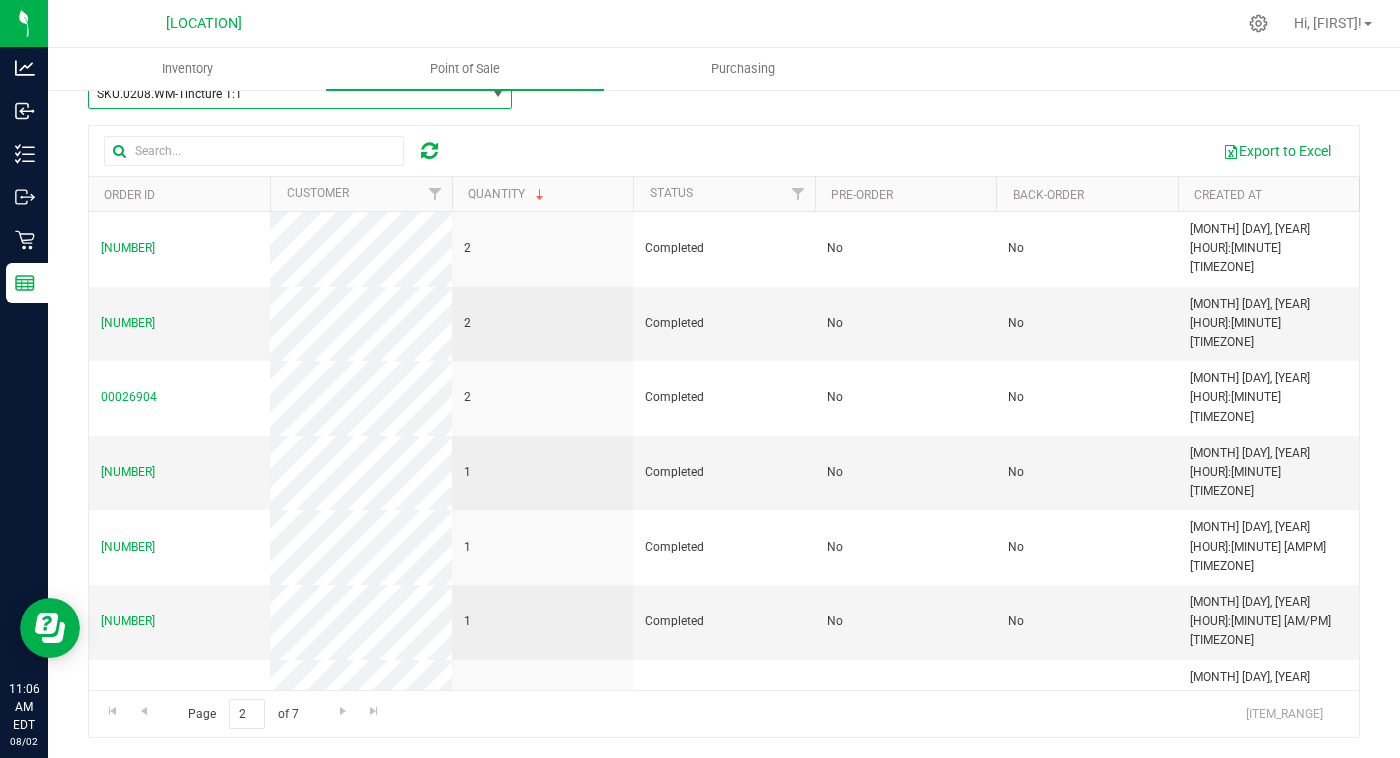 click on "Export to Excel" at bounding box center (902, 151) 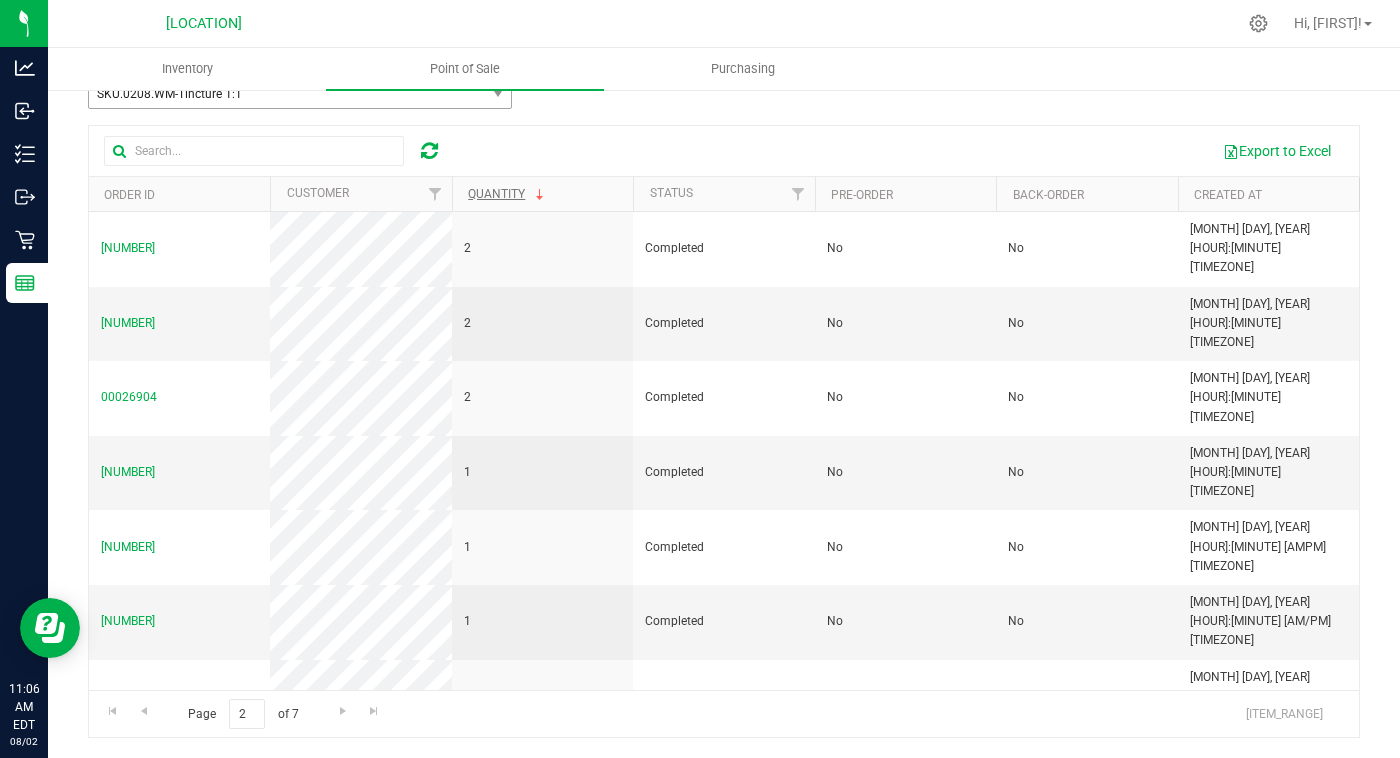 click at bounding box center [540, 195] 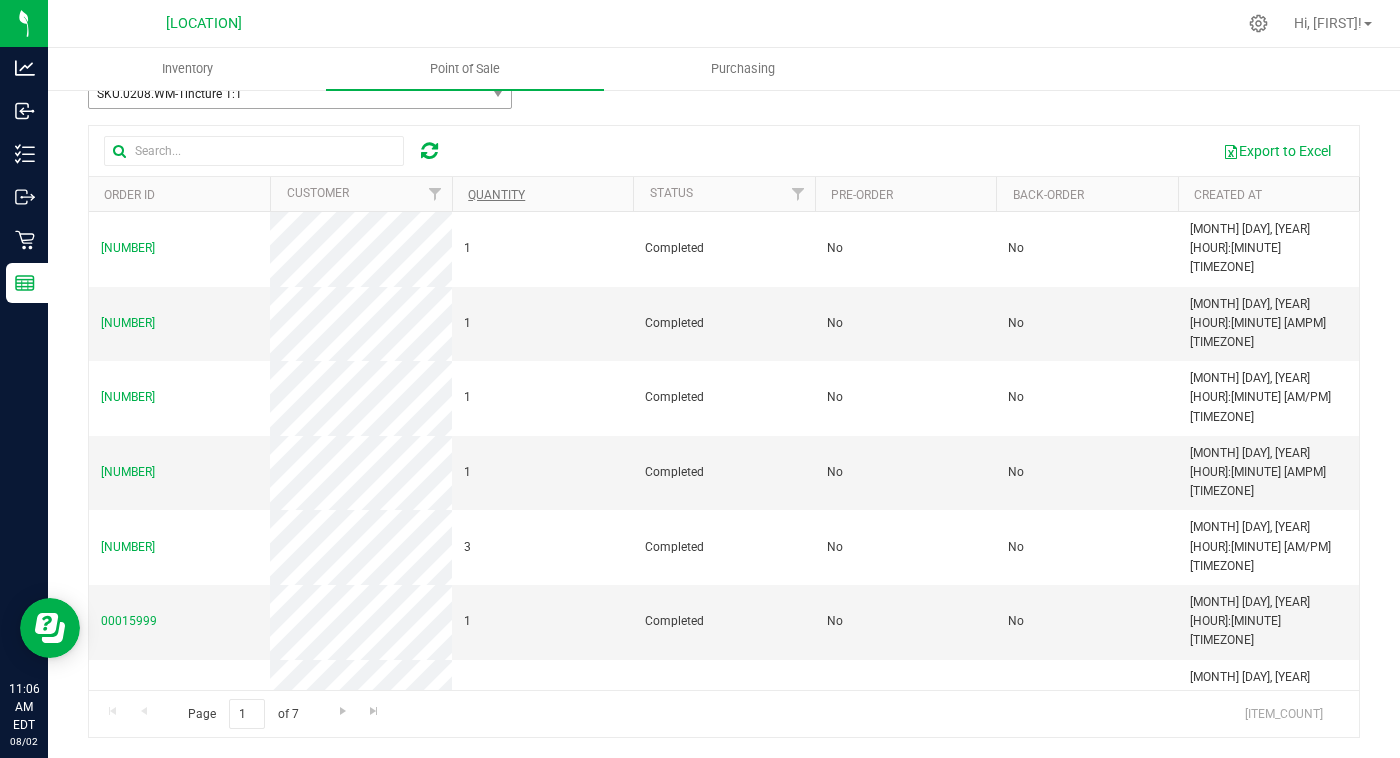 click on "Quantity" at bounding box center [542, 194] 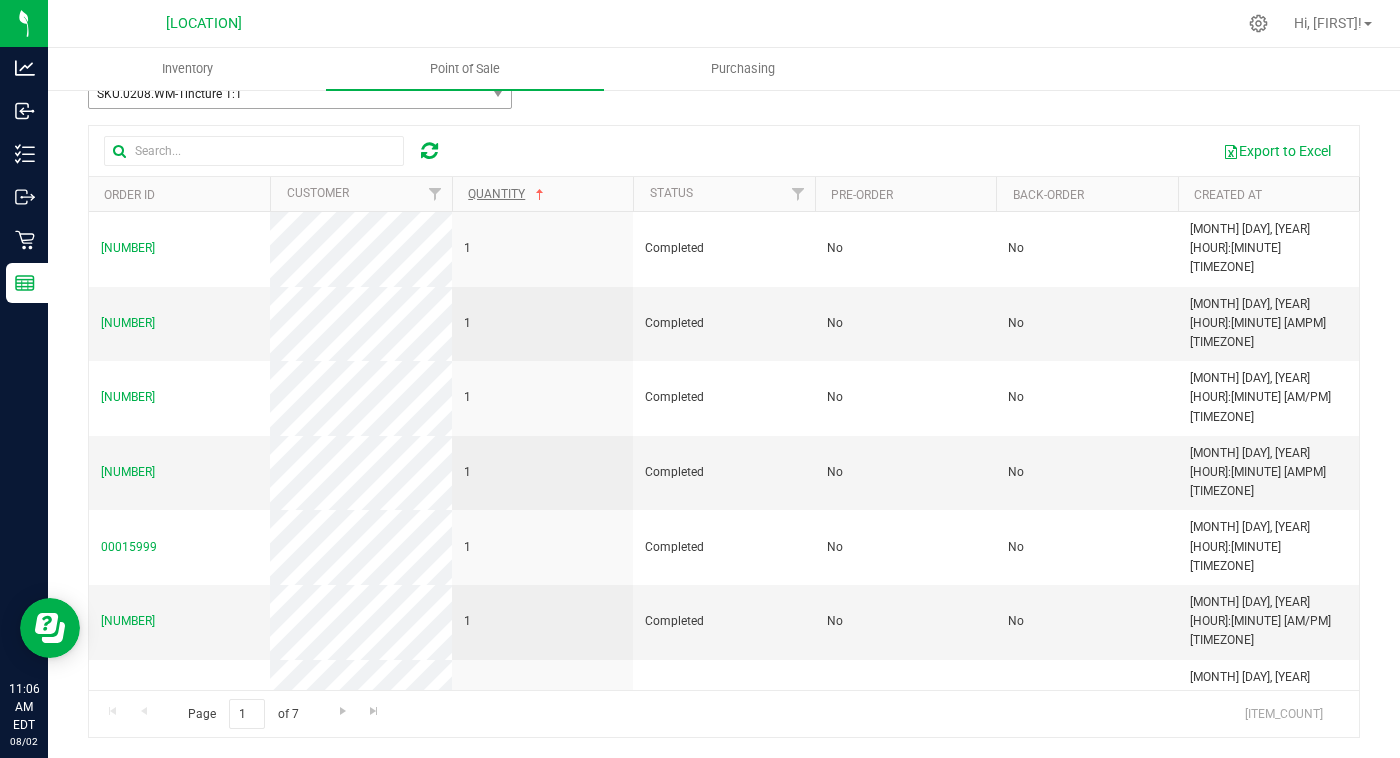 click at bounding box center [540, 195] 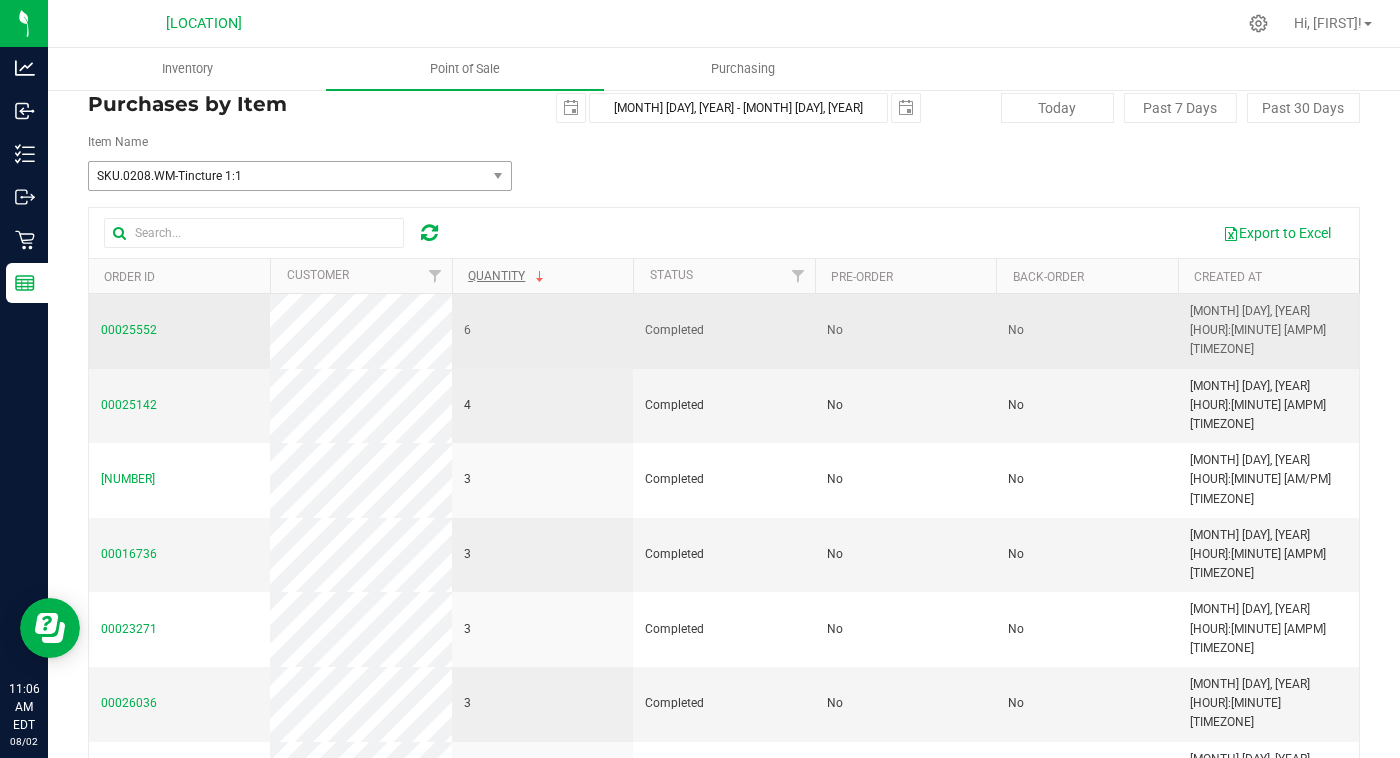 scroll, scrollTop: 15, scrollLeft: 0, axis: vertical 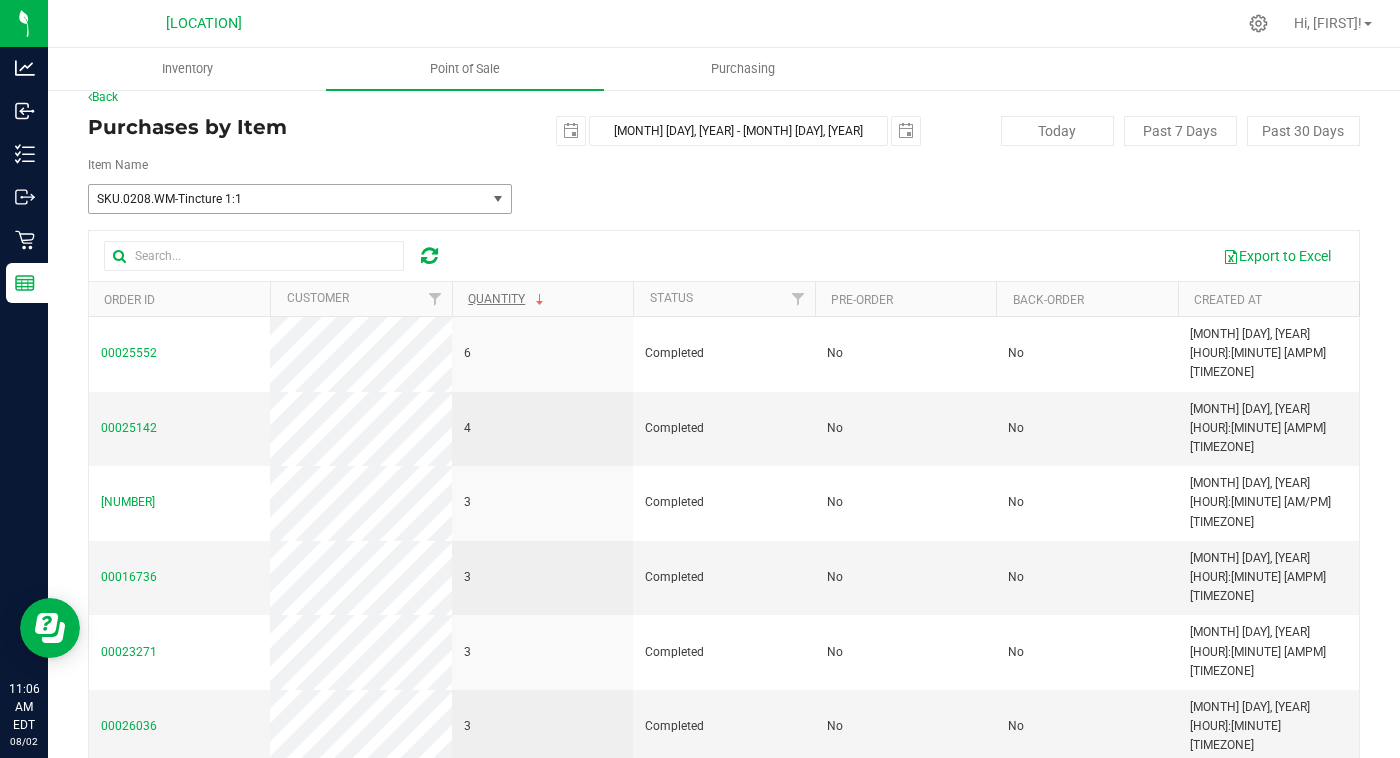 click on "SKU.0208.WM-Tincture 1:1" at bounding box center (280, 199) 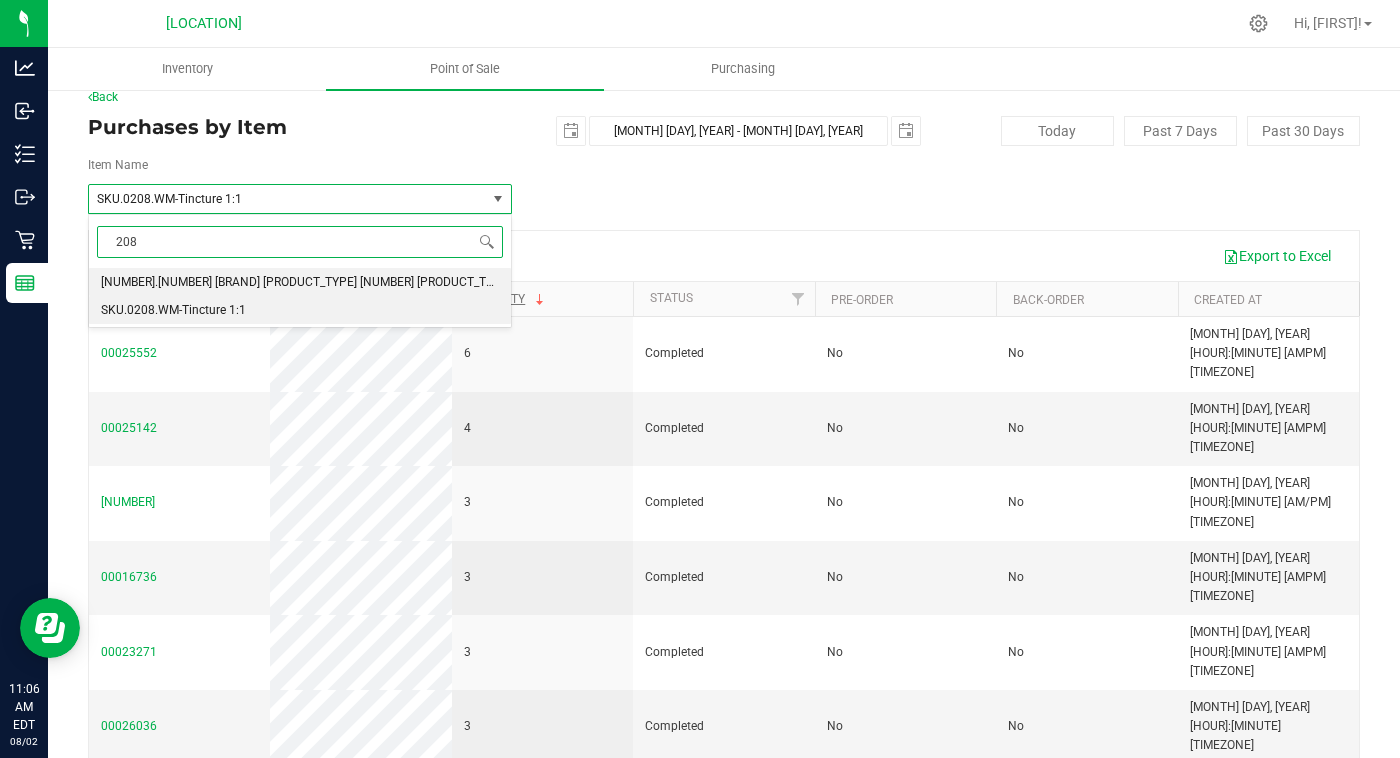 scroll, scrollTop: 0, scrollLeft: 0, axis: both 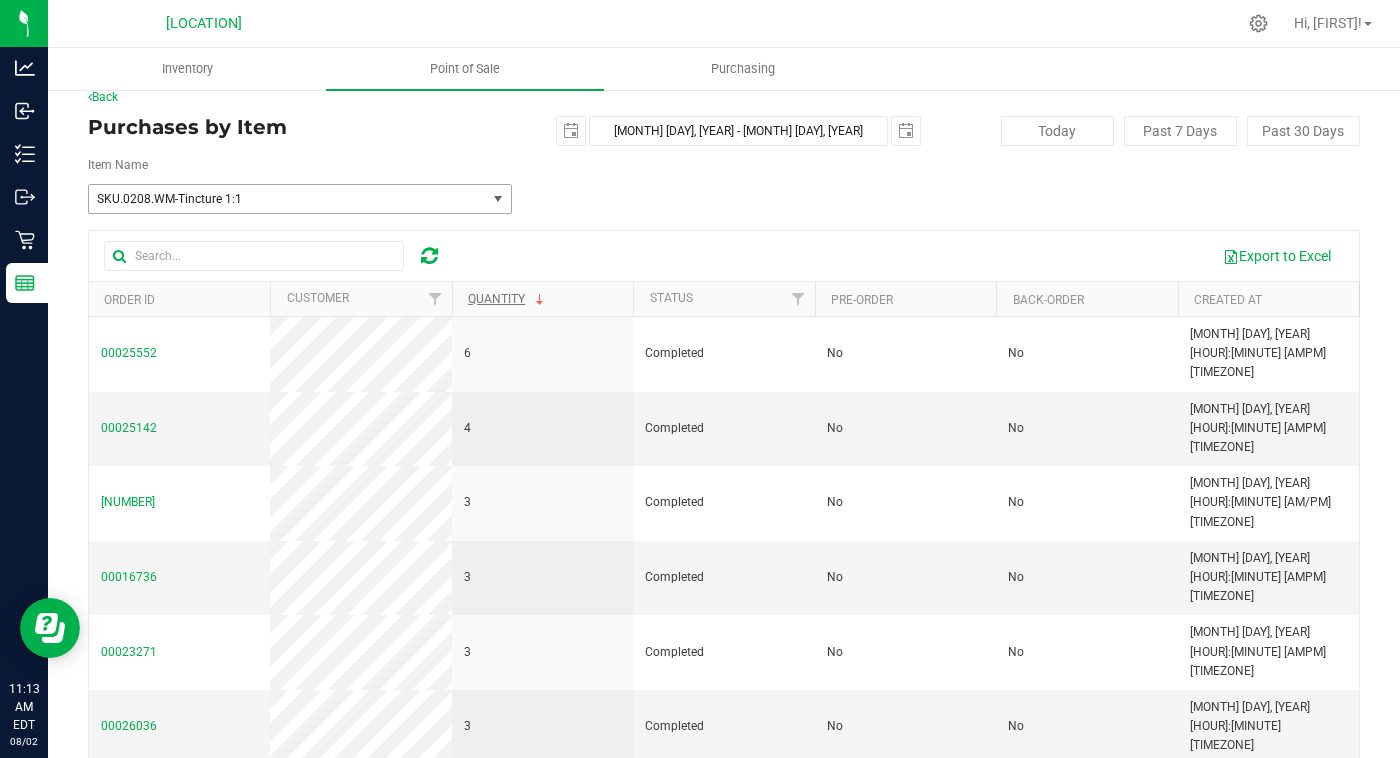 click on "SKU.0208.WM-Tincture 1:1" at bounding box center (287, 199) 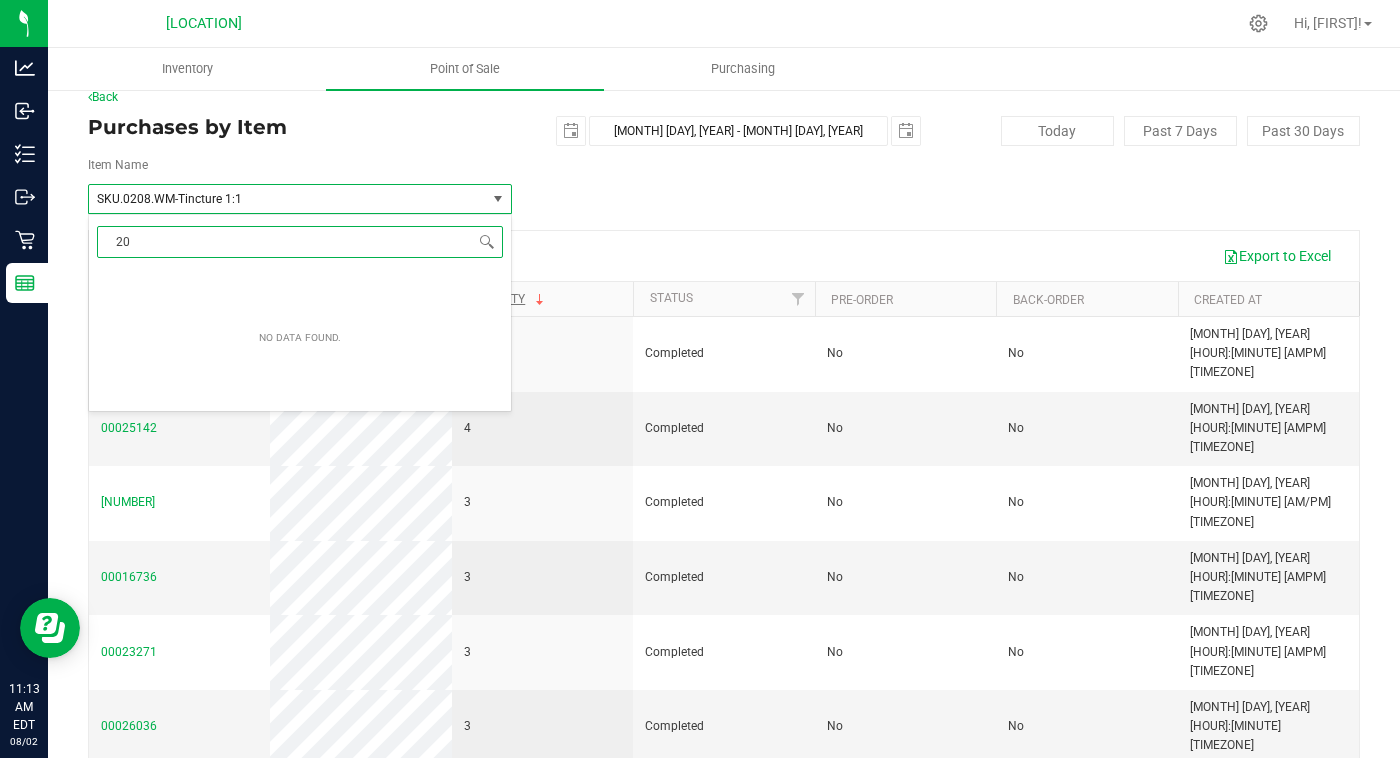 type on "2" 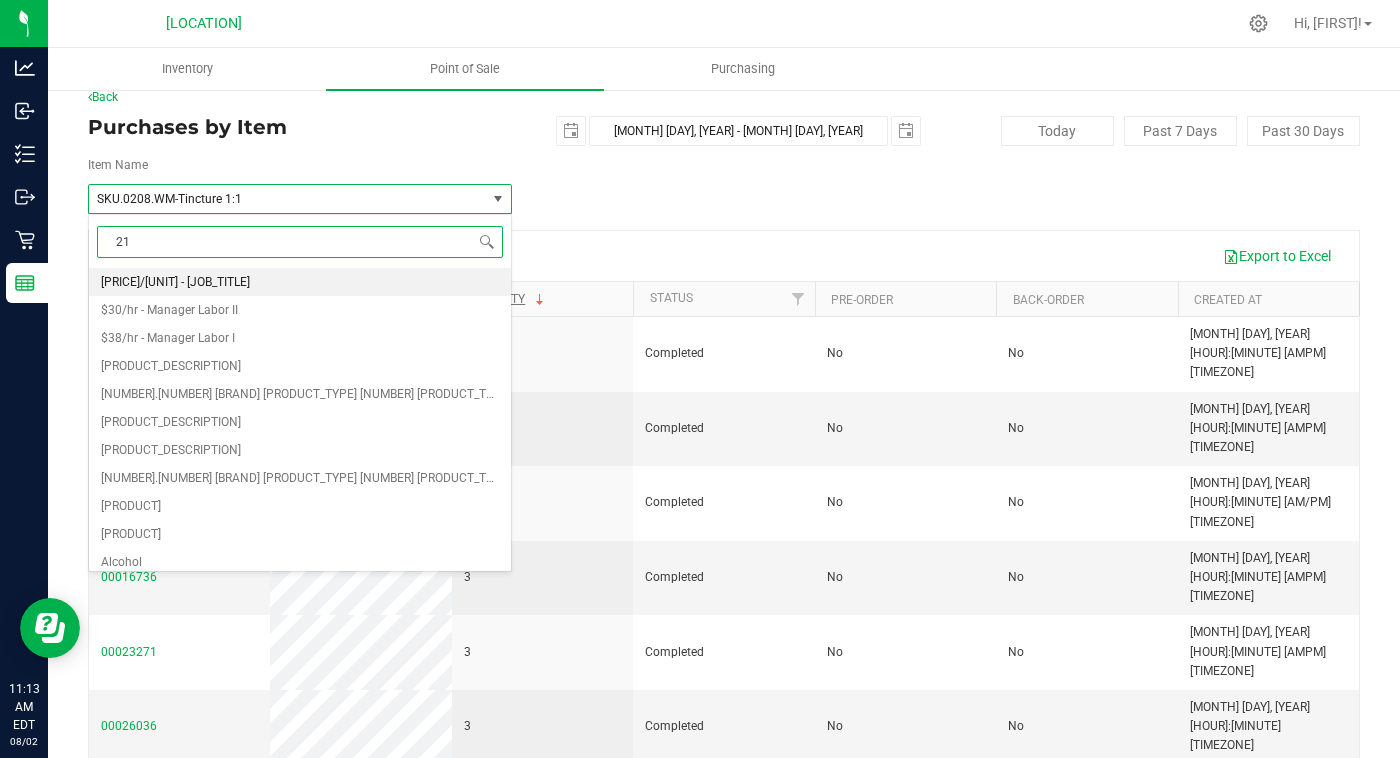 type on "214" 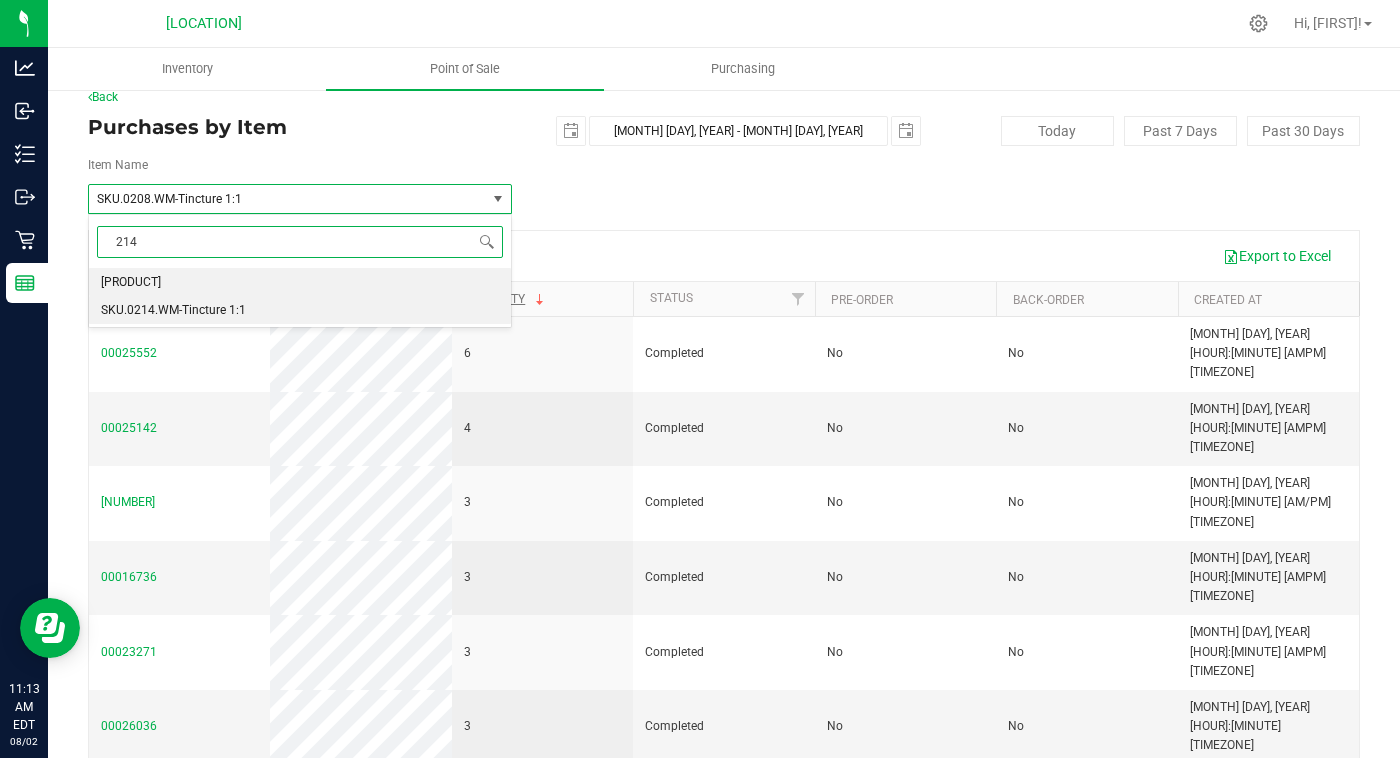 click on "SKU.0214.WM-Tincture 1:1" at bounding box center (300, 310) 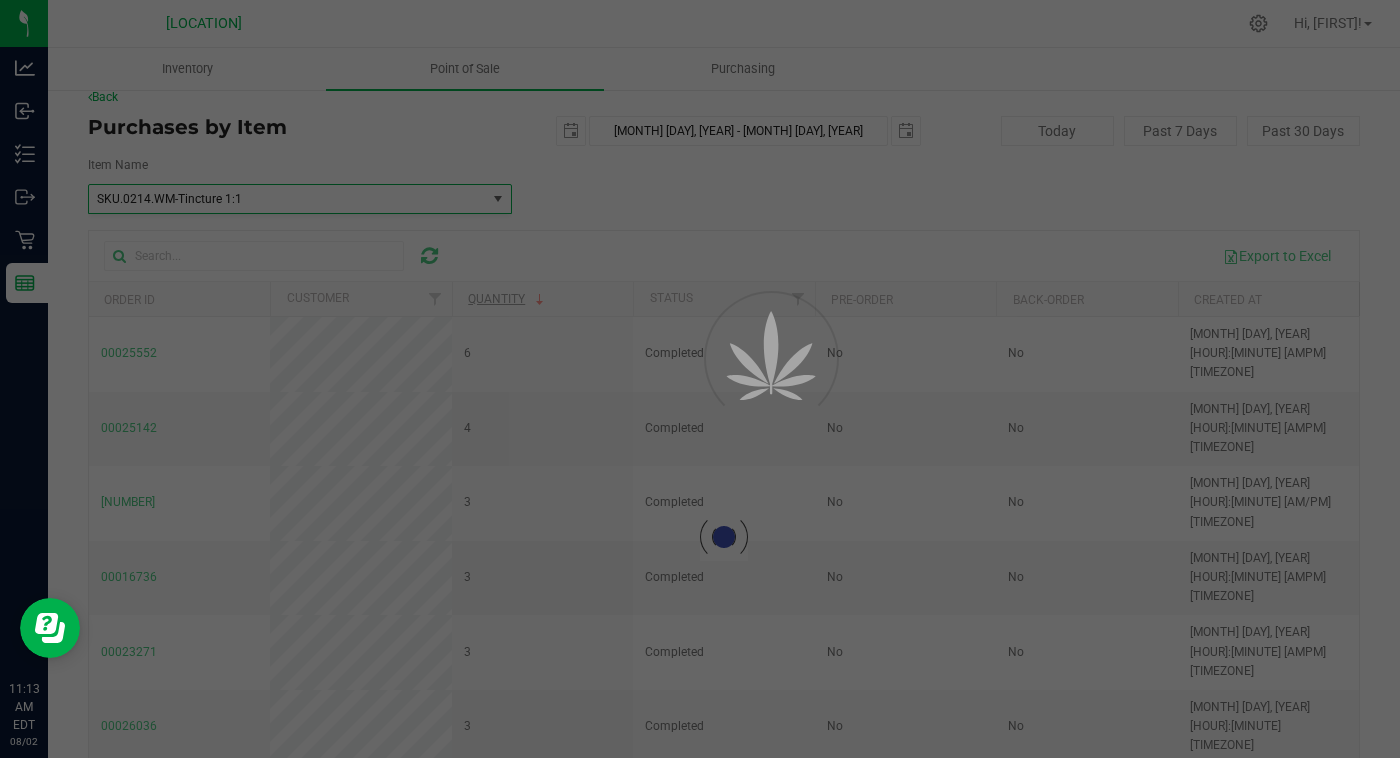 scroll, scrollTop: 4844, scrollLeft: 0, axis: vertical 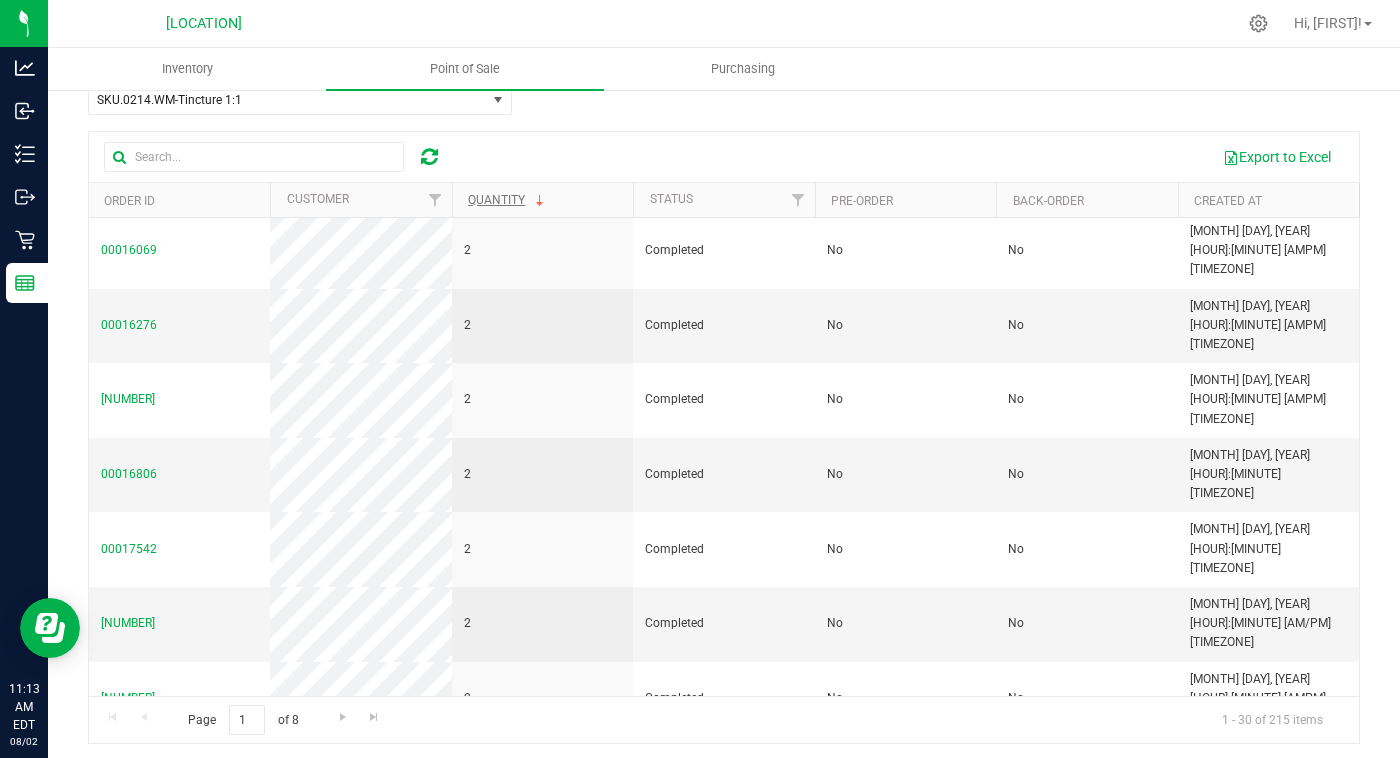 click on "2" at bounding box center (542, 1519) 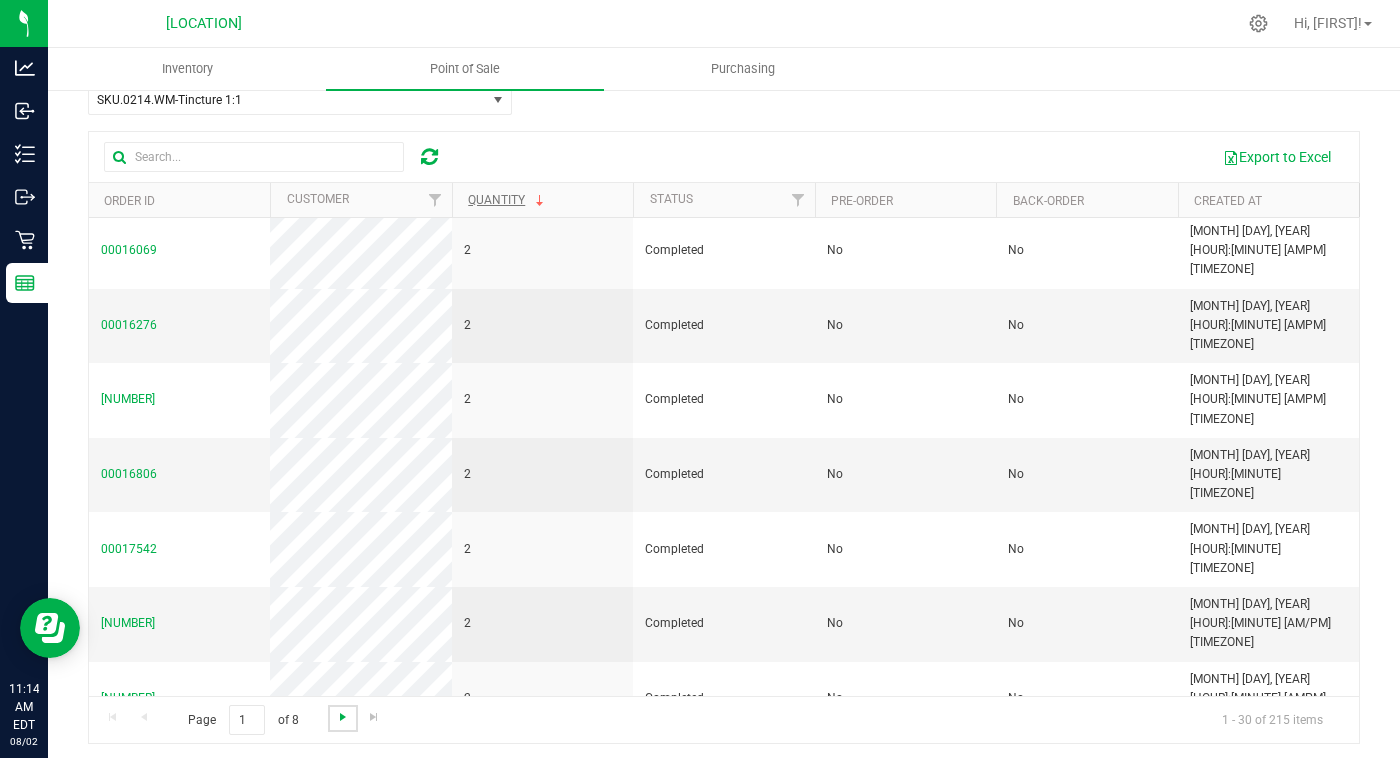 click at bounding box center (343, 717) 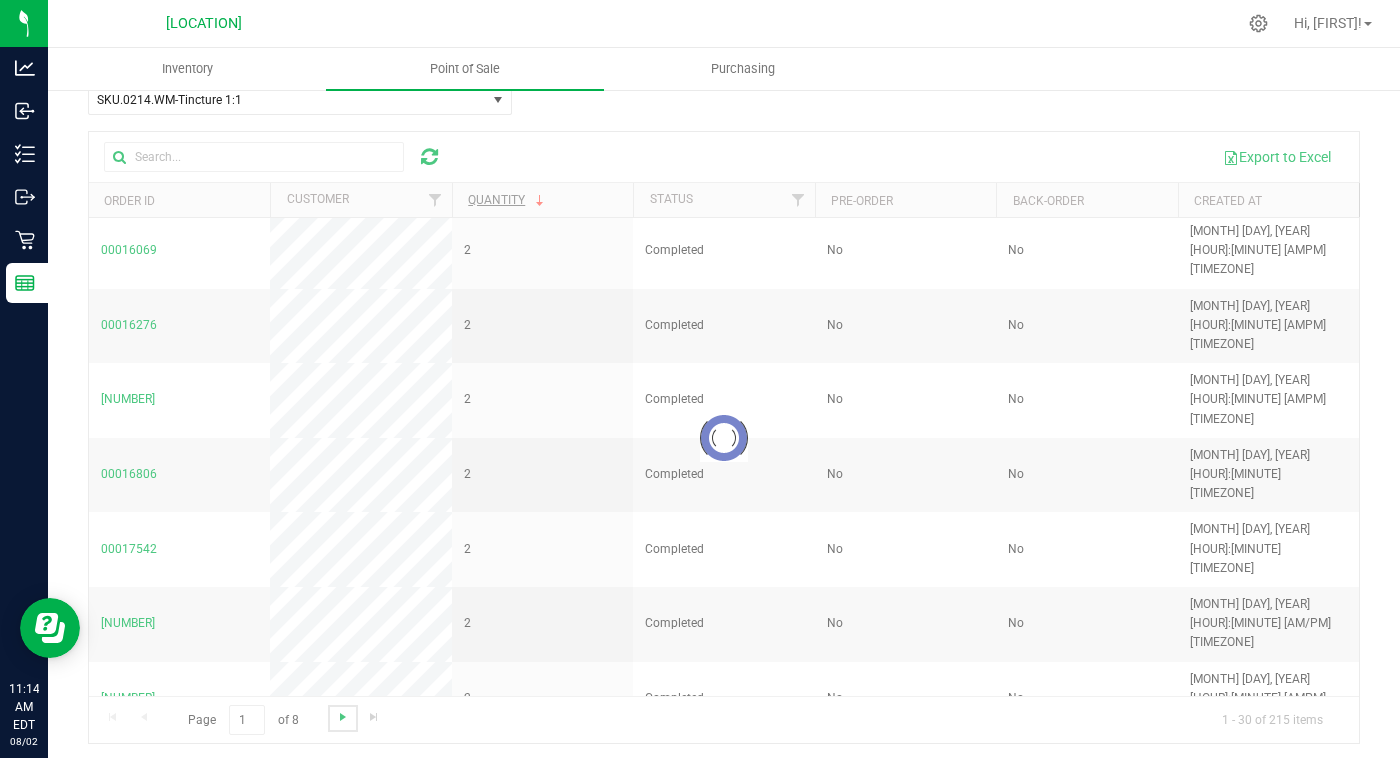 scroll, scrollTop: 0, scrollLeft: 0, axis: both 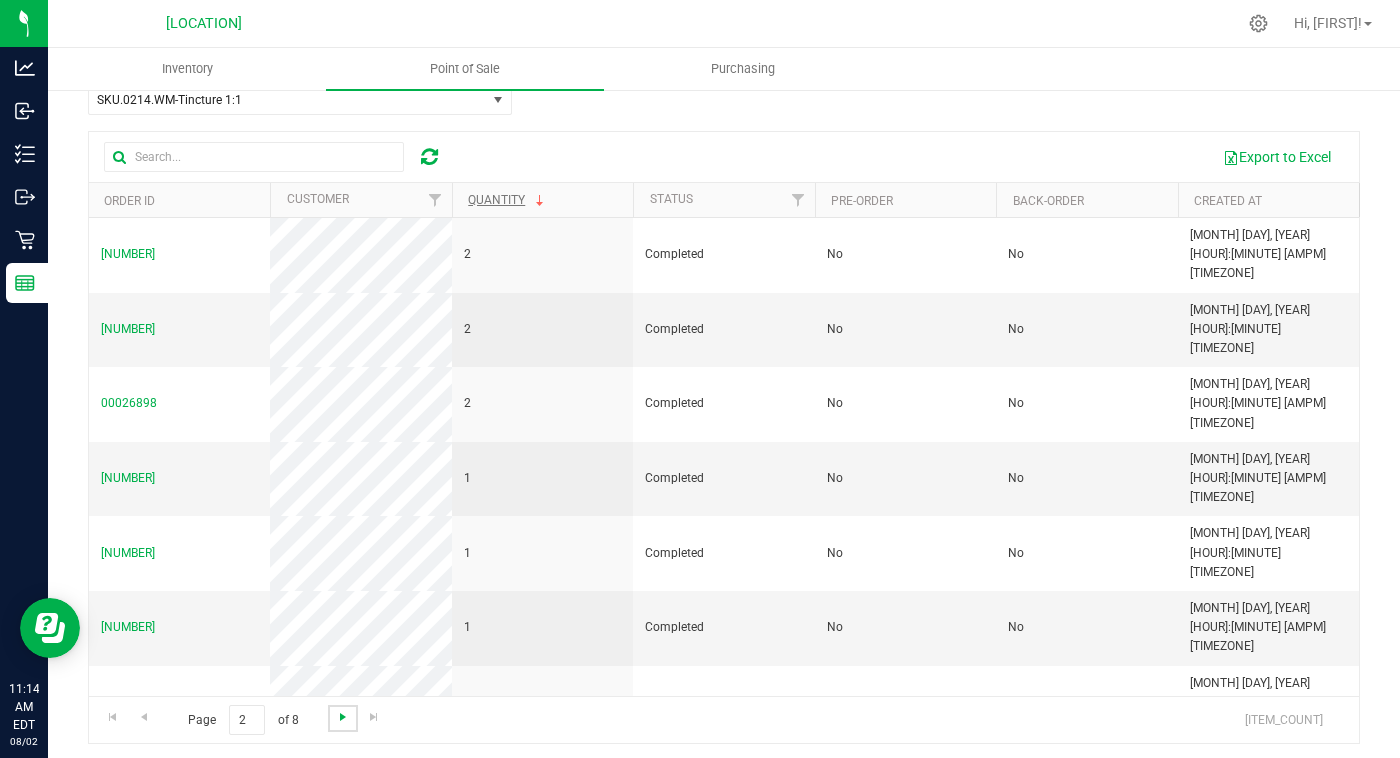 click at bounding box center [343, 717] 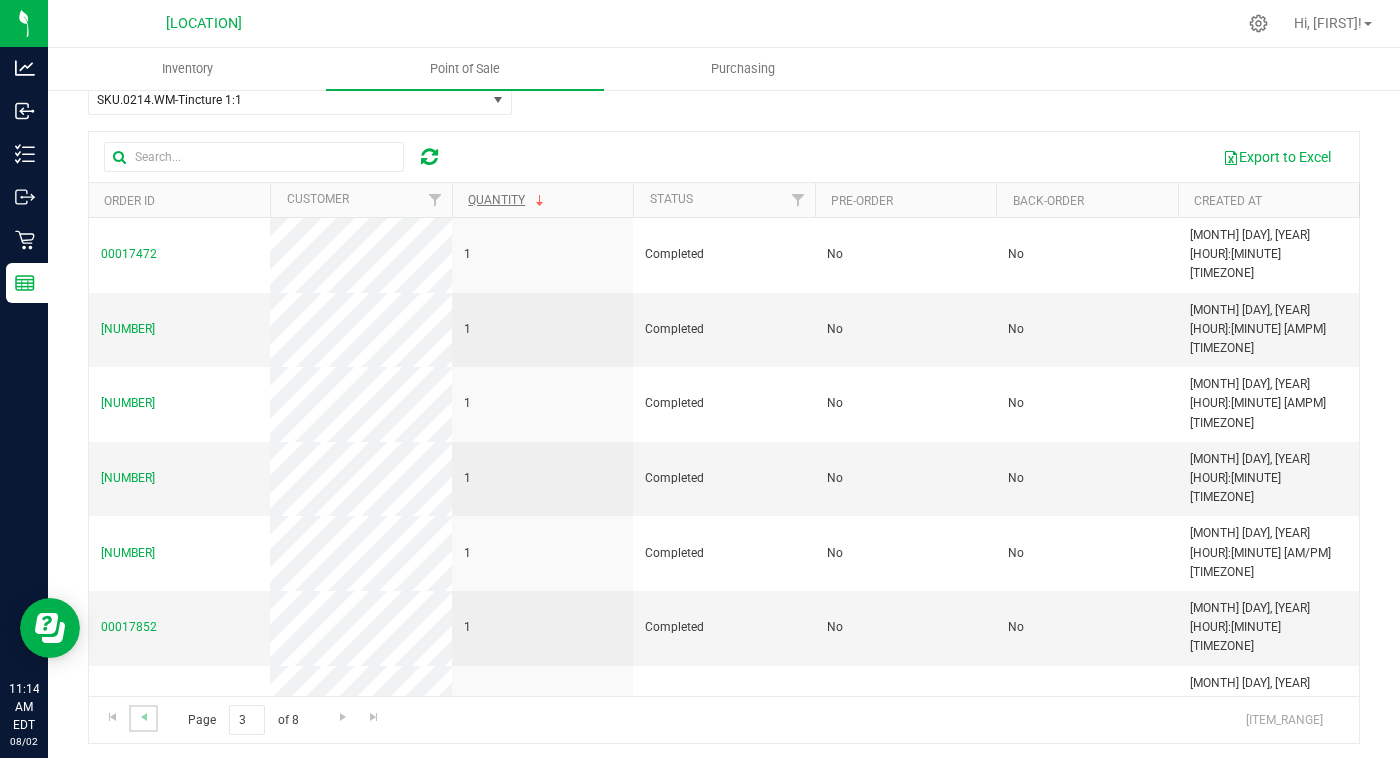 click at bounding box center (143, 718) 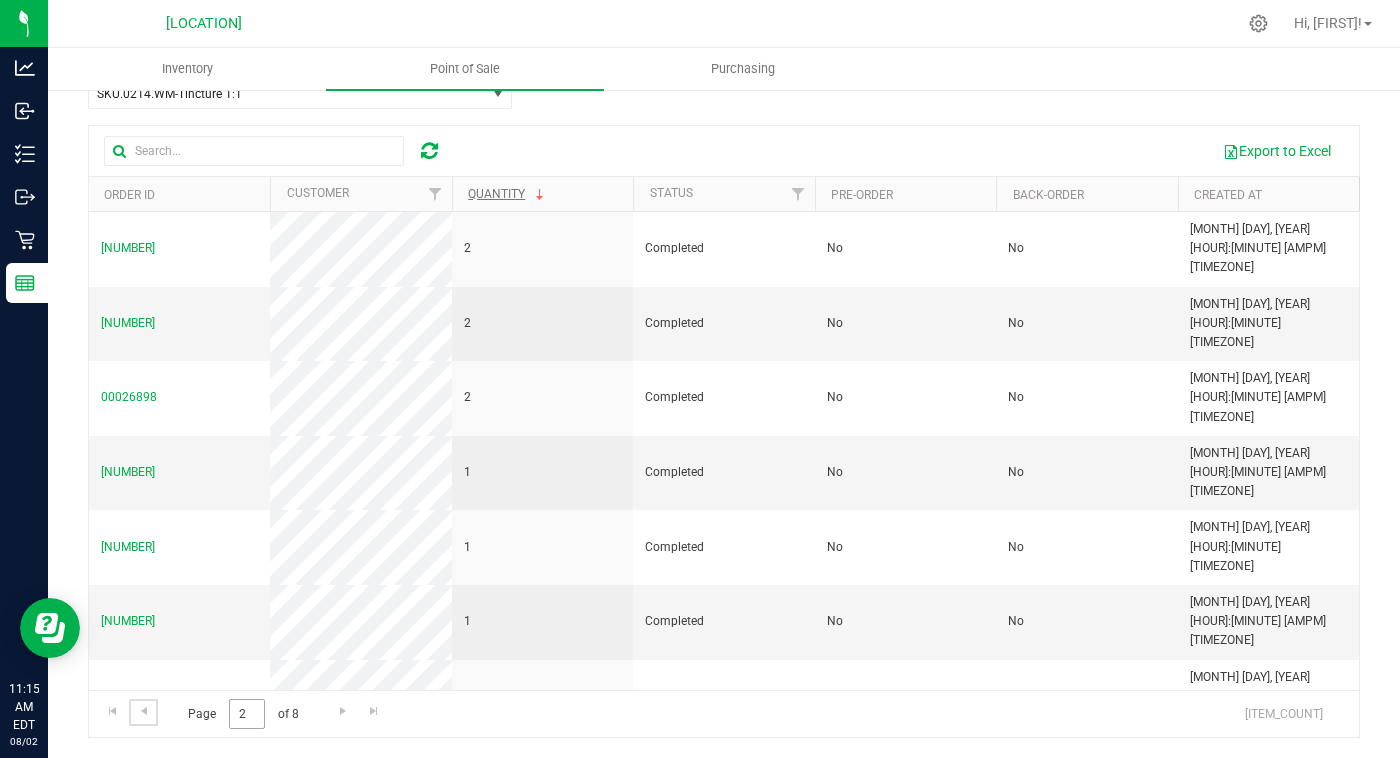 scroll, scrollTop: 125, scrollLeft: 0, axis: vertical 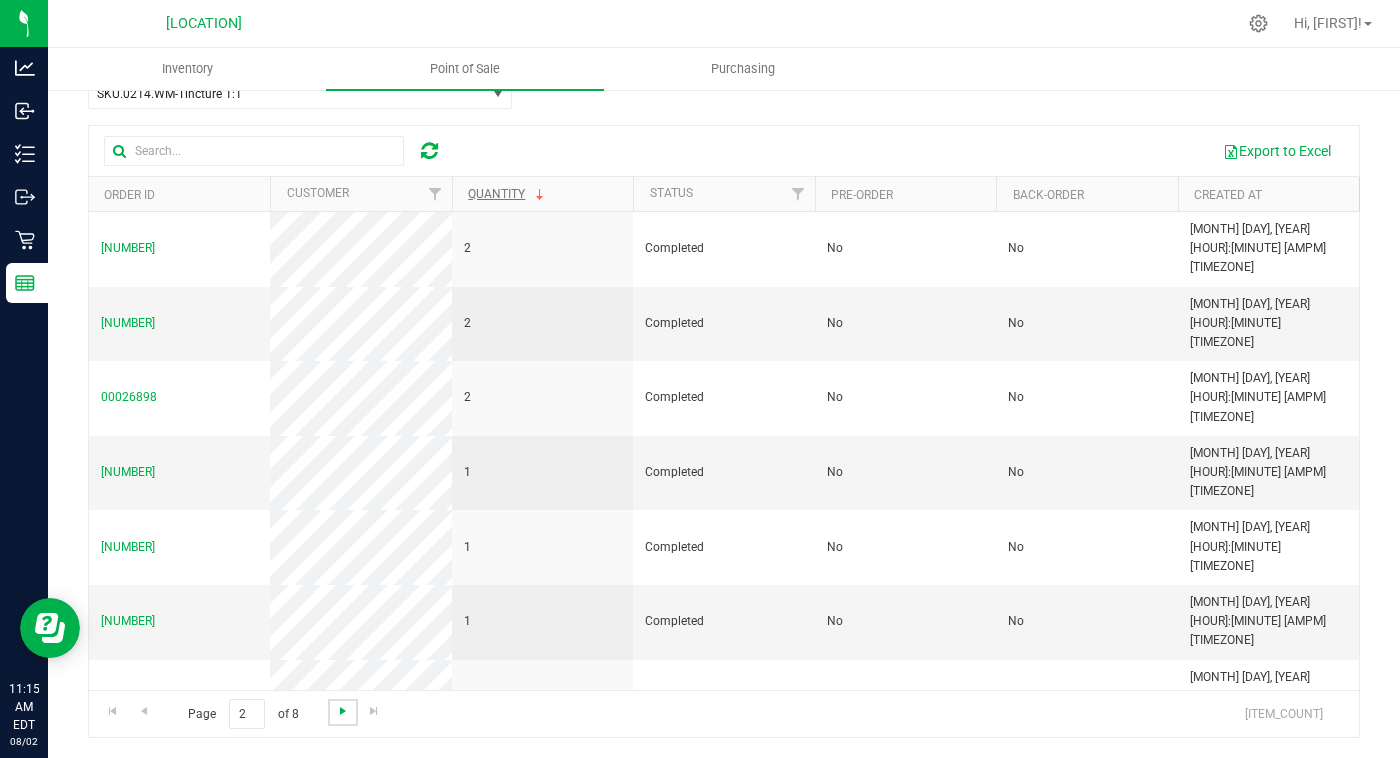click at bounding box center (343, 711) 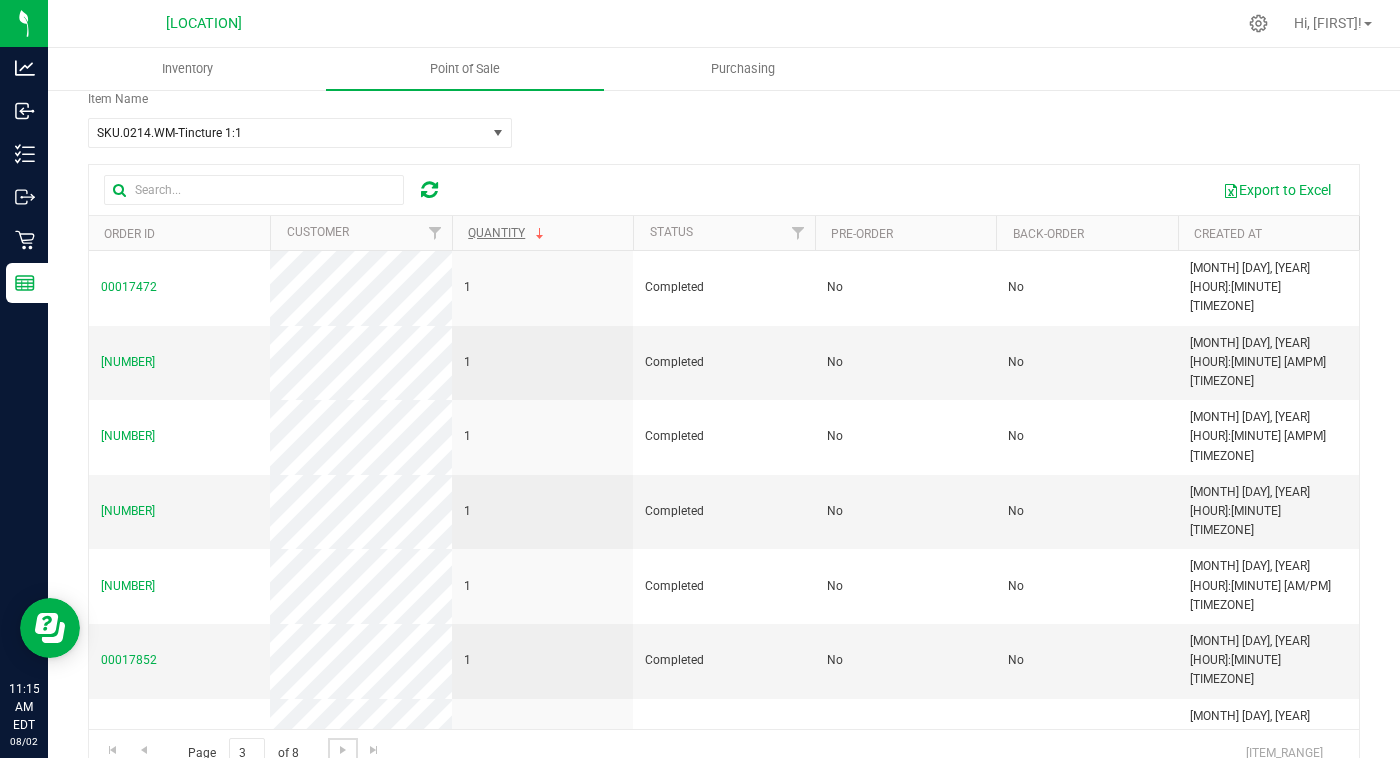 scroll, scrollTop: 90, scrollLeft: 0, axis: vertical 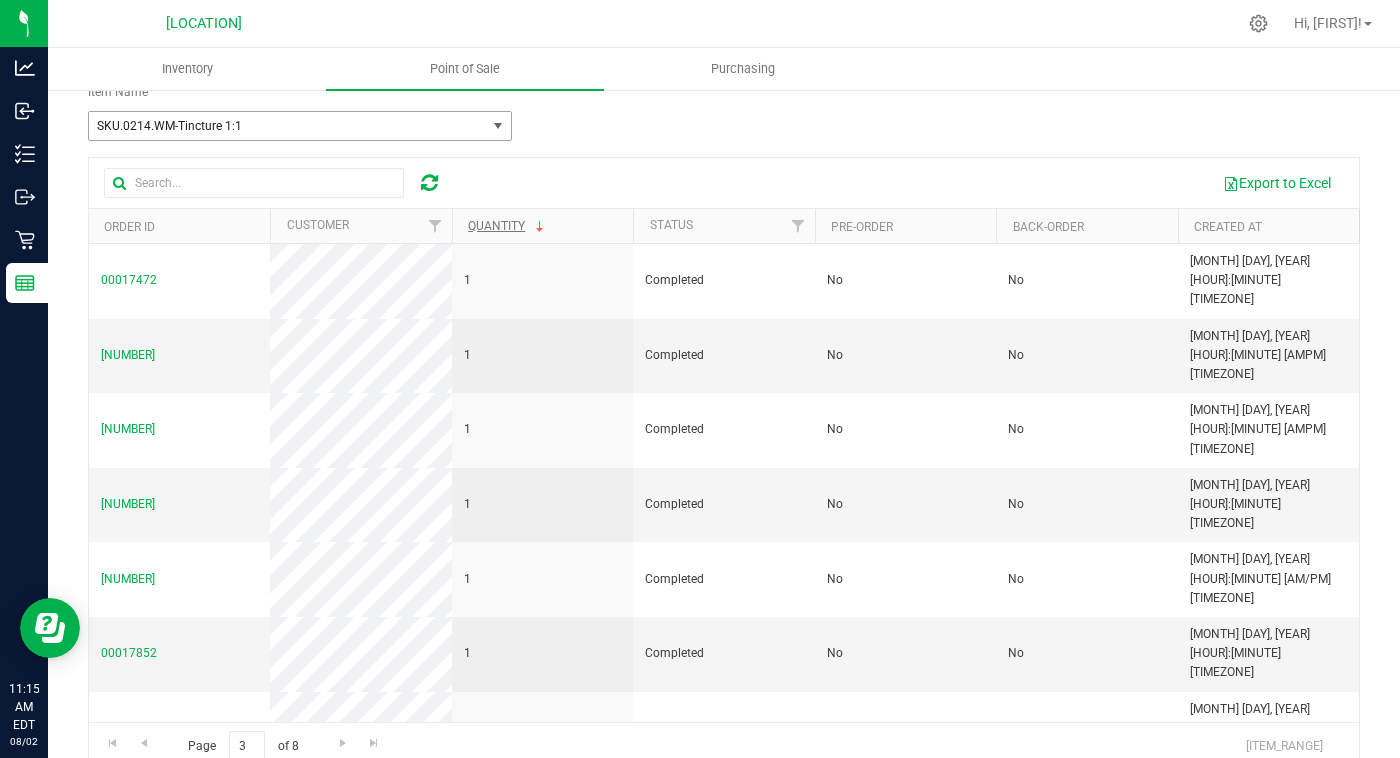 click on "SKU.0214.WM-Tincture 1:1" at bounding box center [280, 126] 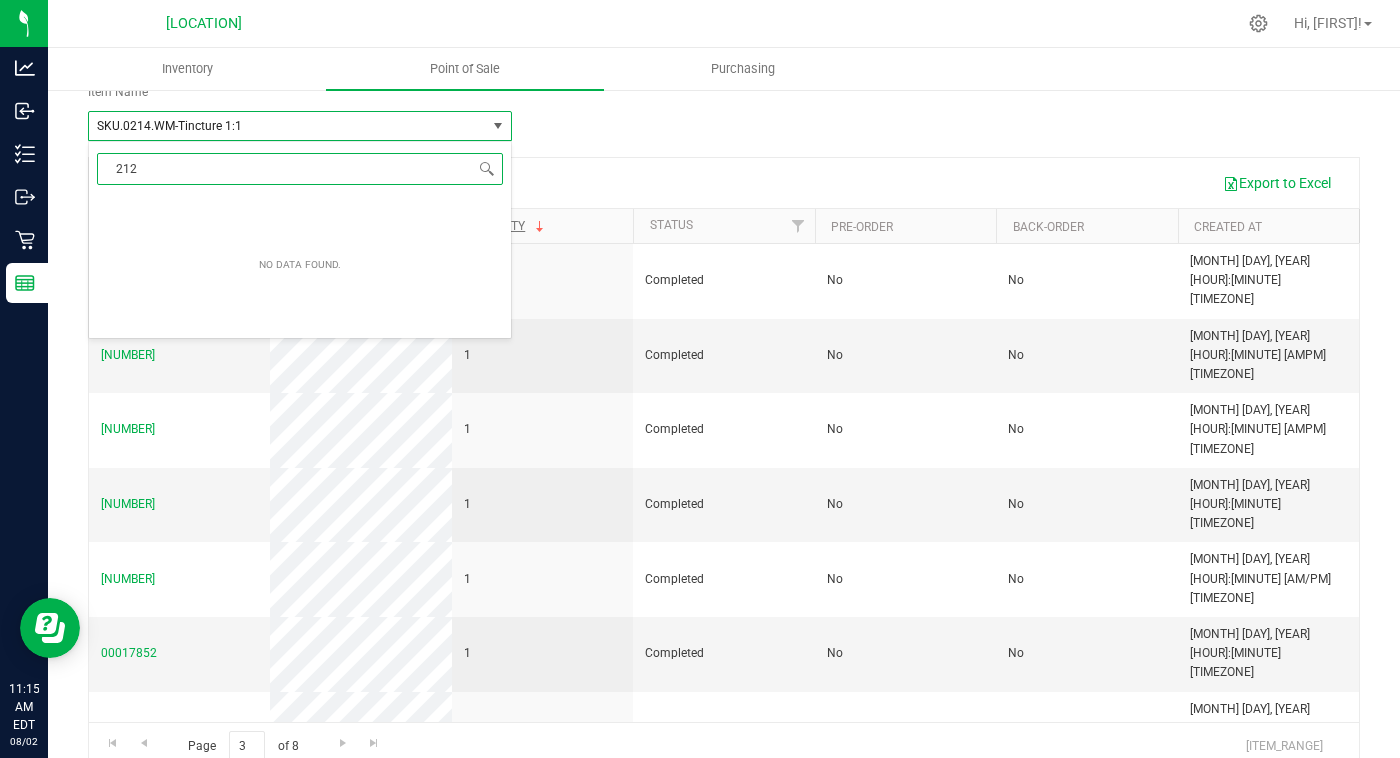 scroll, scrollTop: 0, scrollLeft: 0, axis: both 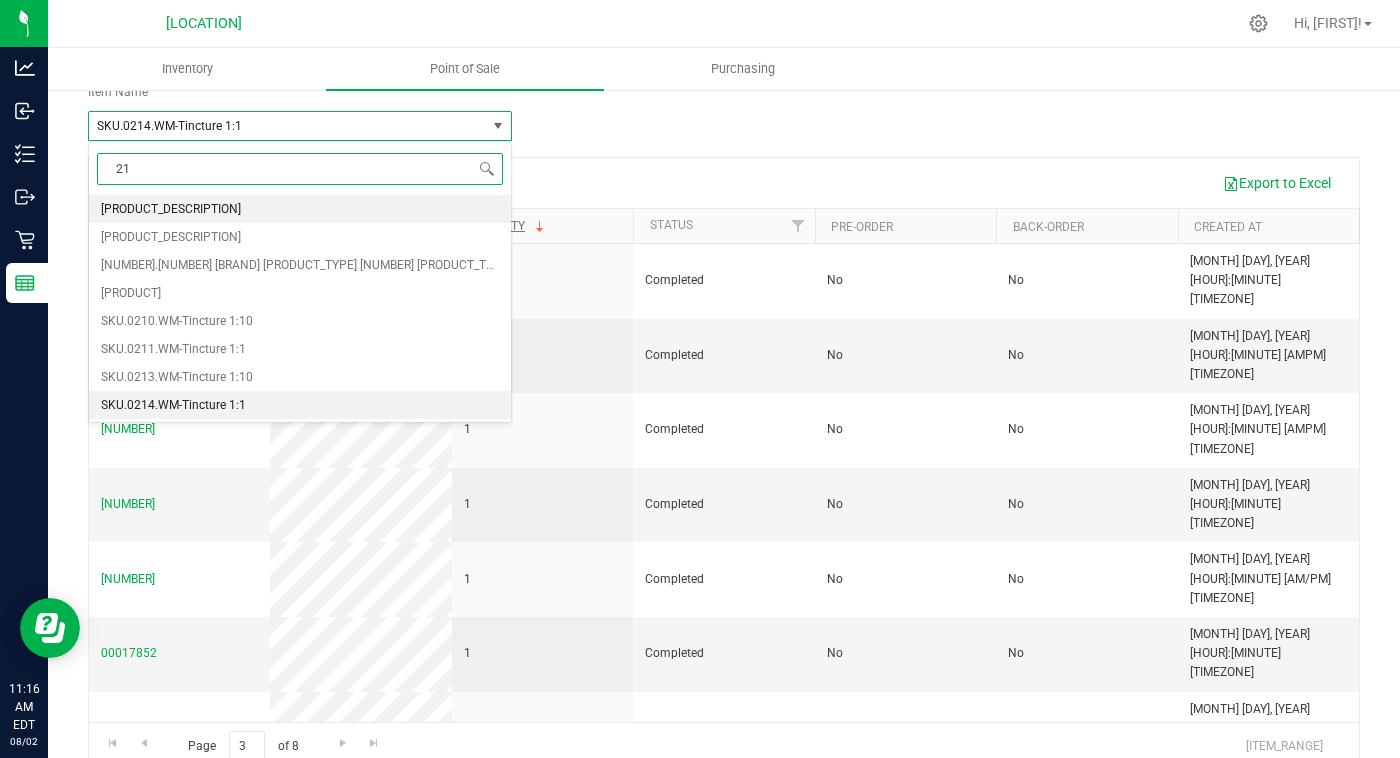 type on "211" 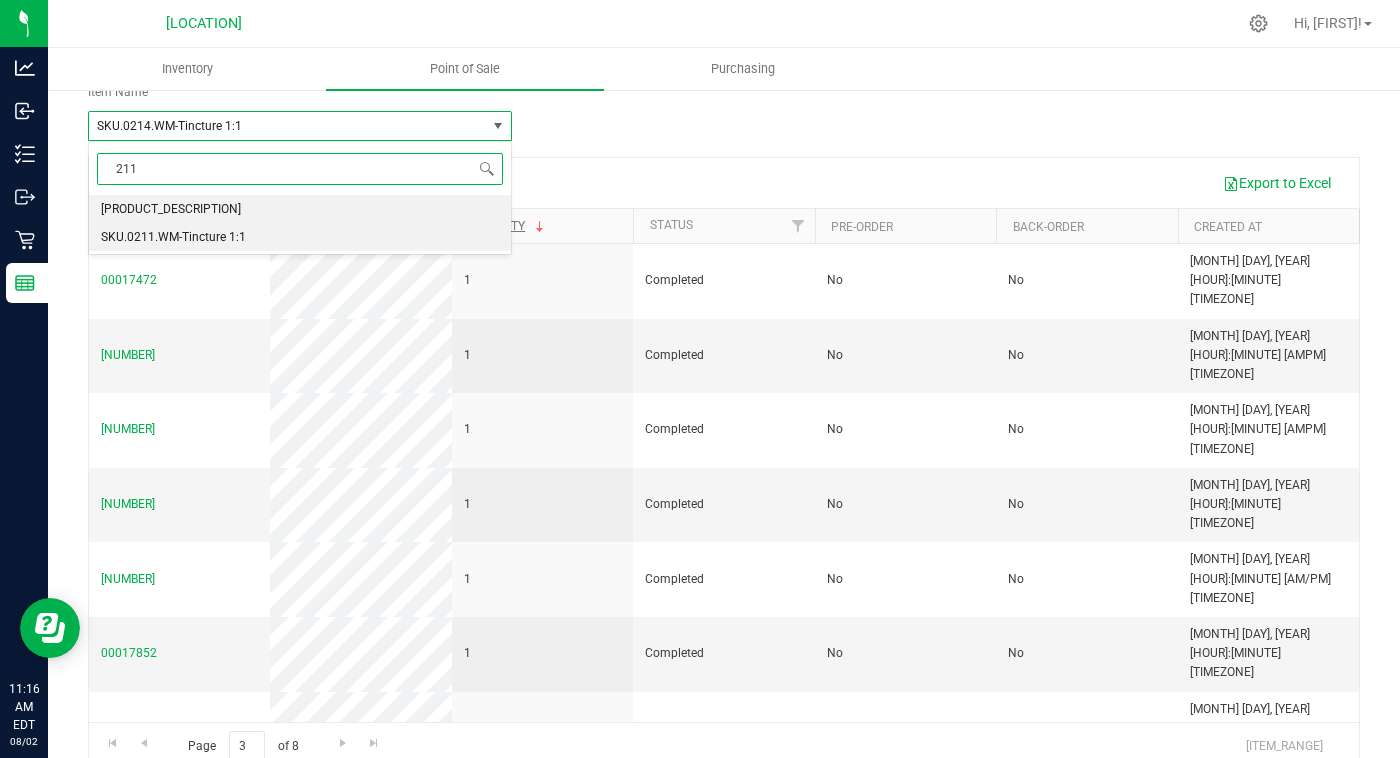 click on "SKU.0211.WM-Tincture 1:1" at bounding box center (300, 237) 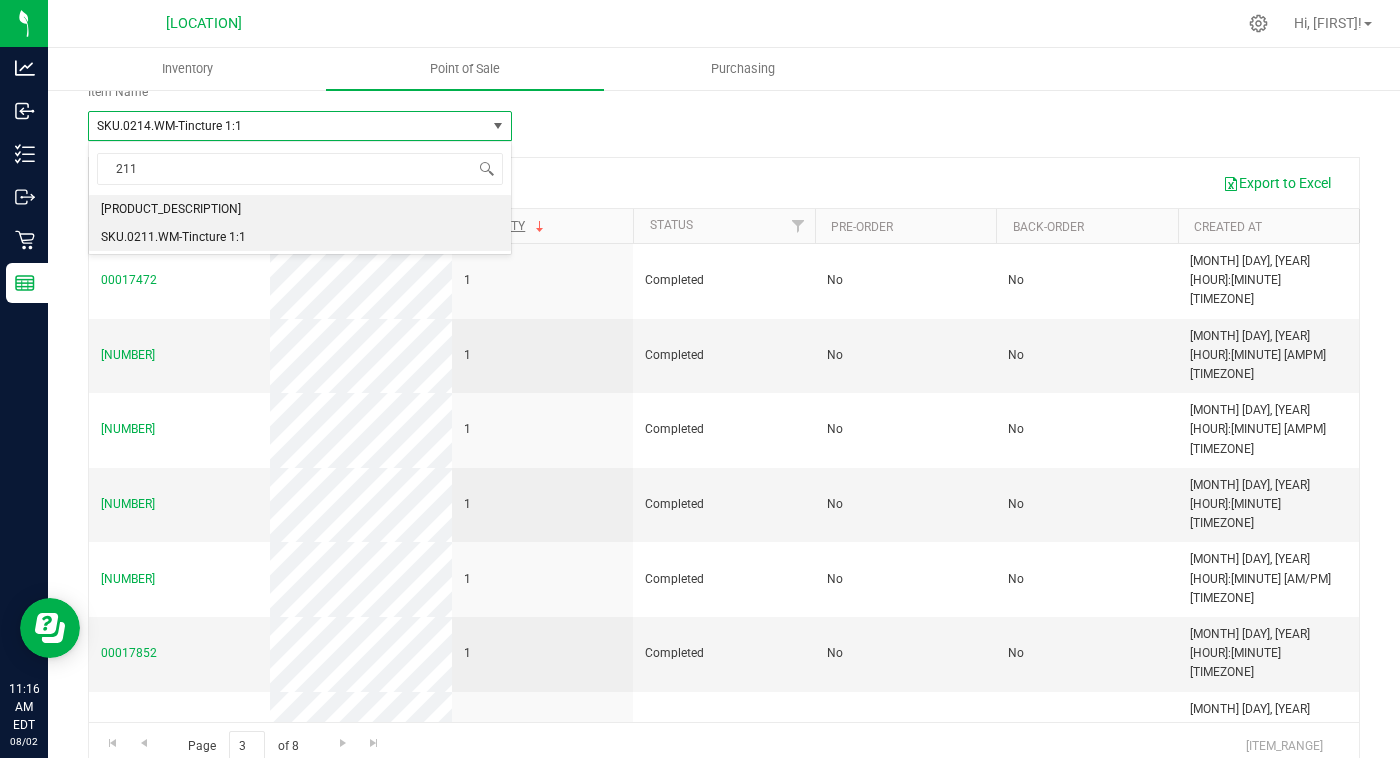 type 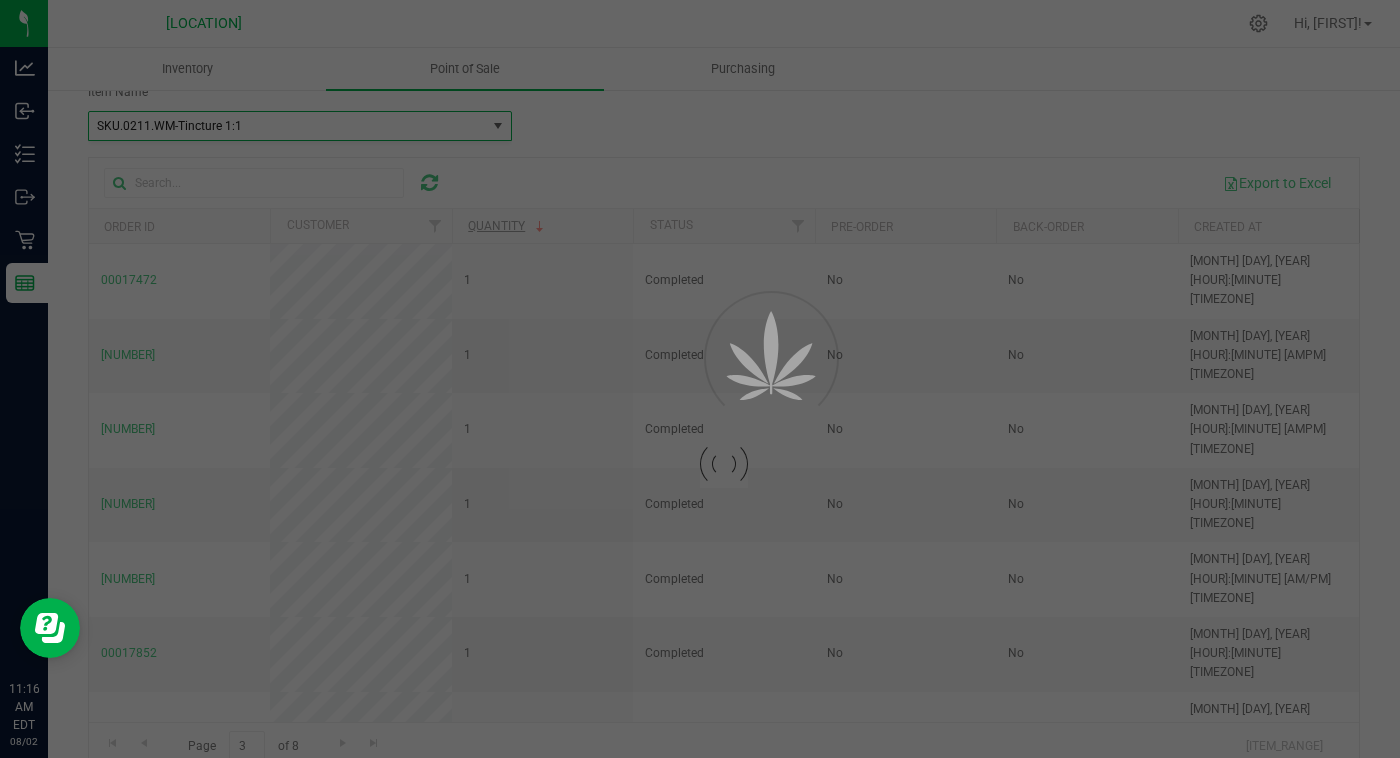 scroll, scrollTop: 4788, scrollLeft: 0, axis: vertical 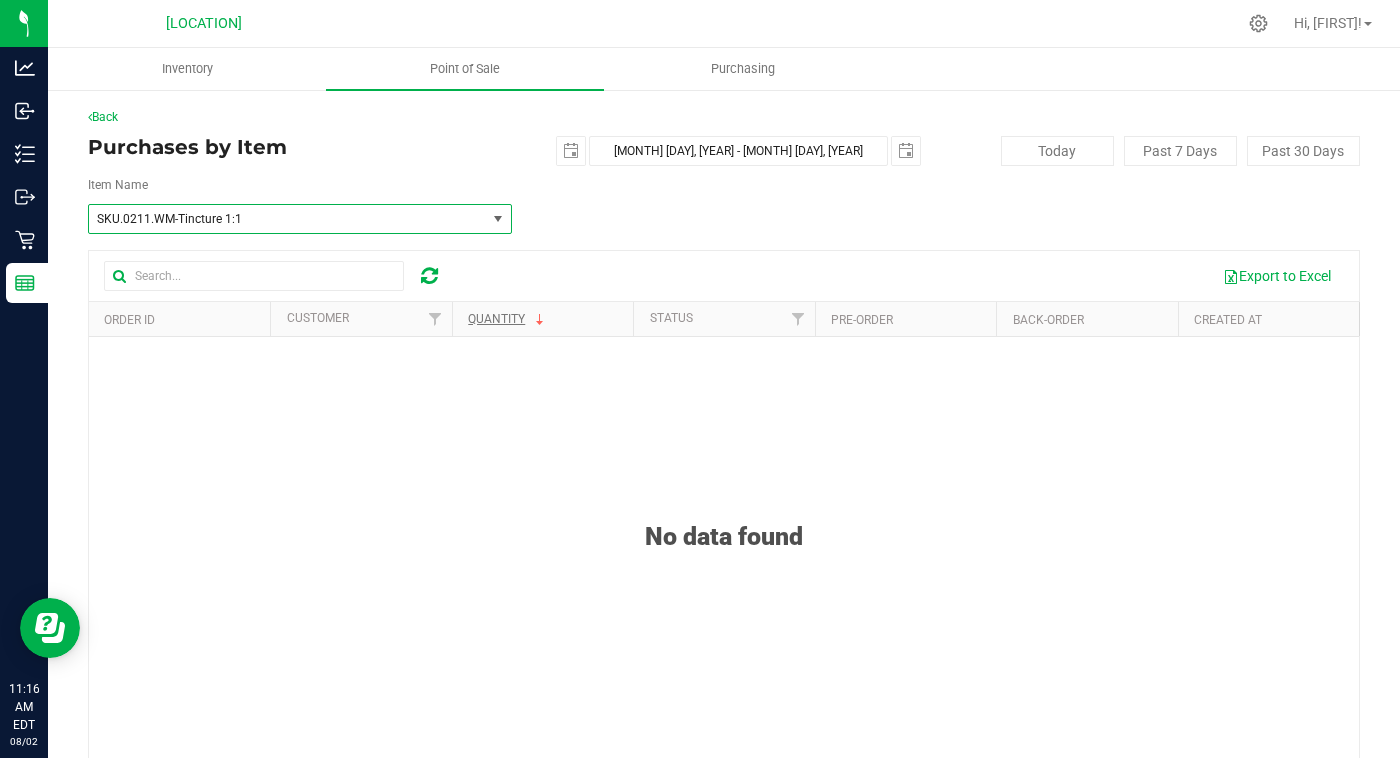 click on "Quantity" at bounding box center (508, 319) 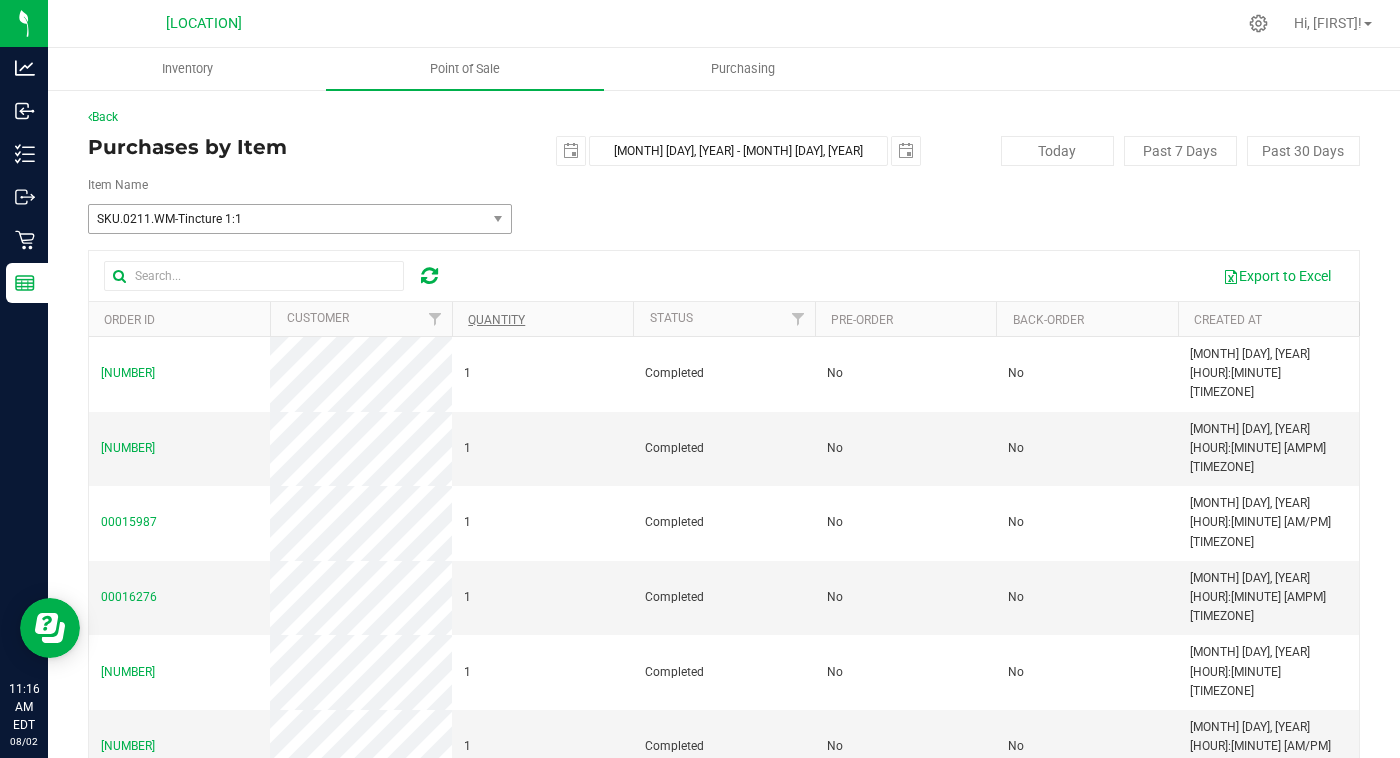 click on "Quantity" at bounding box center (496, 320) 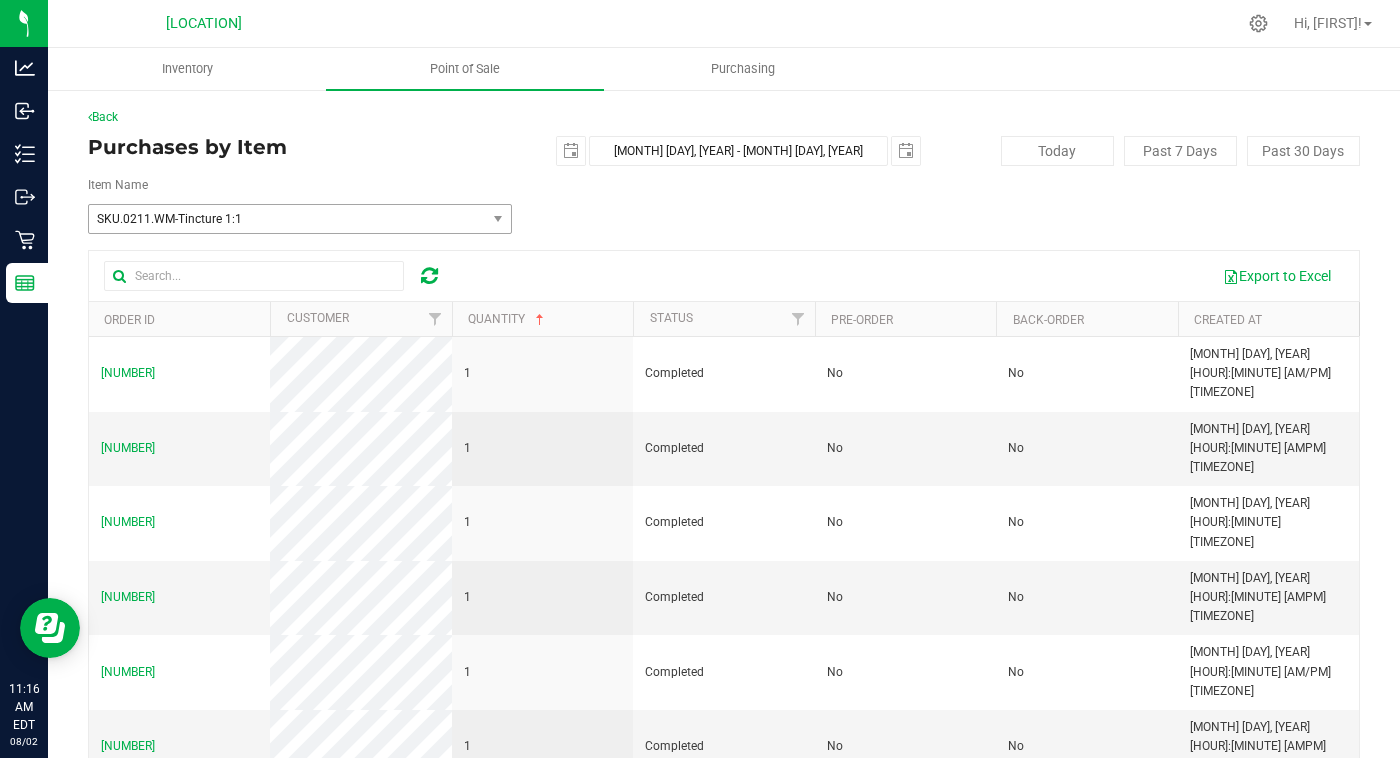 click on "Quantity" at bounding box center (542, 319) 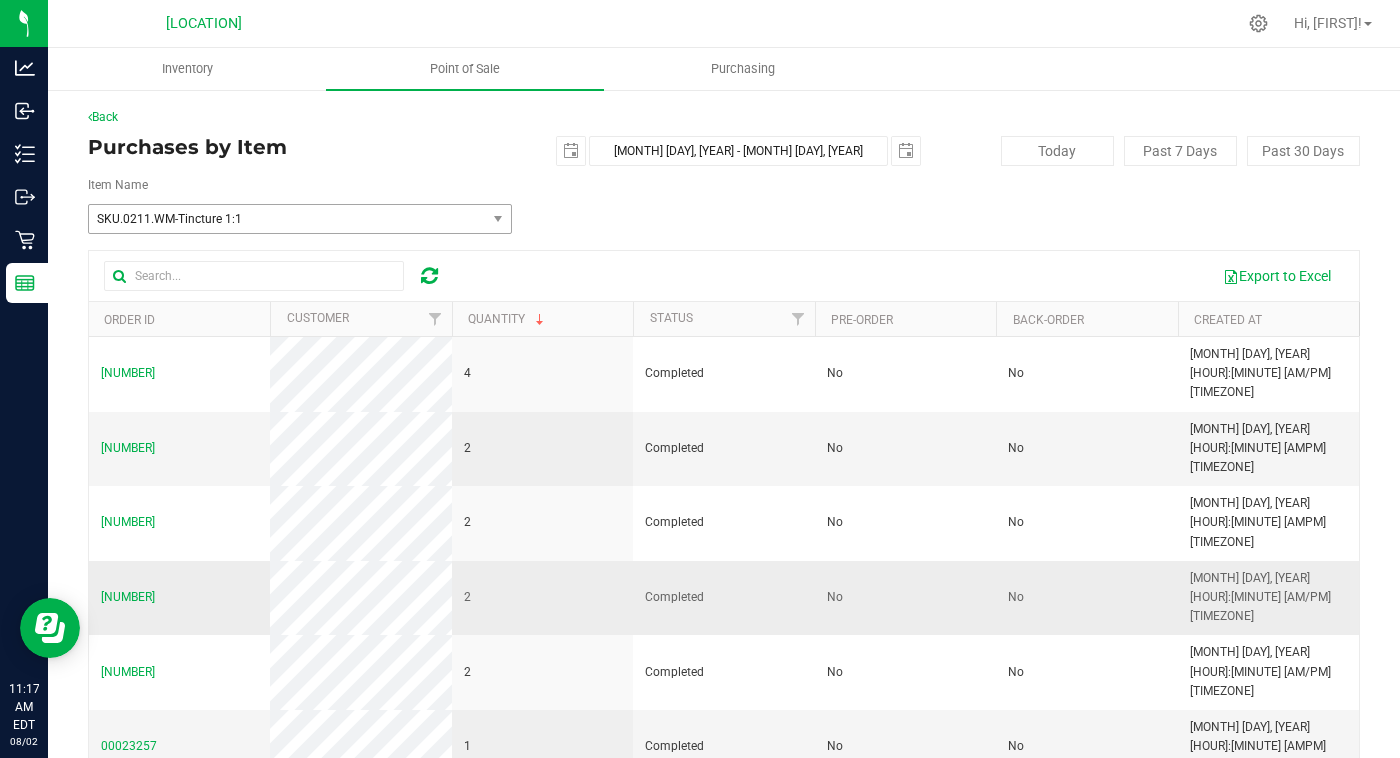 scroll, scrollTop: 0, scrollLeft: 0, axis: both 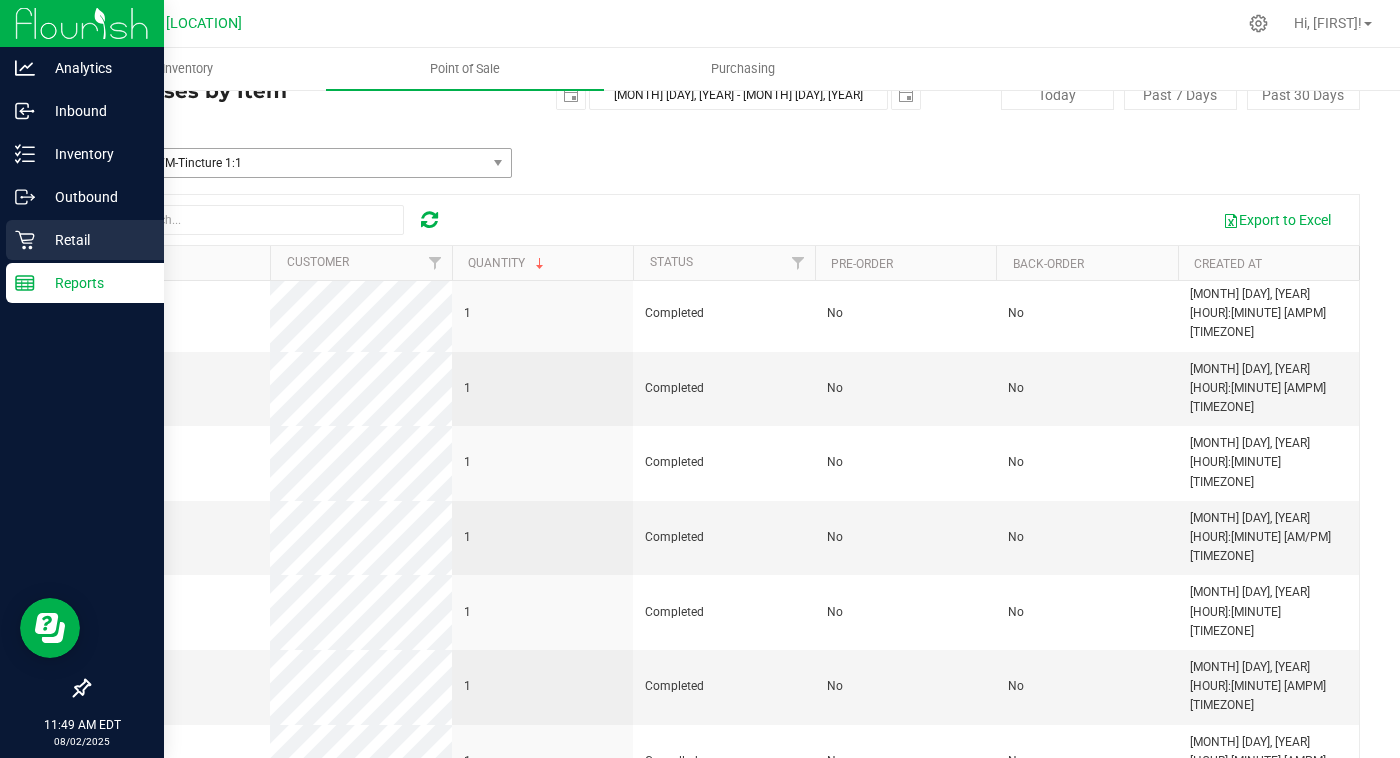 click 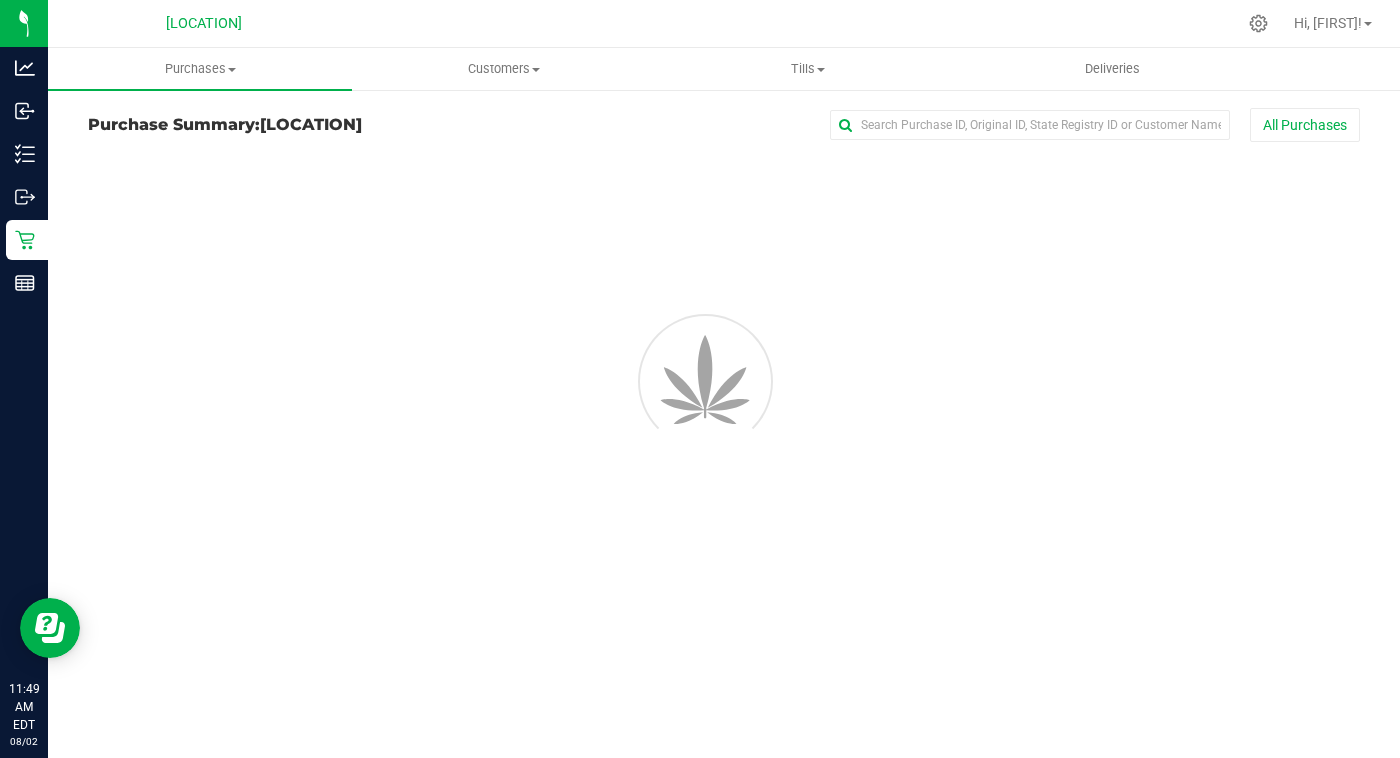 scroll, scrollTop: 0, scrollLeft: 0, axis: both 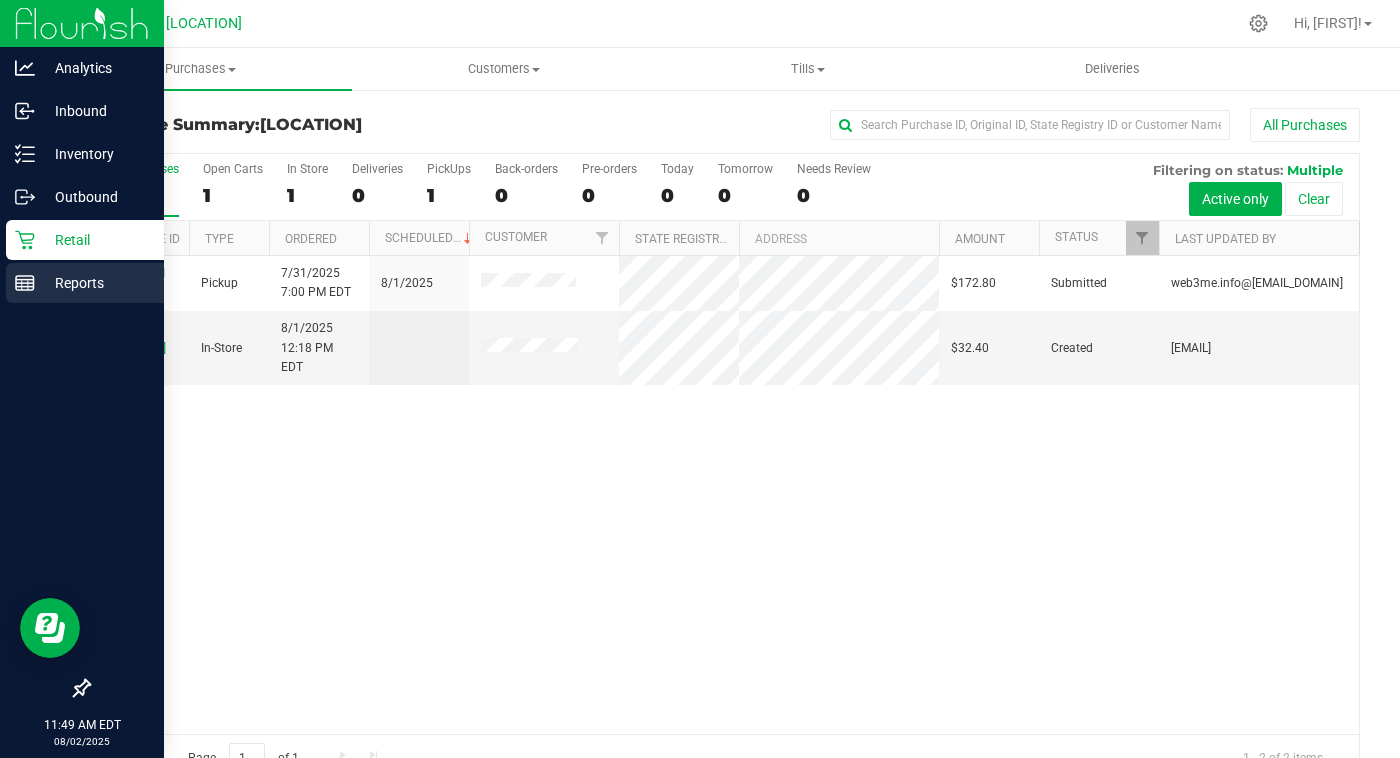 click on "Reports" at bounding box center [95, 283] 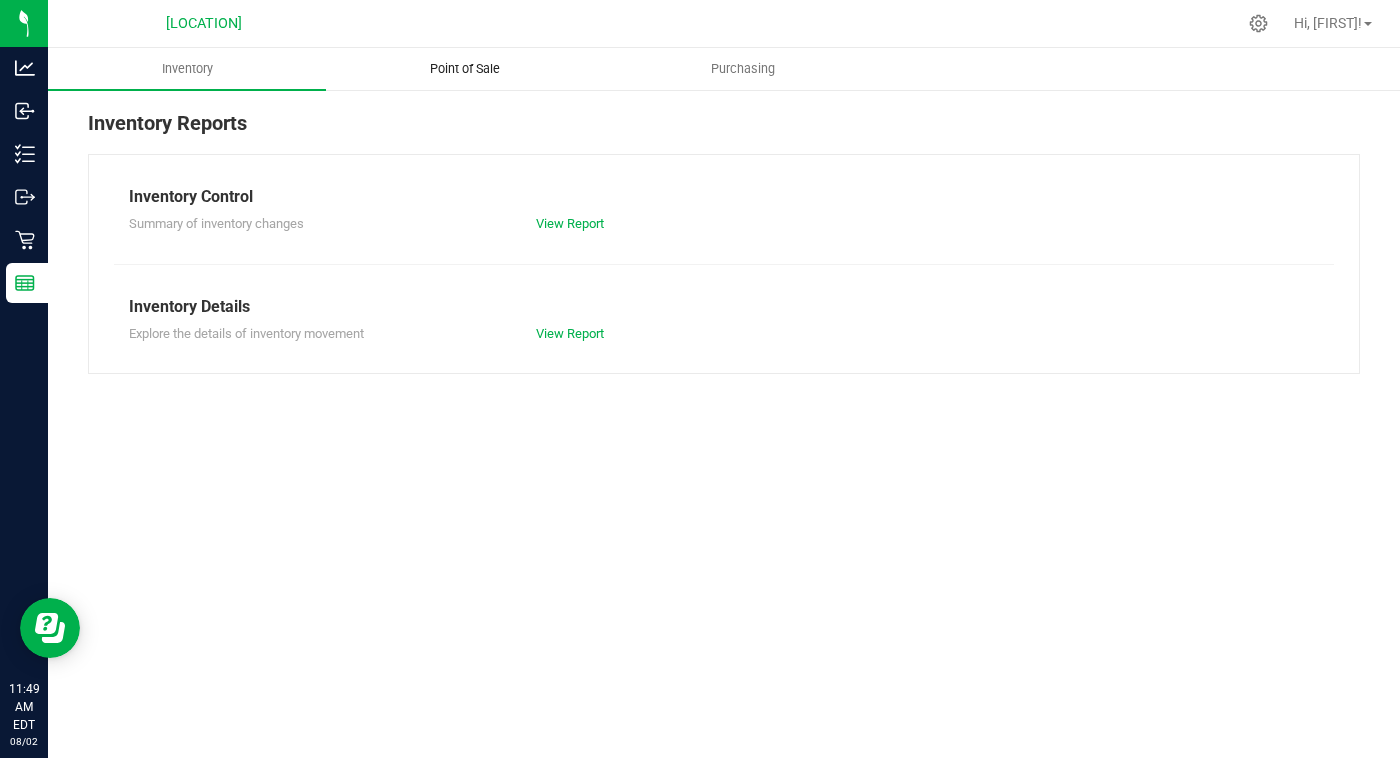 click on "Point of Sale" at bounding box center [465, 69] 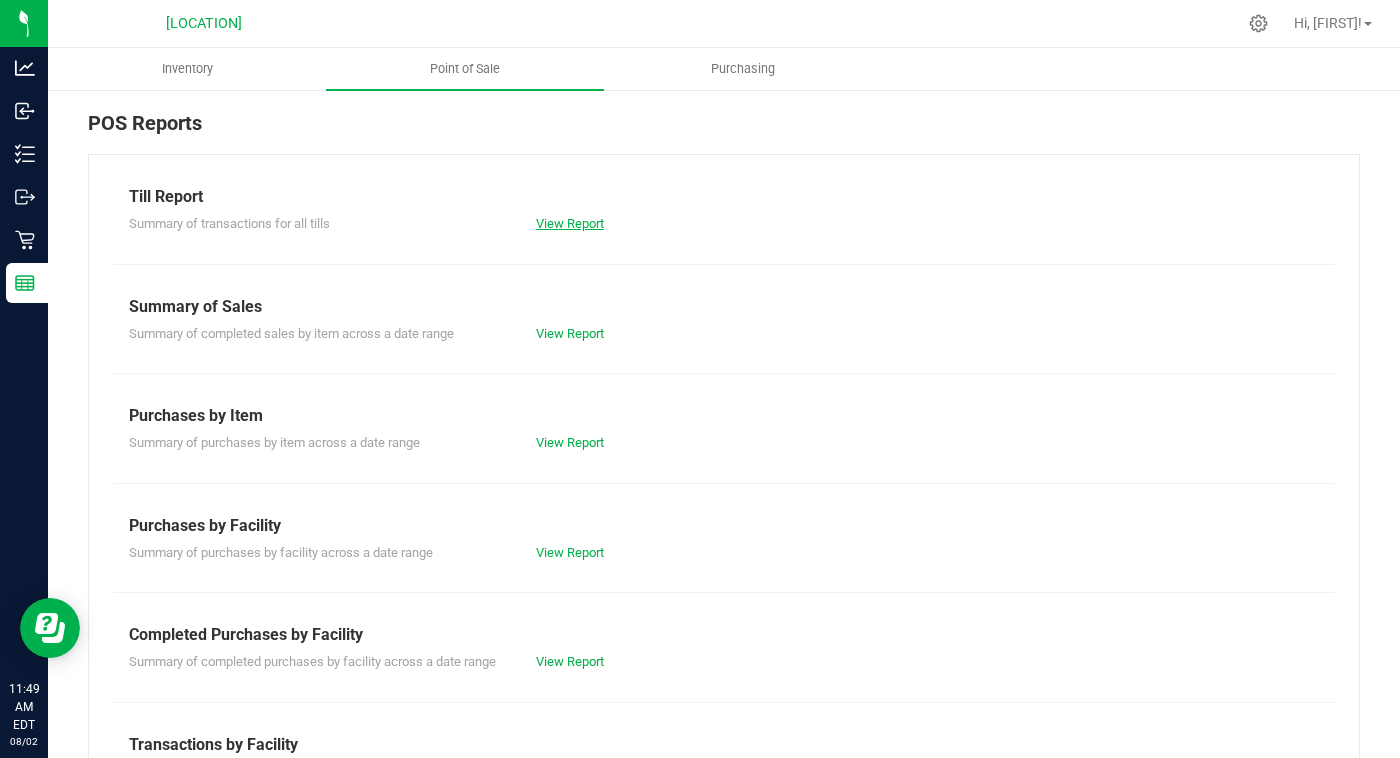 click on "View Report" at bounding box center [570, 223] 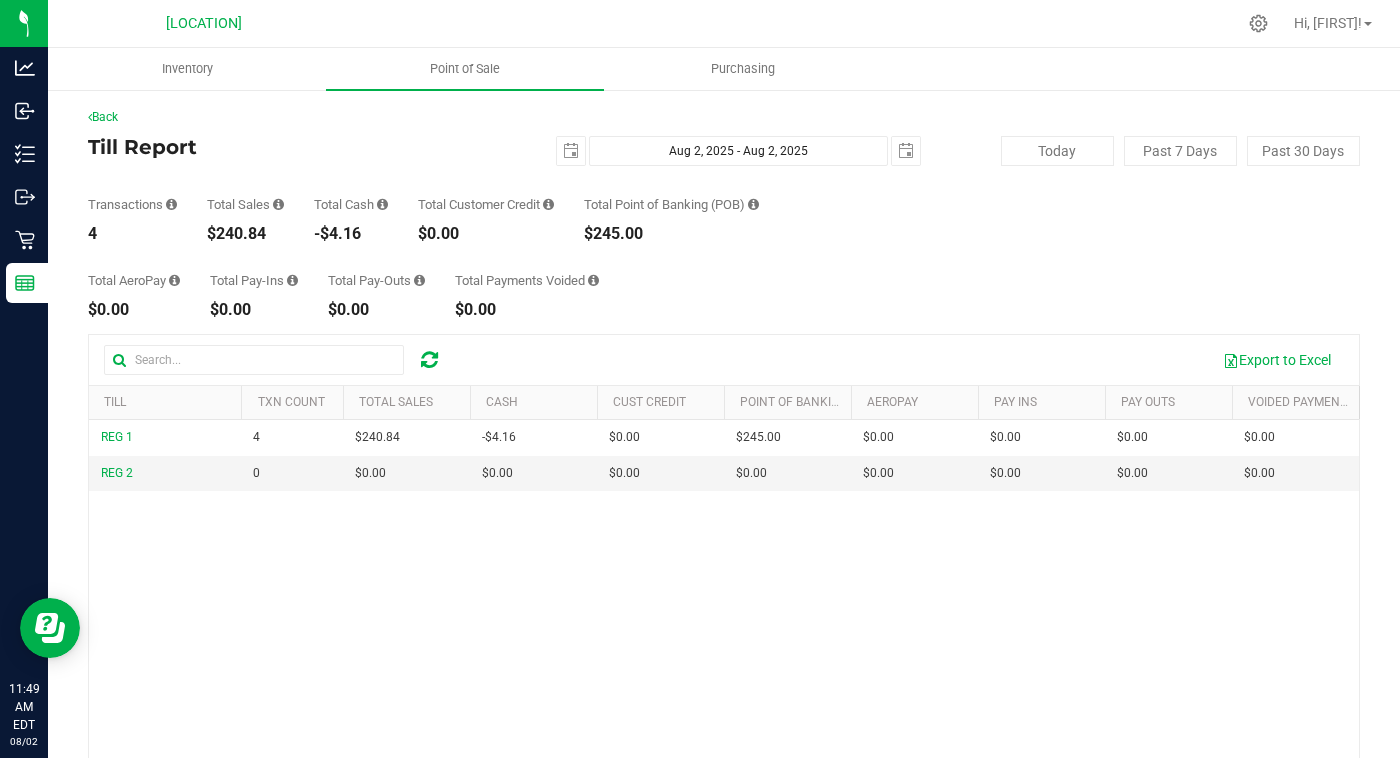 scroll, scrollTop: 0, scrollLeft: 0, axis: both 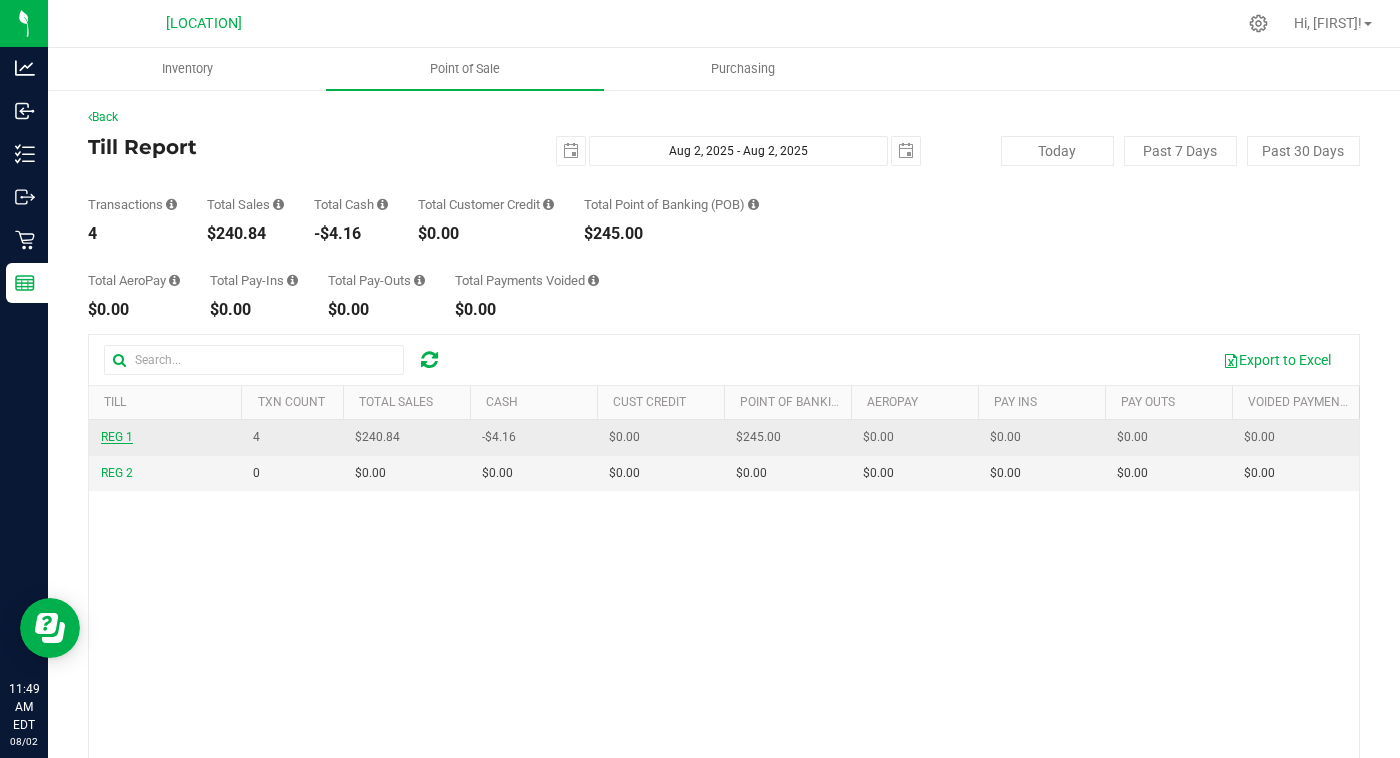 click on "REG 1" at bounding box center (117, 437) 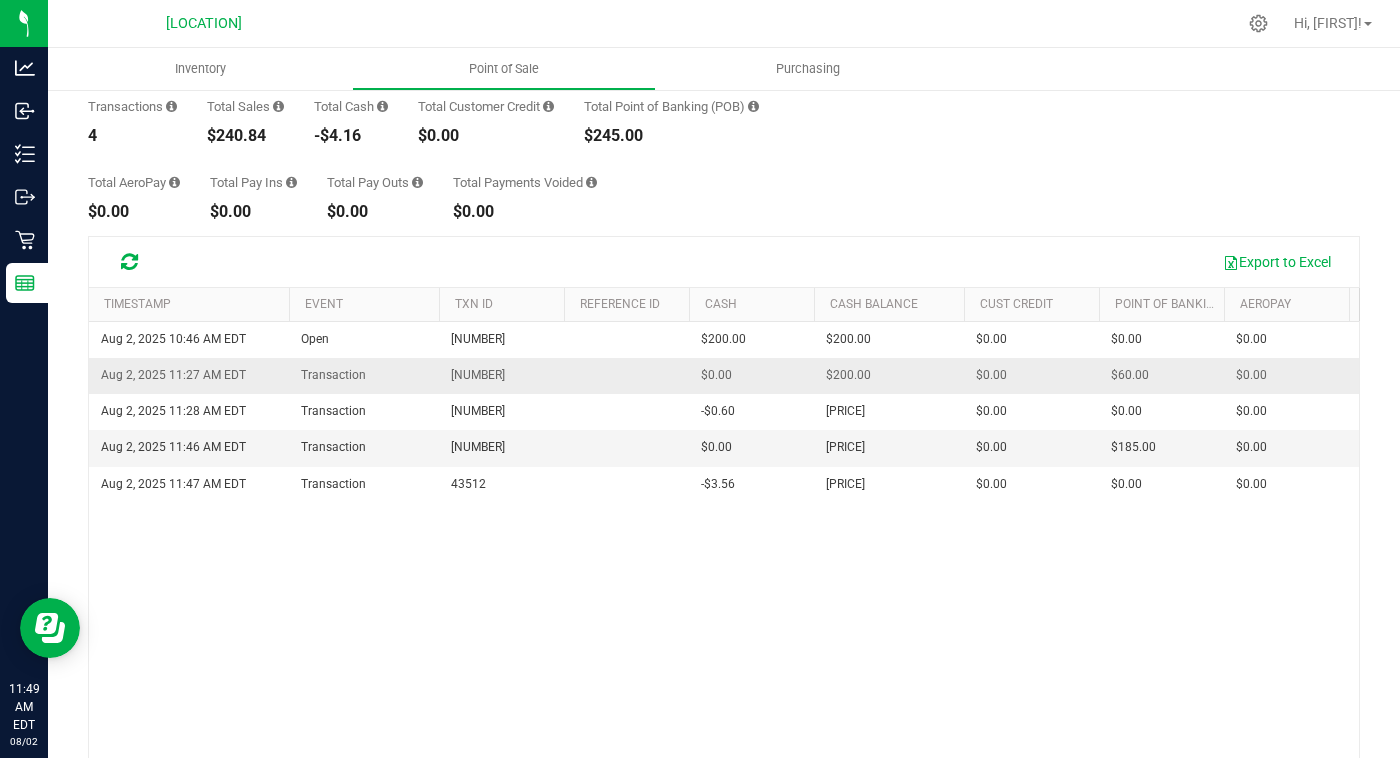 scroll, scrollTop: 93, scrollLeft: 0, axis: vertical 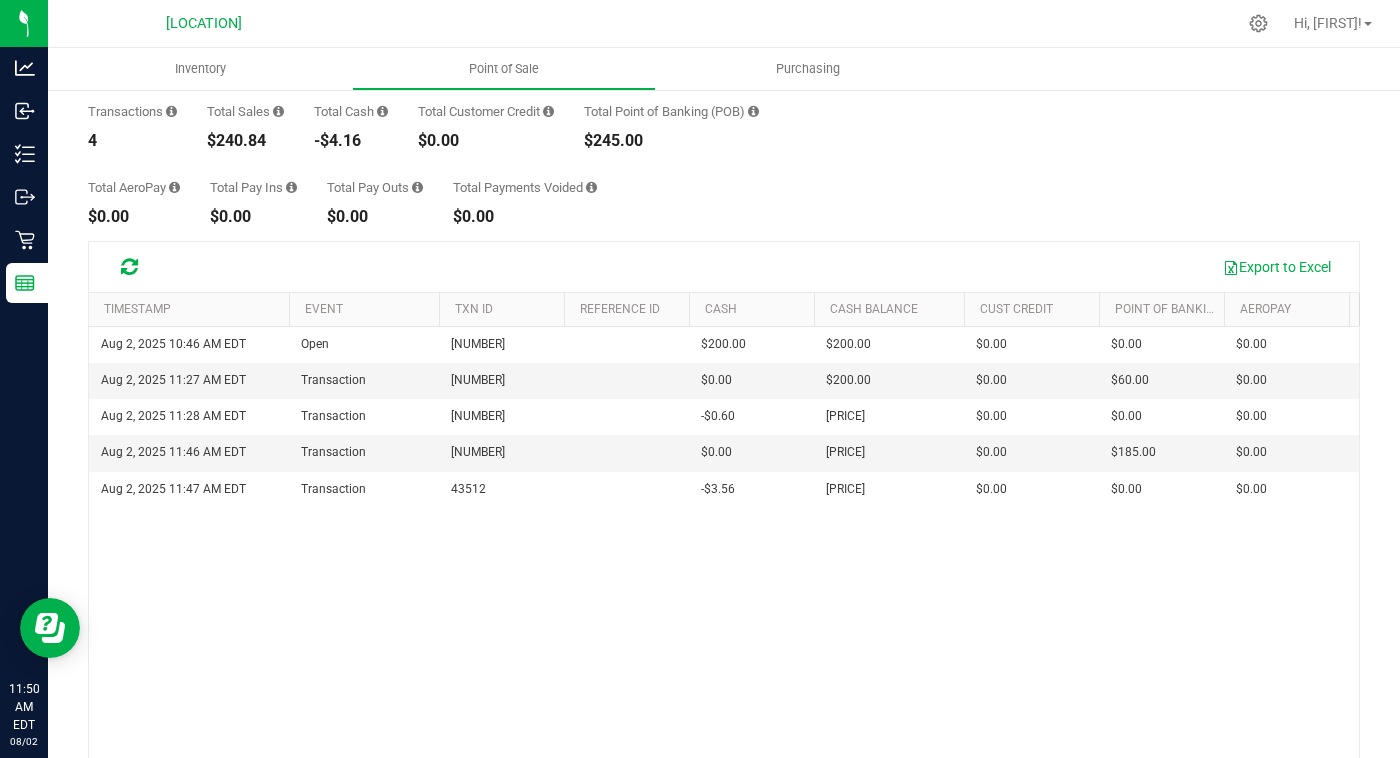 click on "[LOCATION] Hi, [FIRST]!" at bounding box center (724, 24) 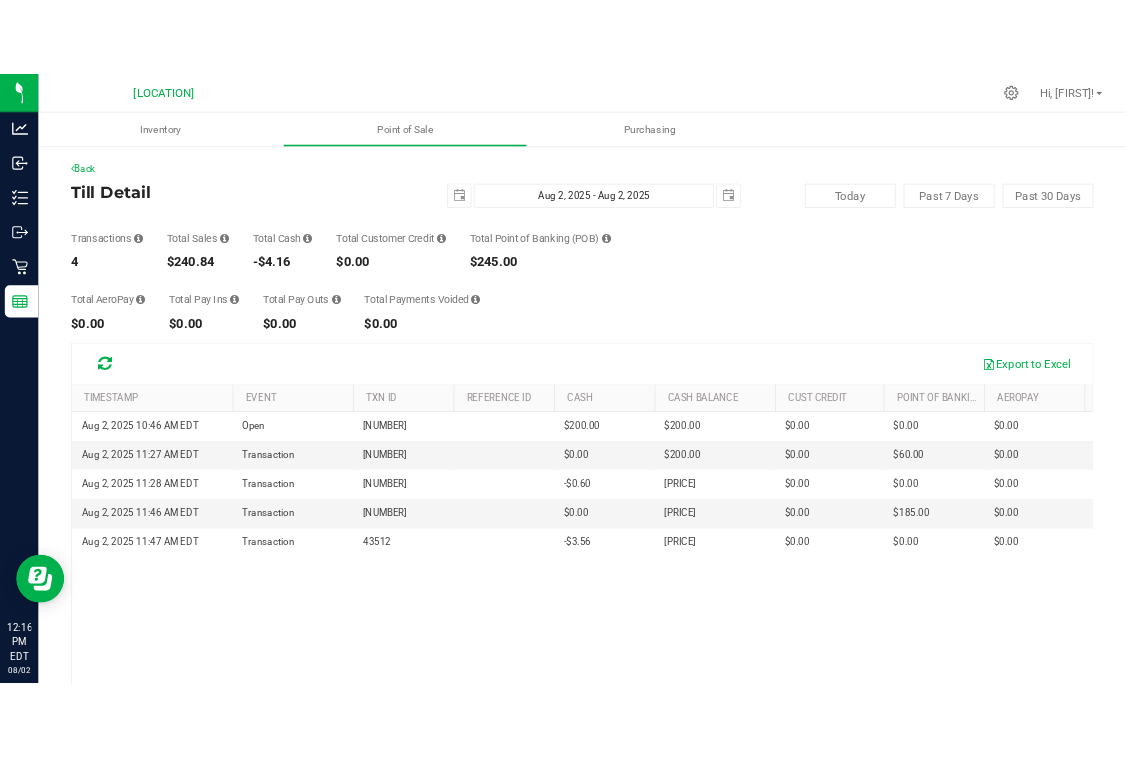 scroll, scrollTop: 0, scrollLeft: 0, axis: both 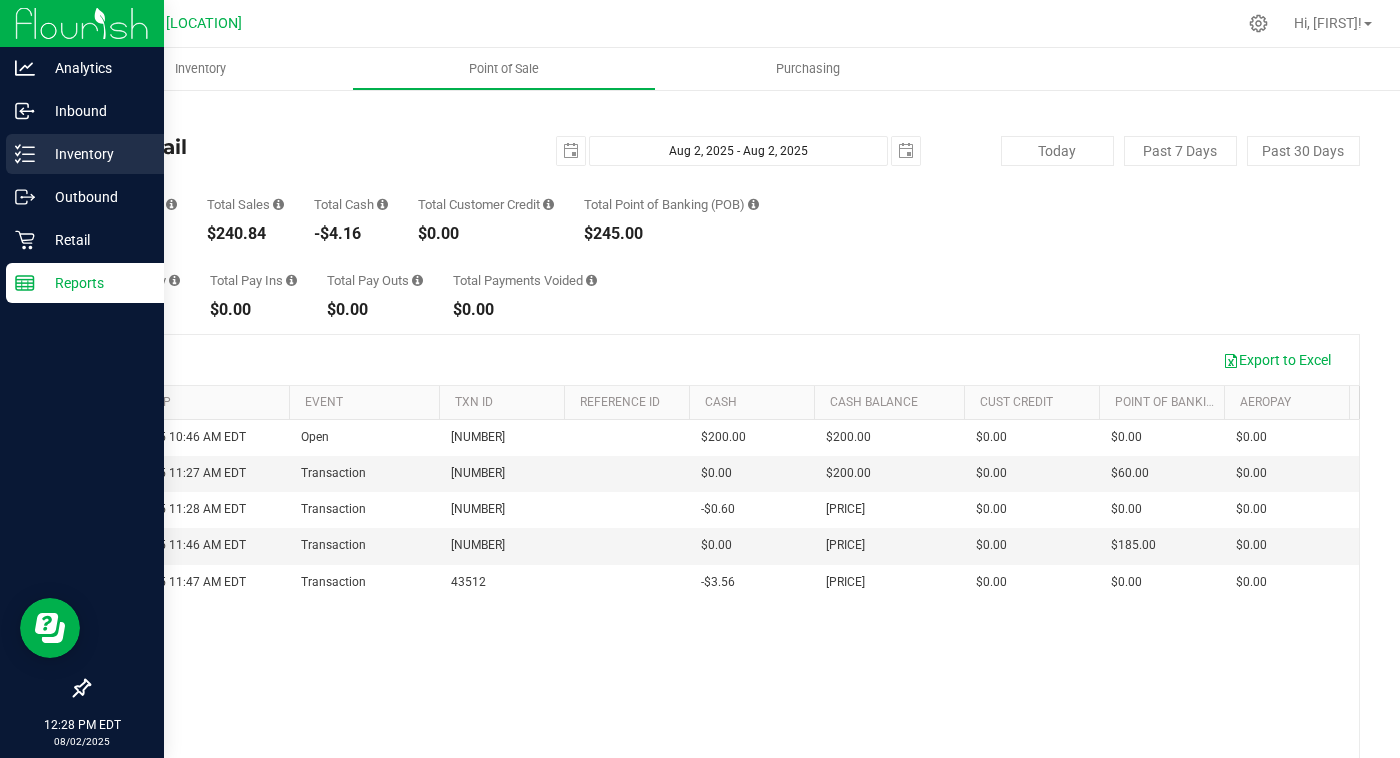 click on "Inventory" at bounding box center (95, 154) 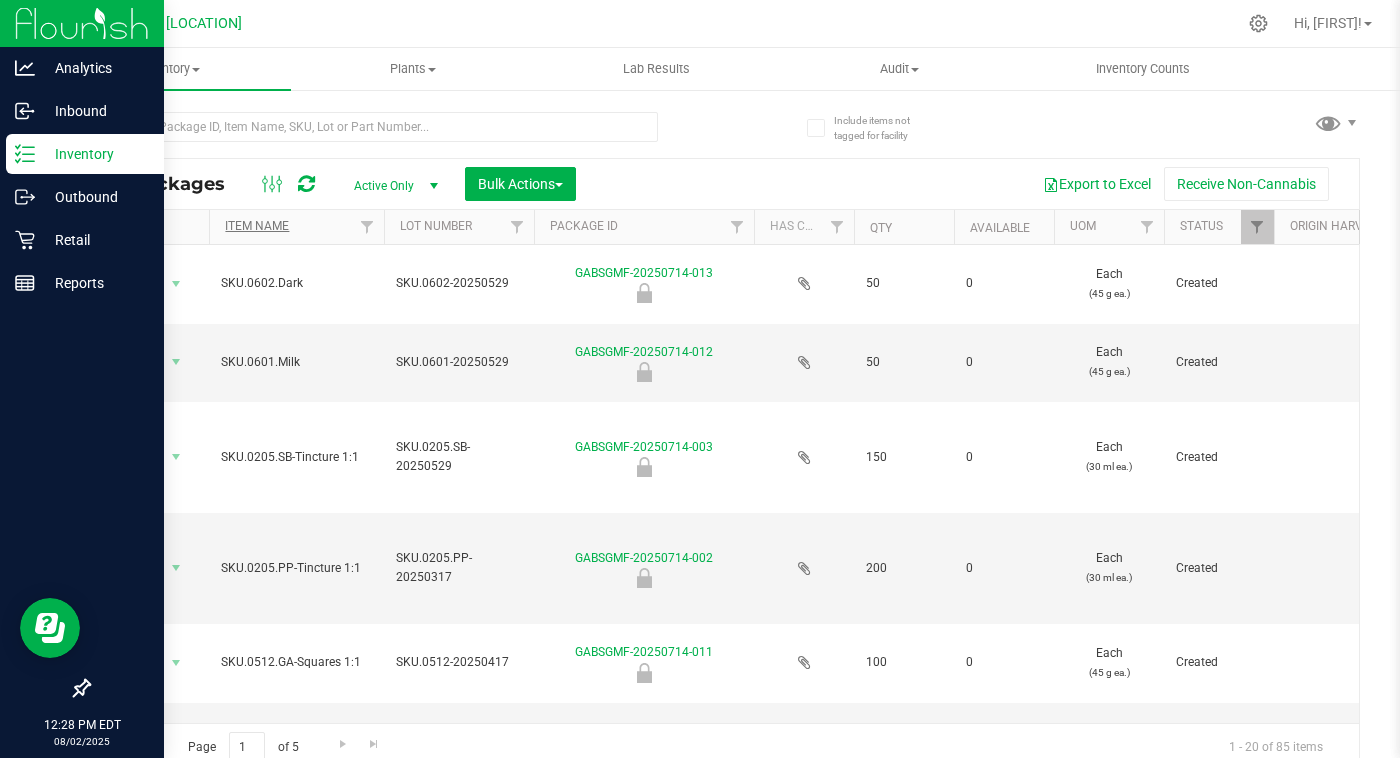 click on "Item Name" at bounding box center (257, 226) 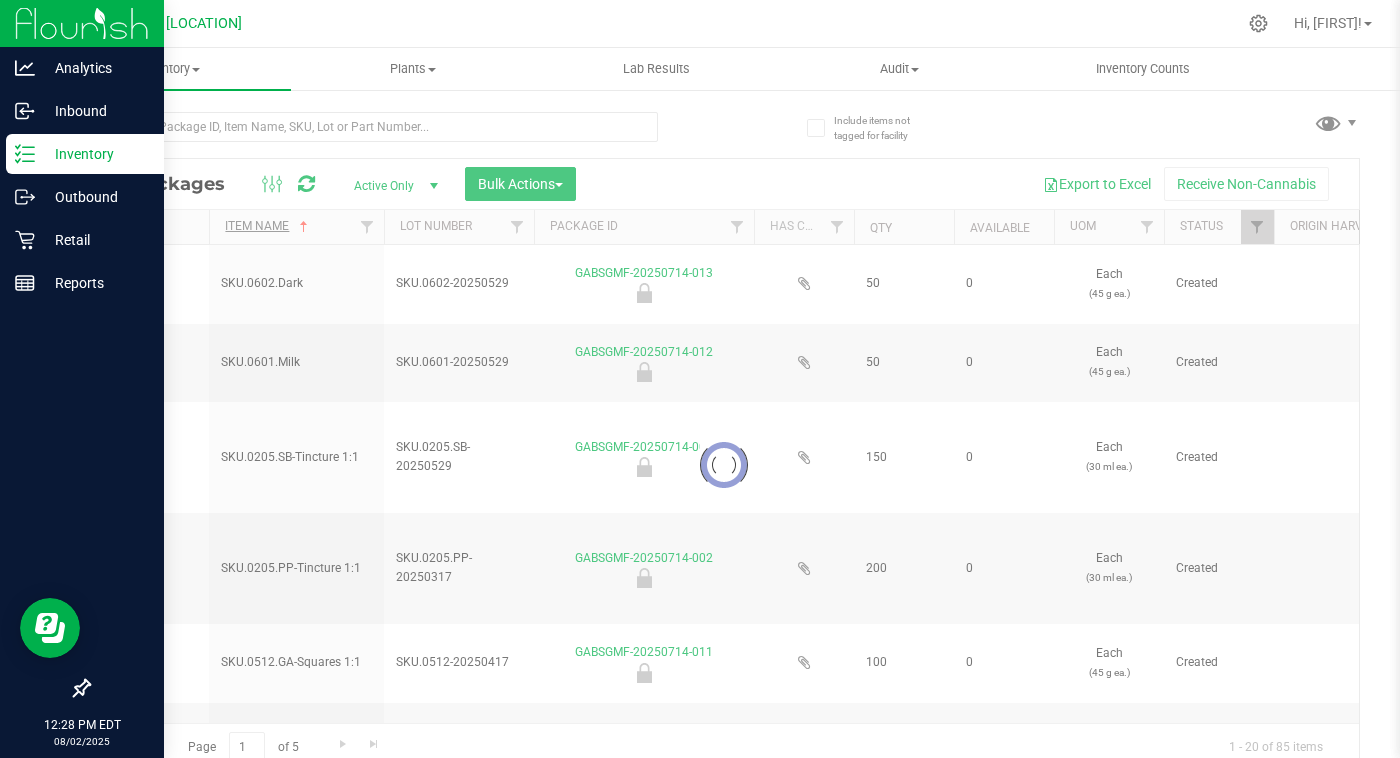 type on "2025-05-29" 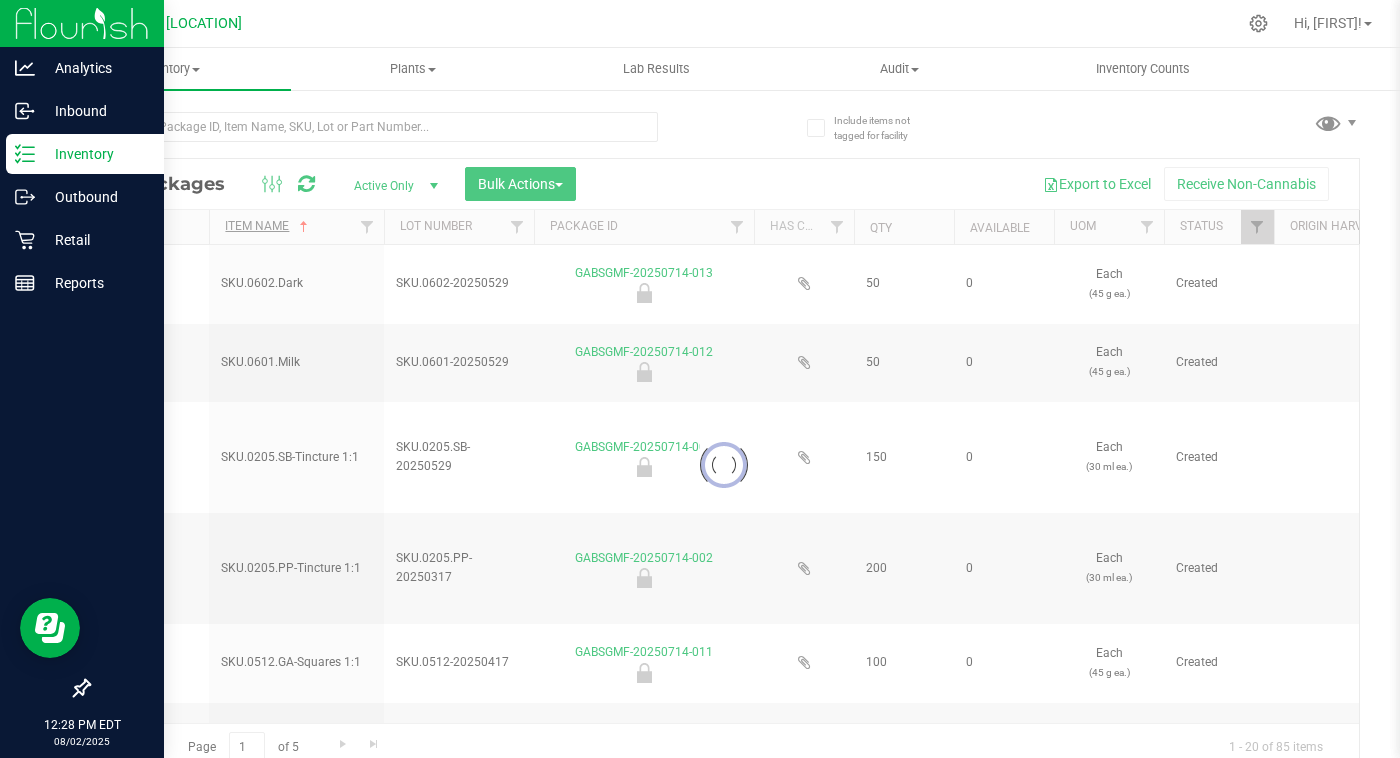 type on "2025-05-29" 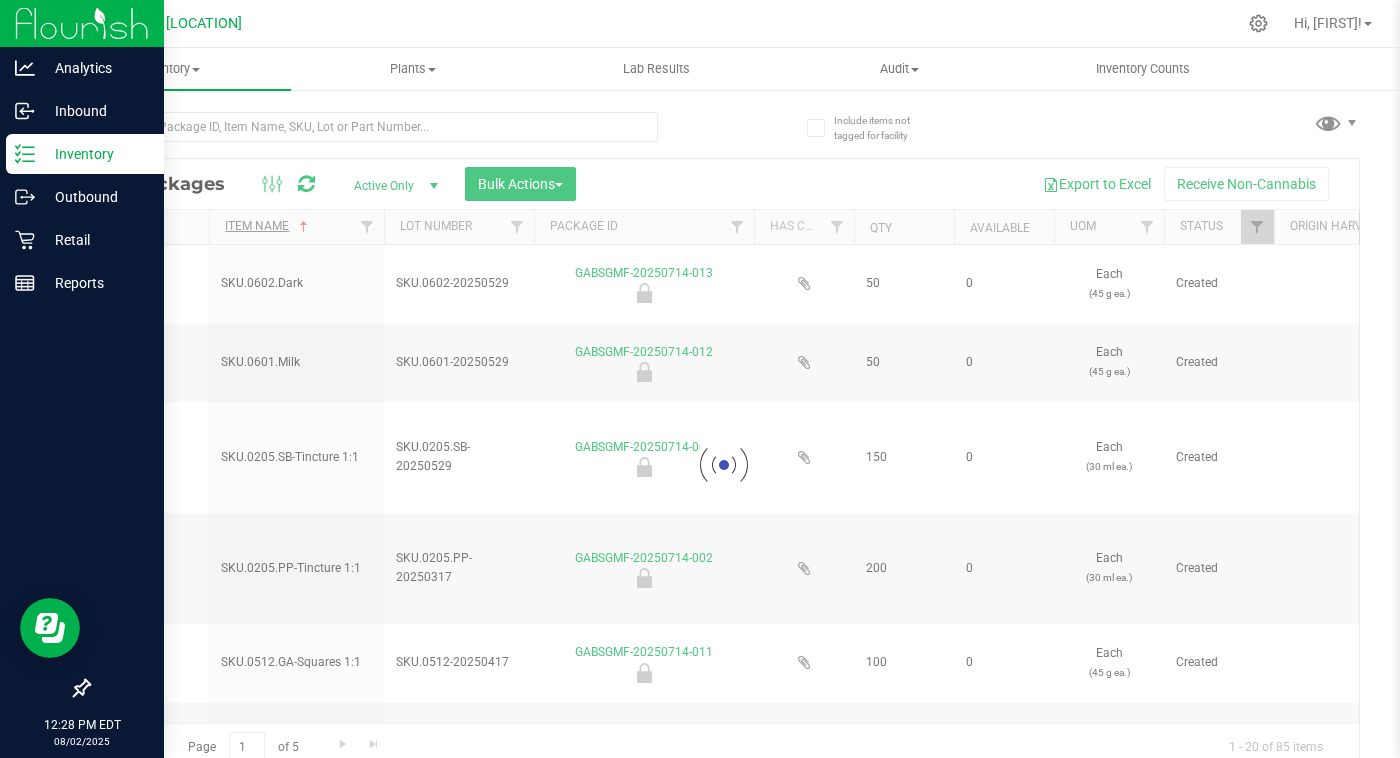 type on "2026-05-29" 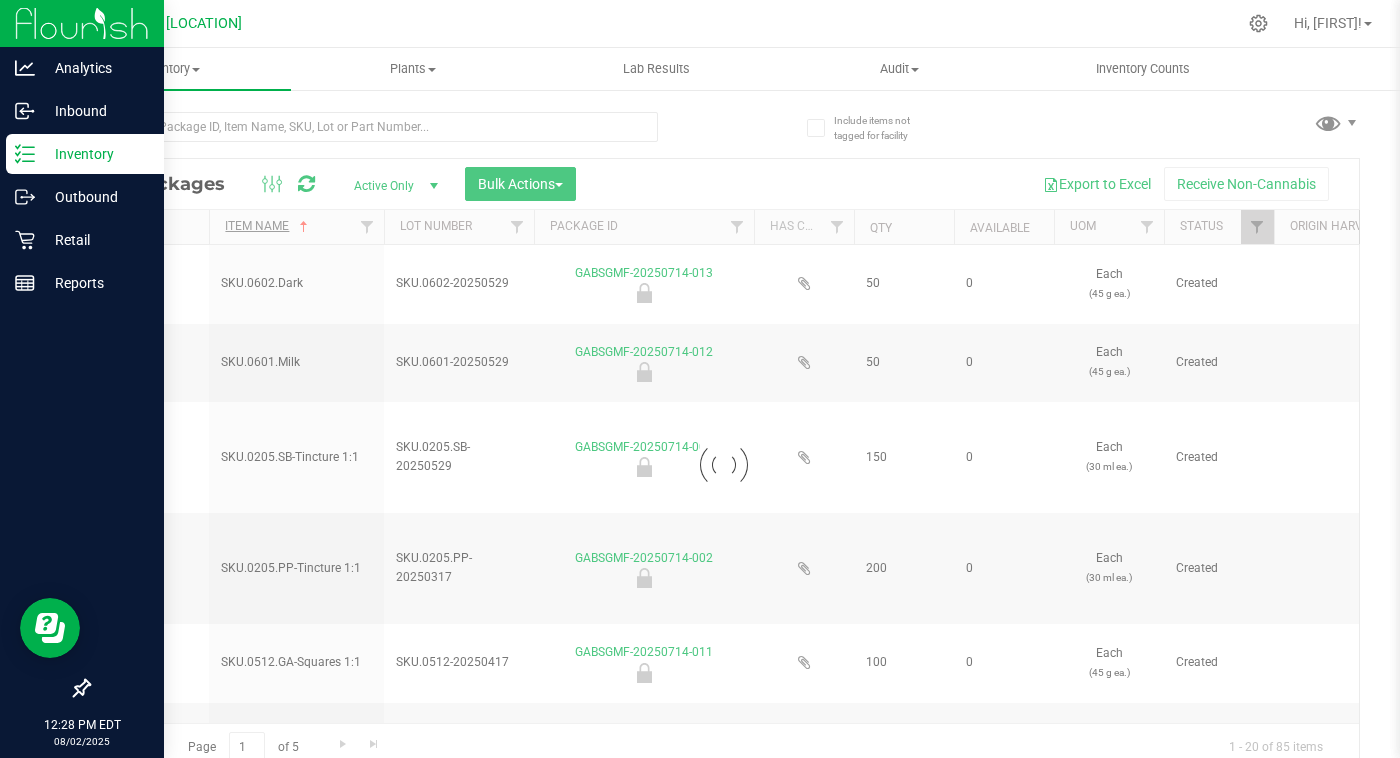 type on "2025-05-29" 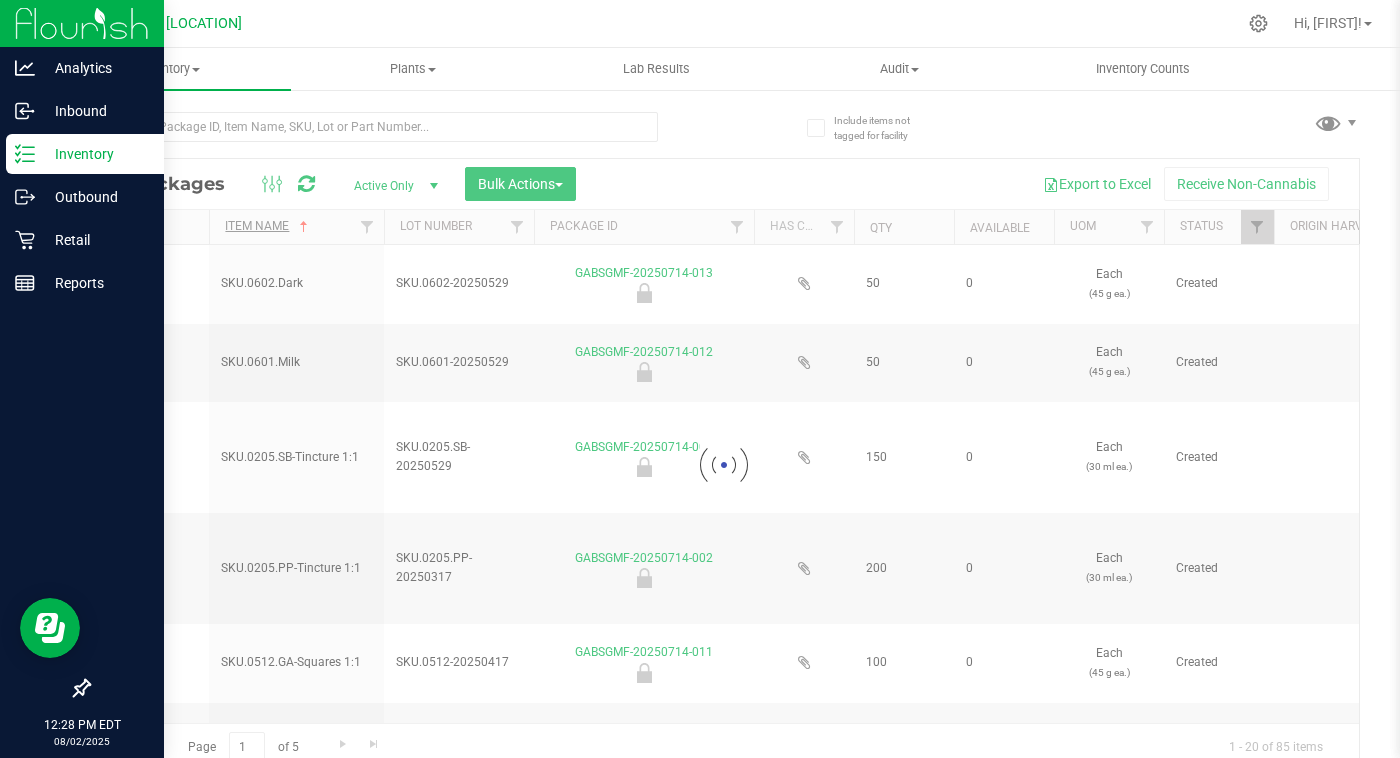 type on "2026-05-29" 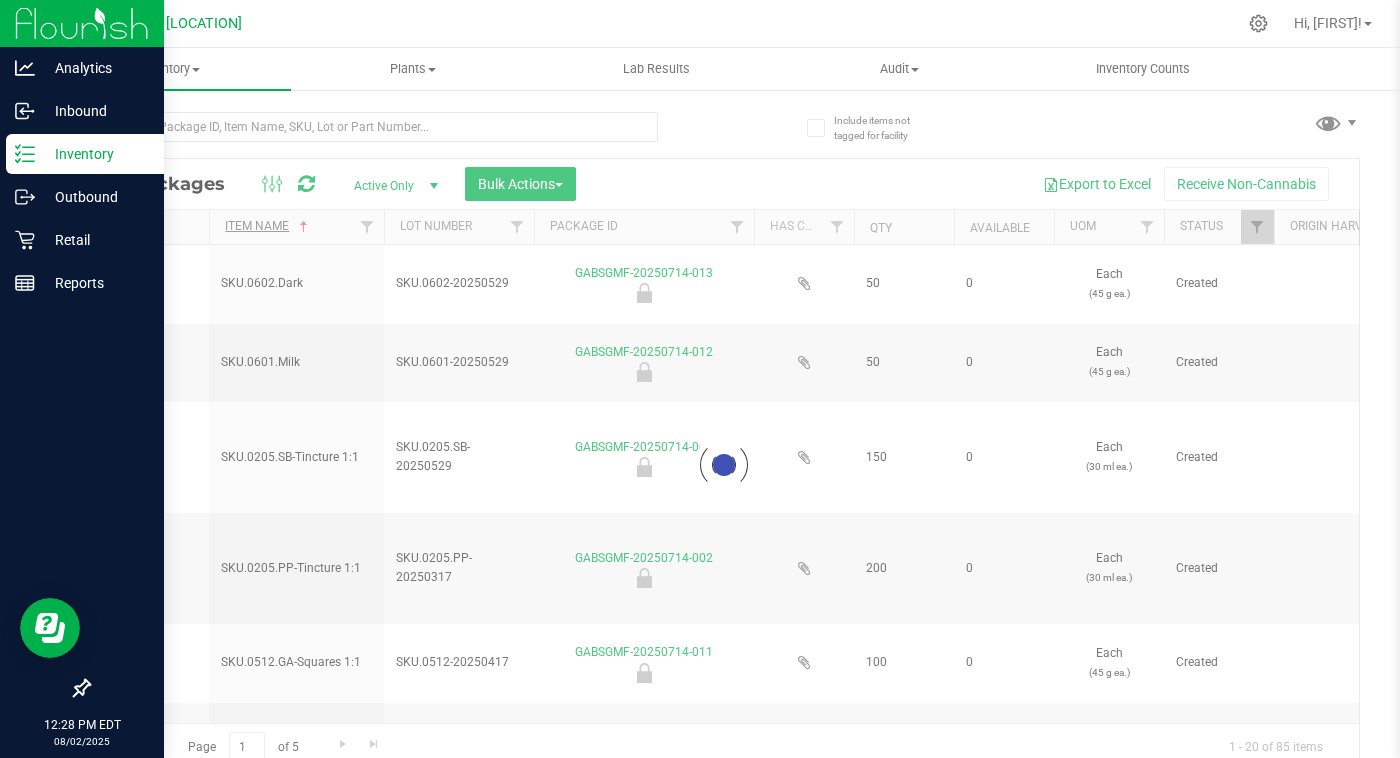type on "2025-03-17" 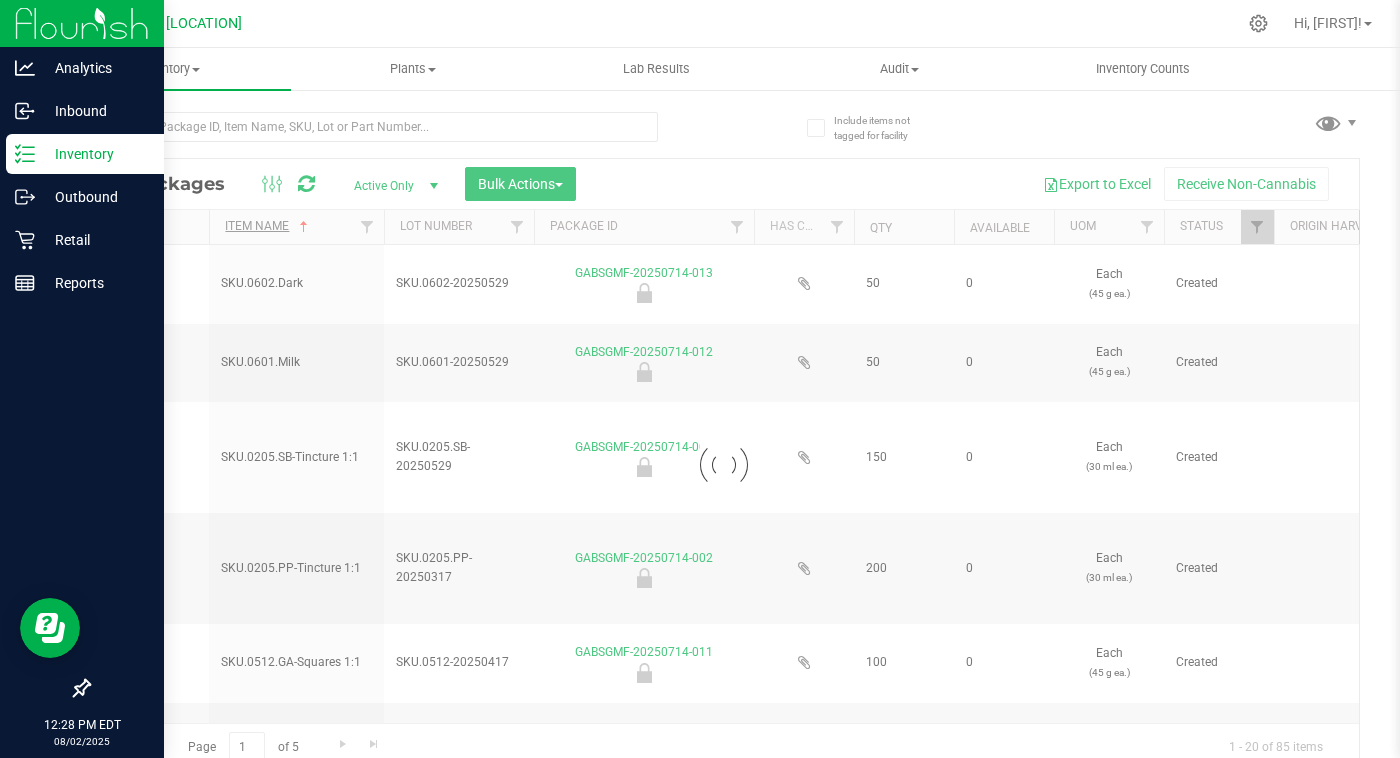 type on "[YEAR]-[MONTH]-[DAY]" 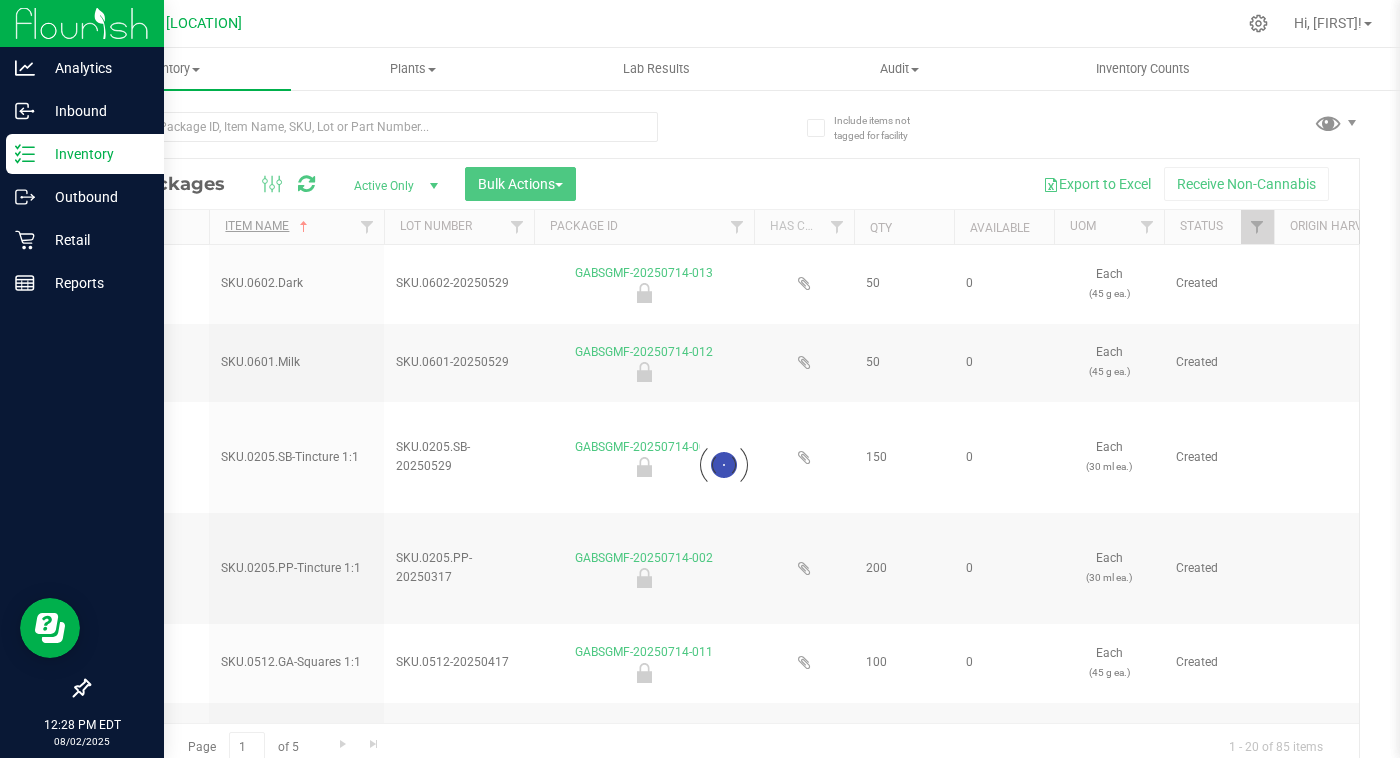 type on "2025-04-17" 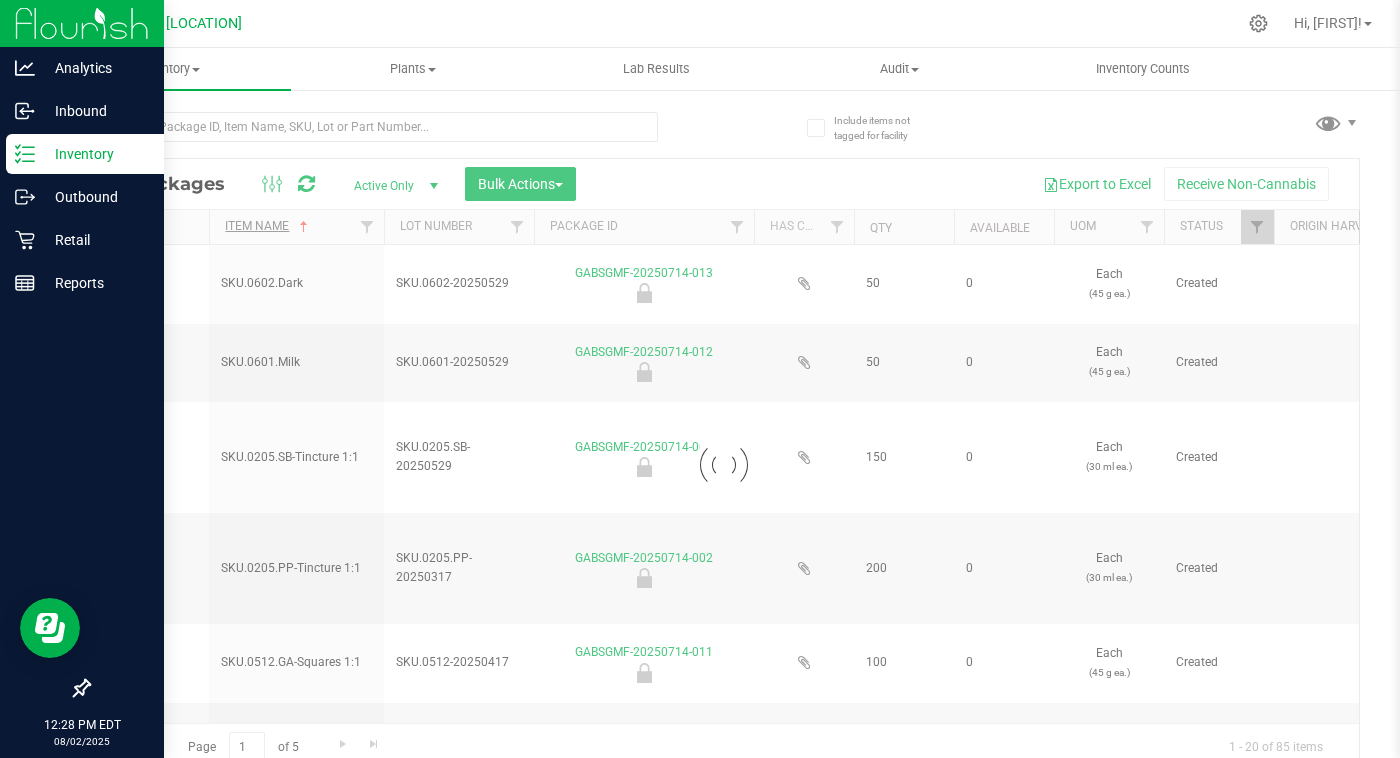 type on "2026-04-17" 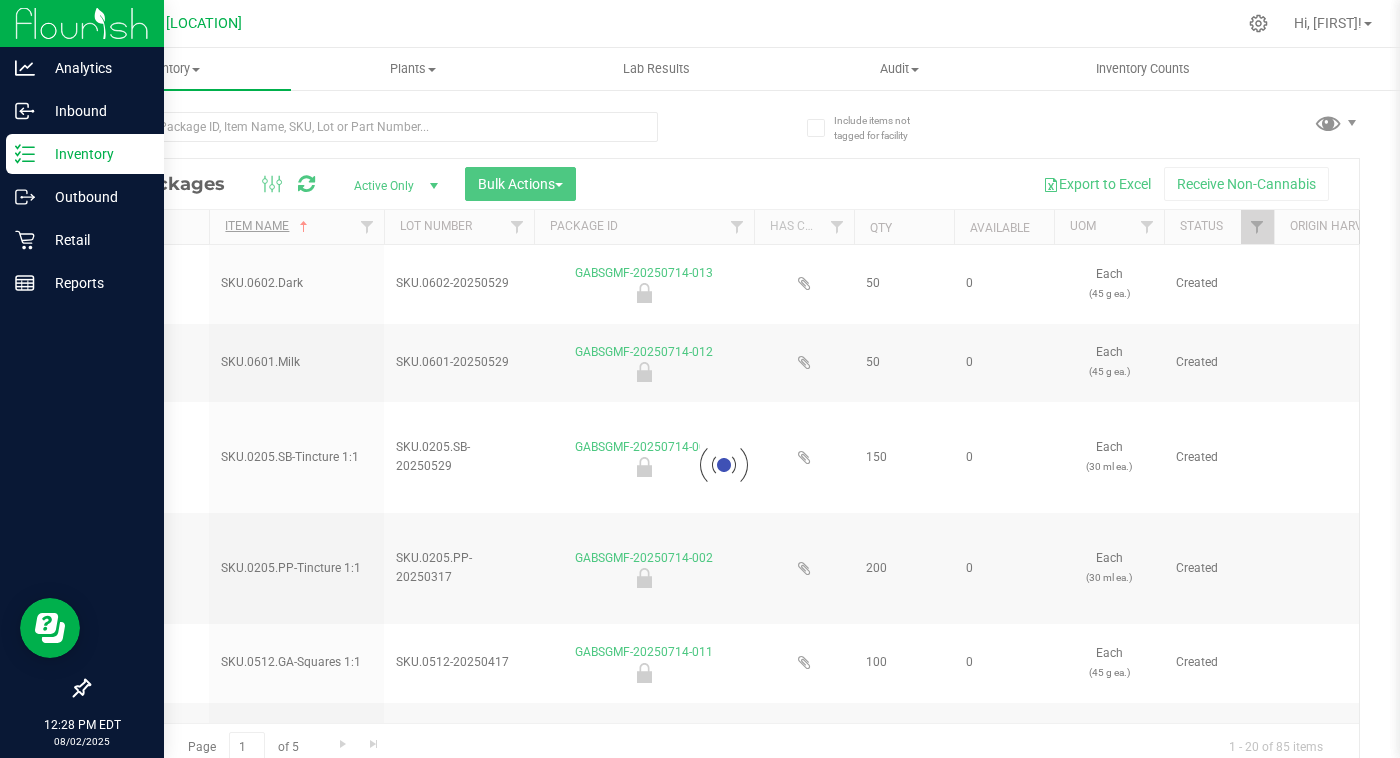type on "2025-04-17" 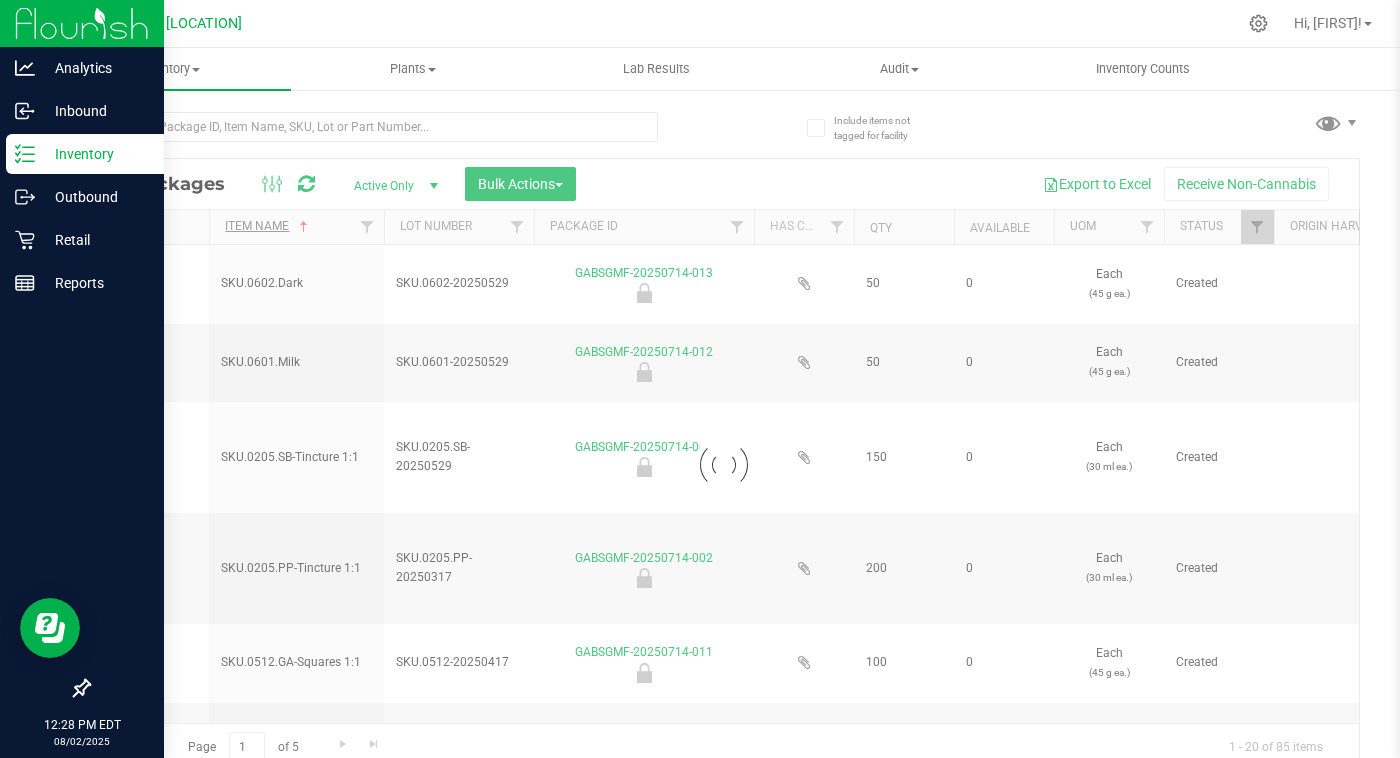 type on "2025-04-17" 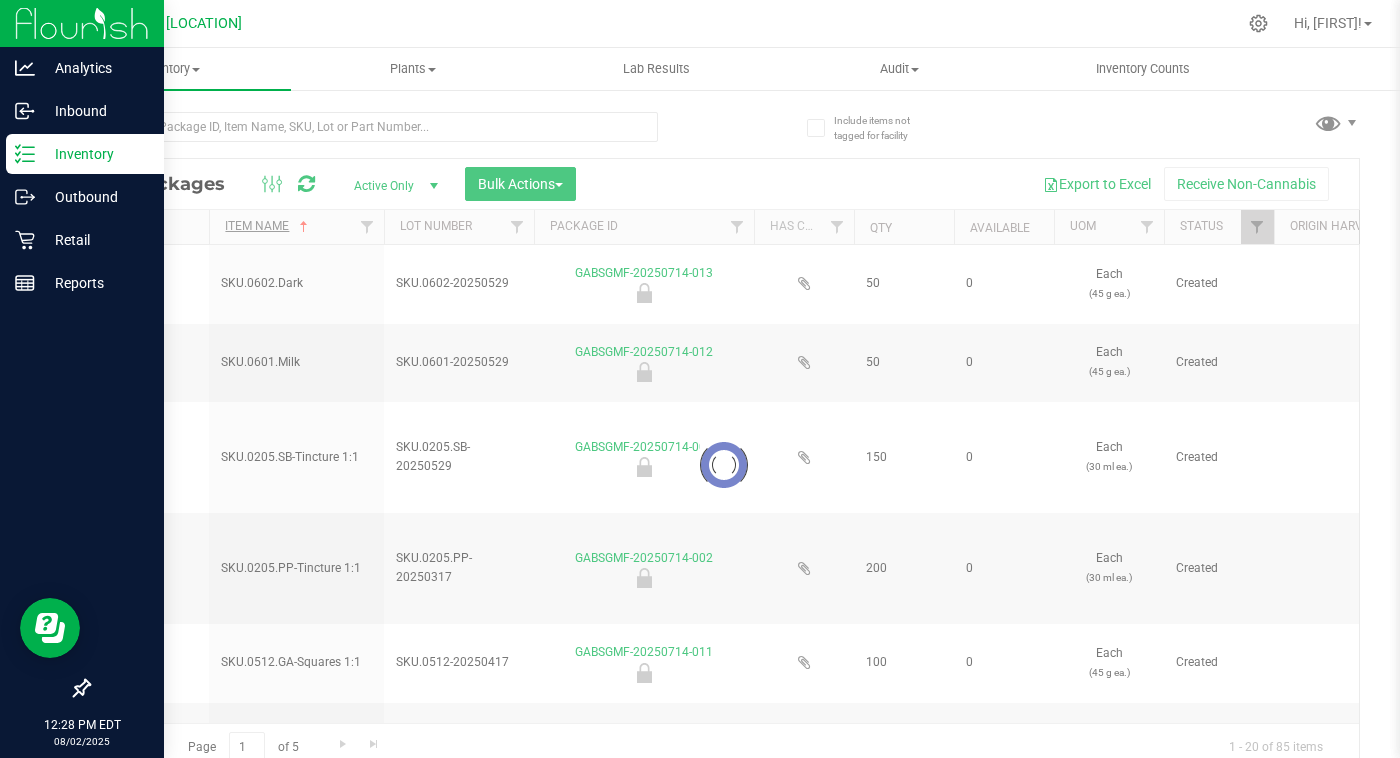 type on "2026-04-17" 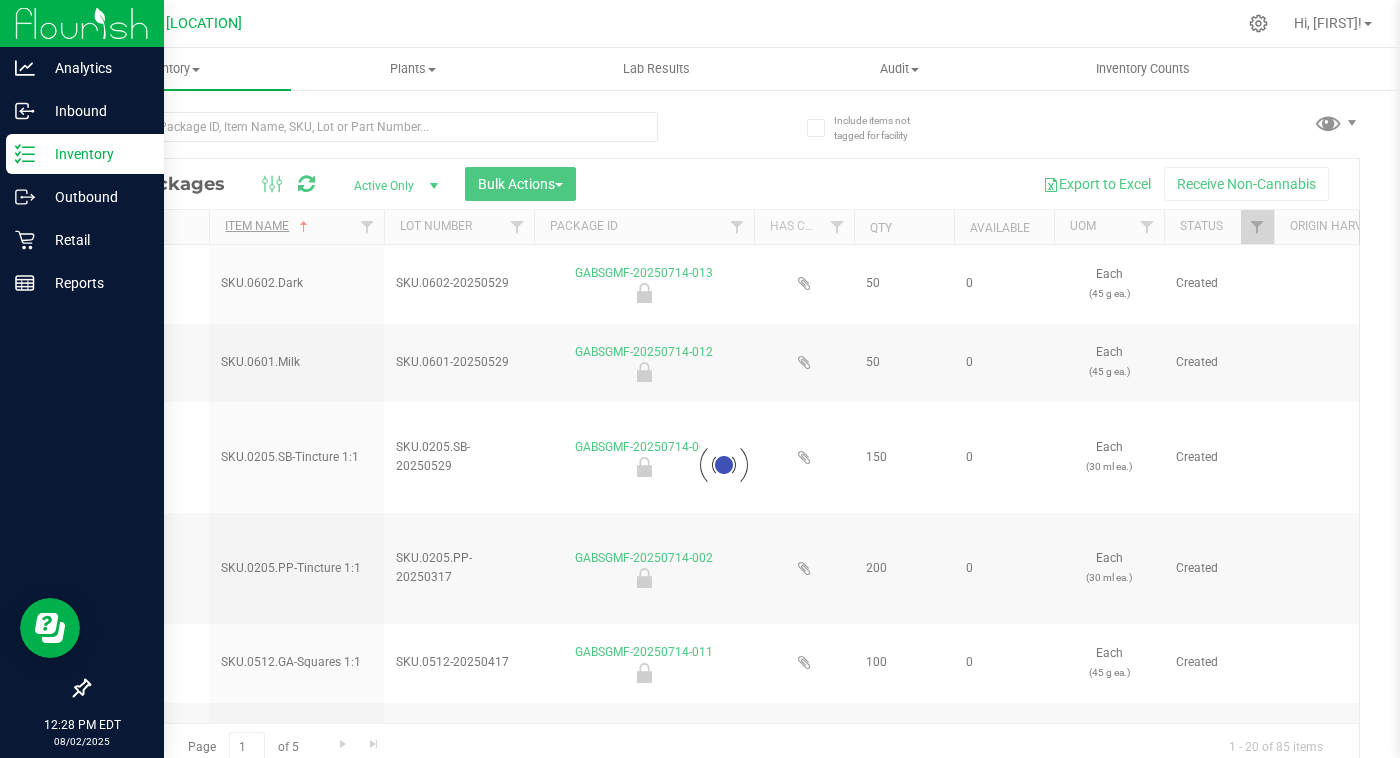 type on "2025-05-29" 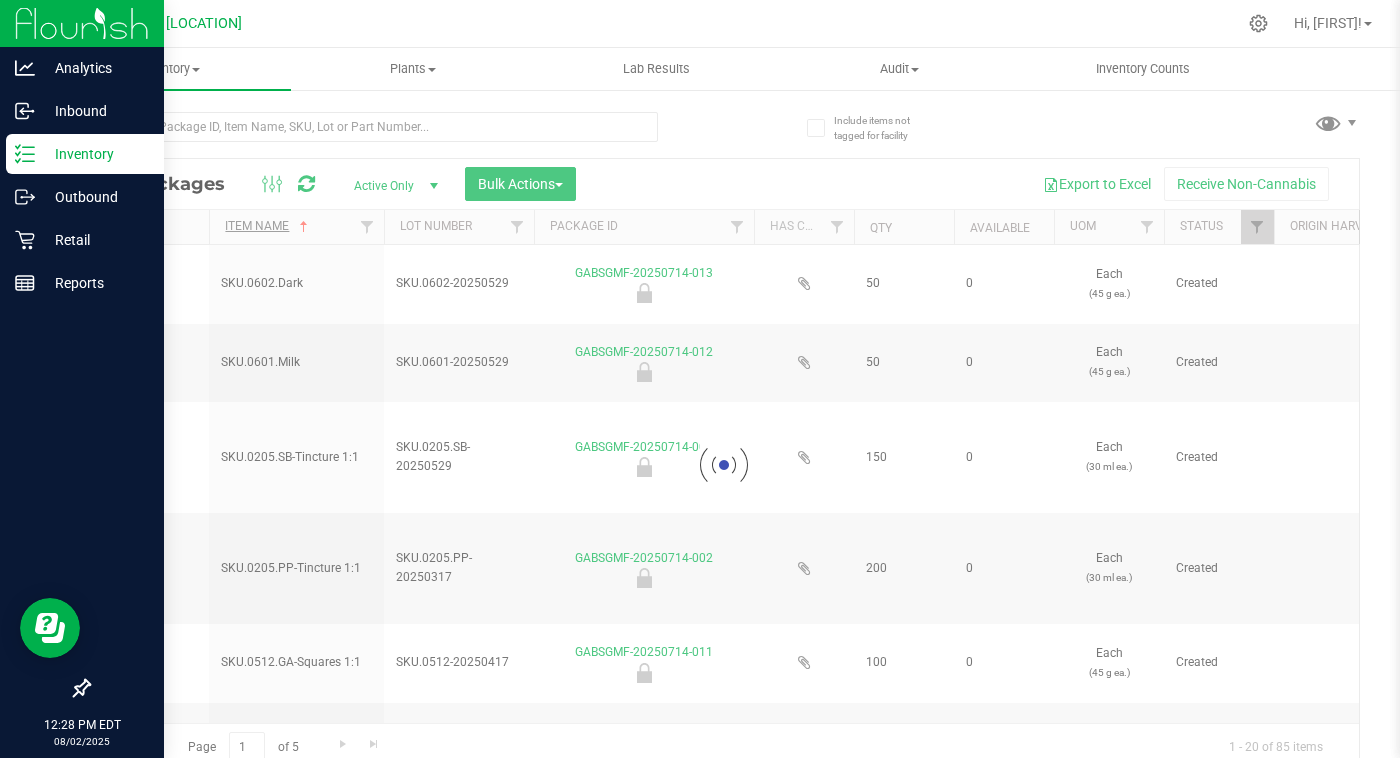 type on "2026-05-29" 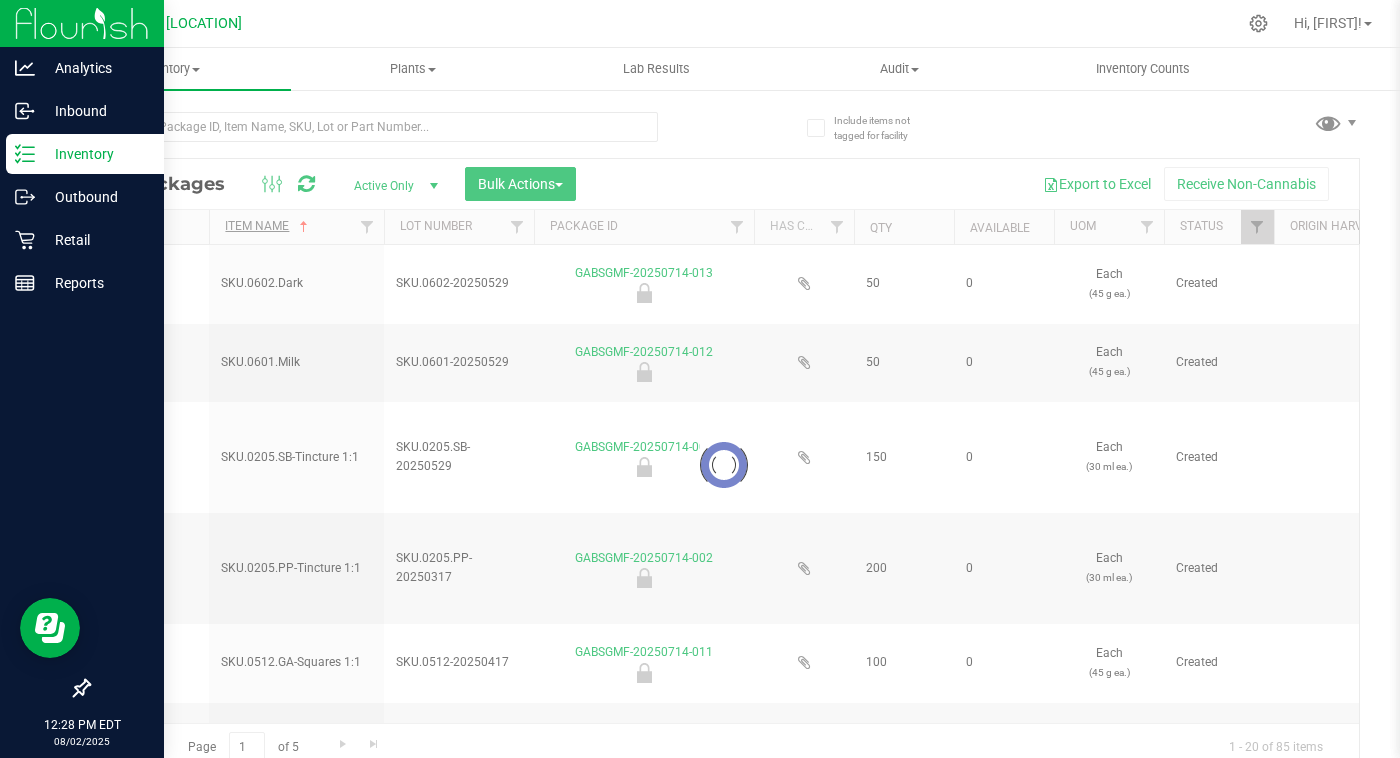 type on "2025-01-02" 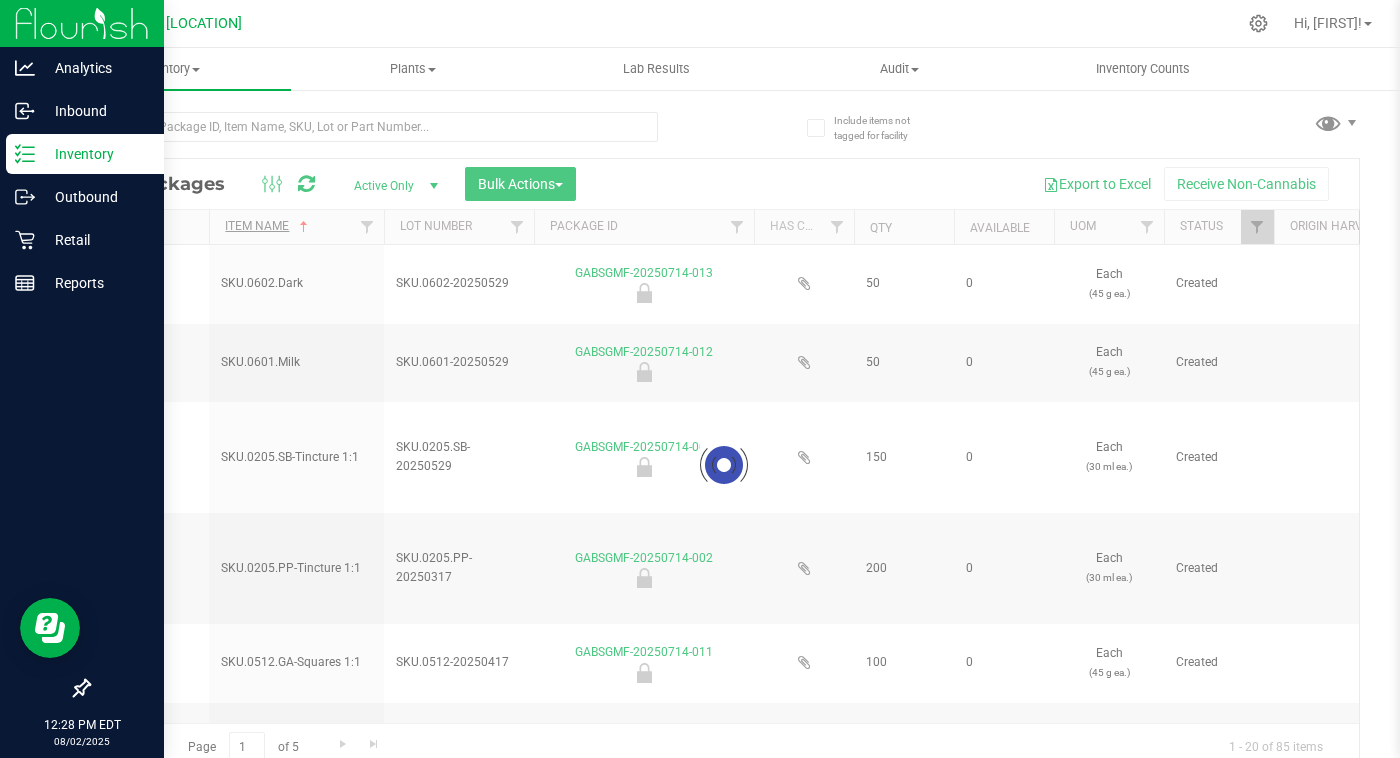 type on "[YEAR]-[MONTH]-[DAY]" 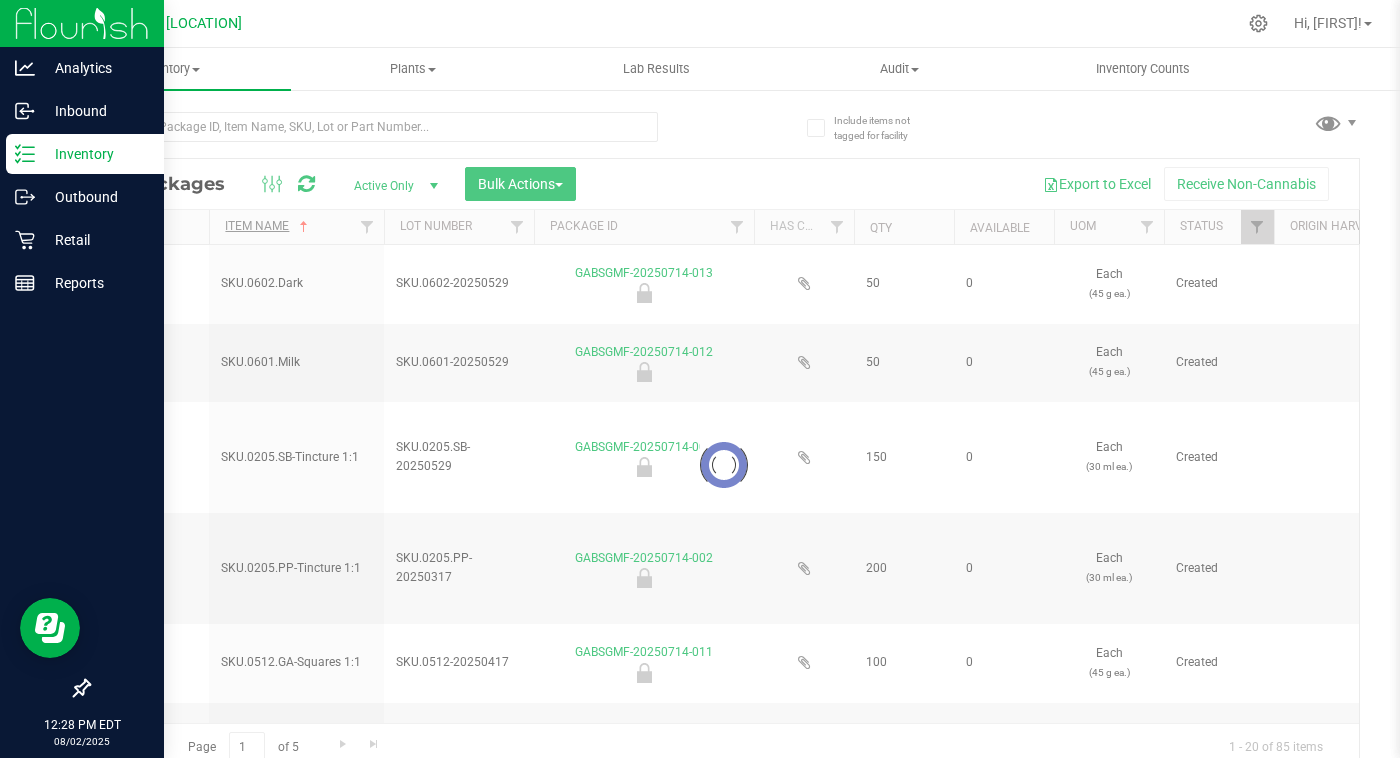 type on "2025-01-02" 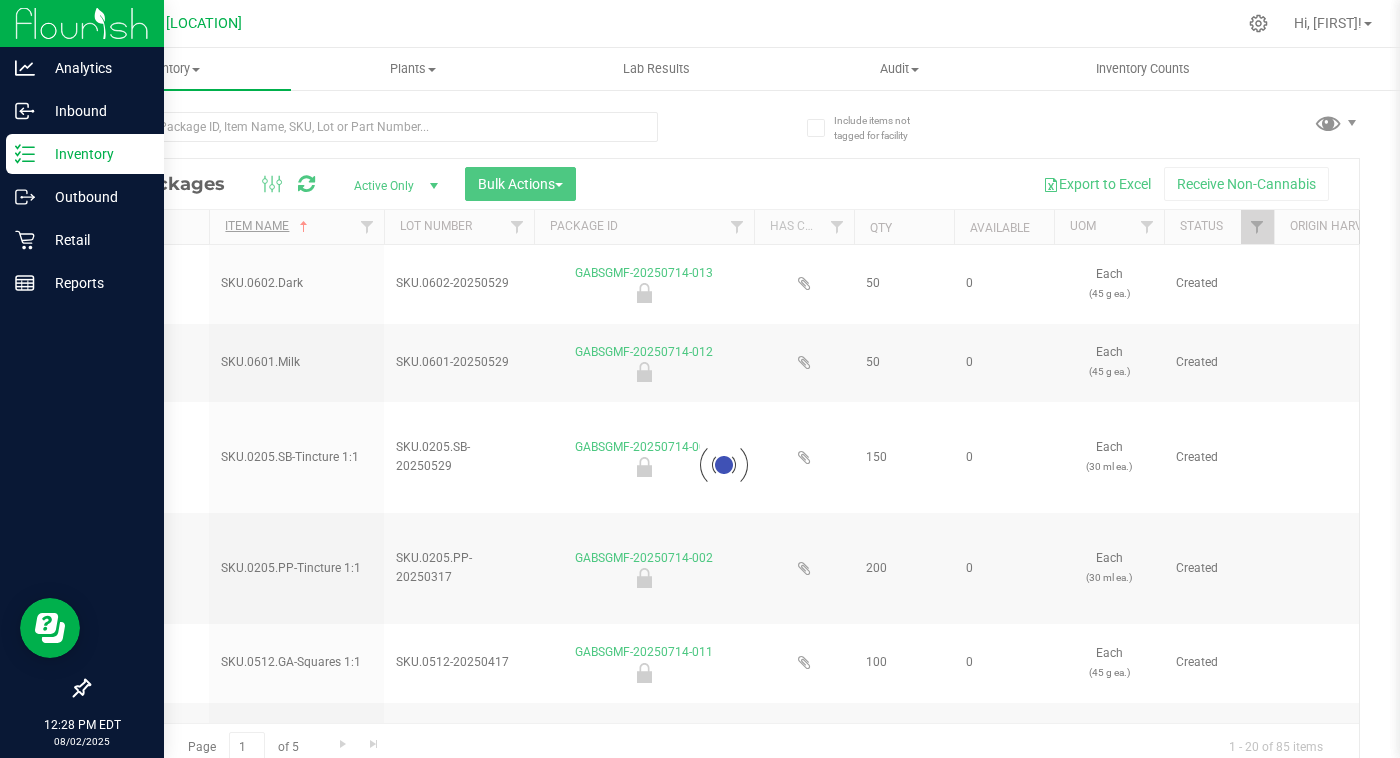 type on "2026-01-02" 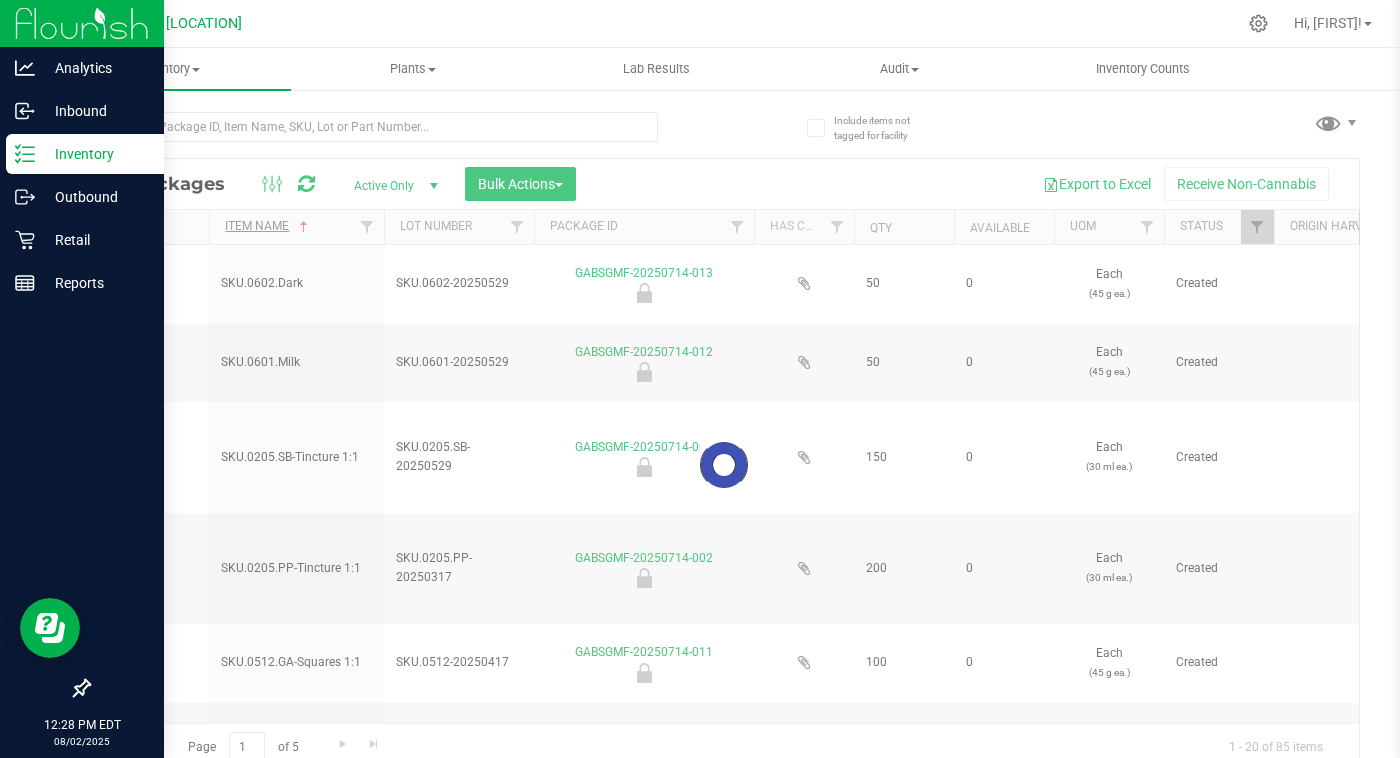 type on "2025-03-17" 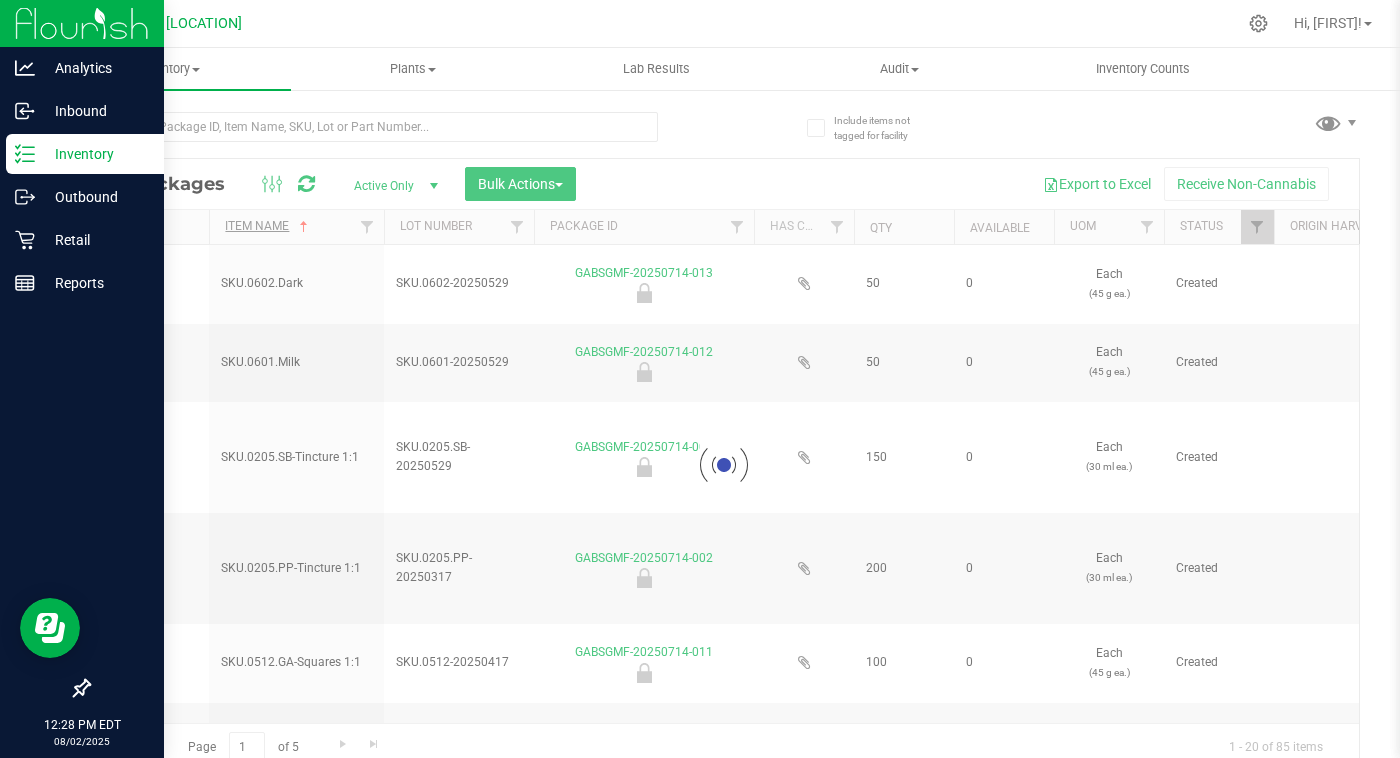 type on "2026-03-17" 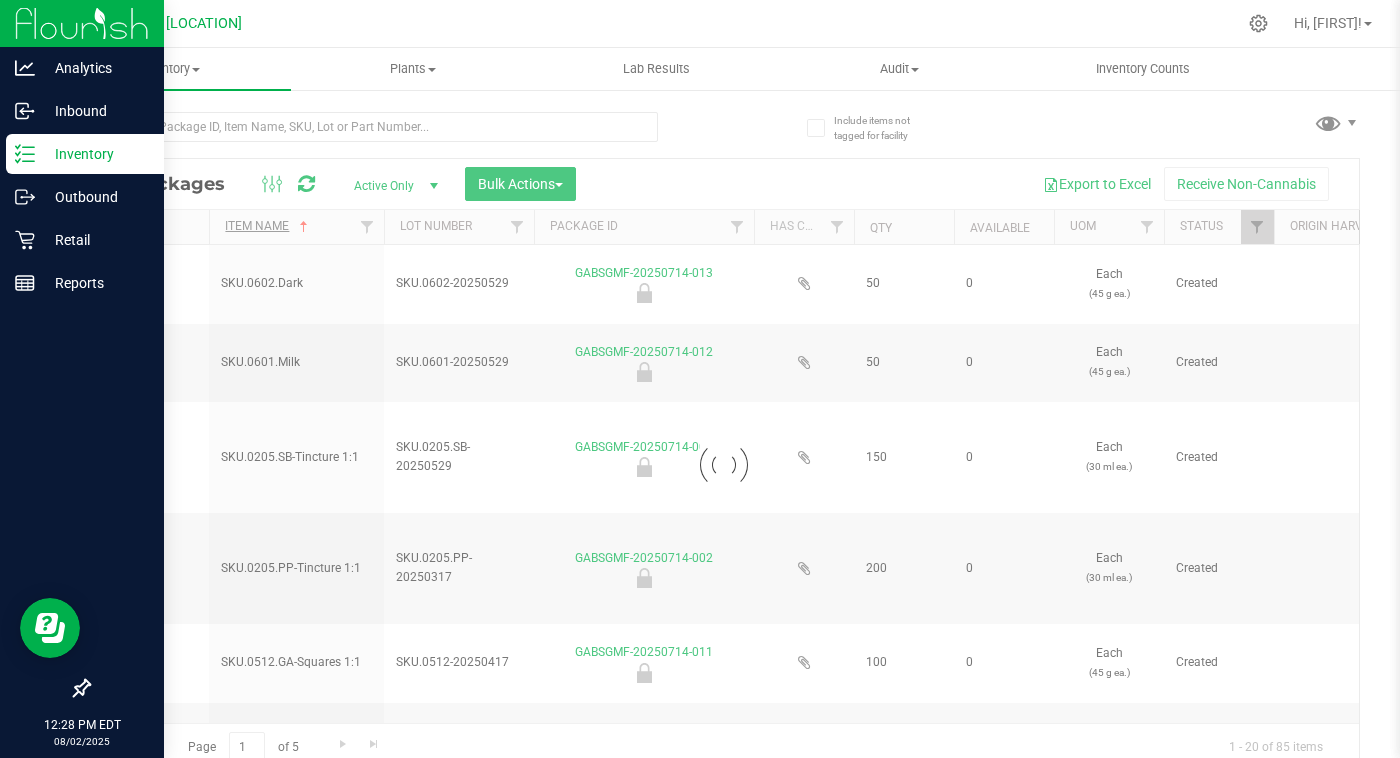 type on "2025-02-17" 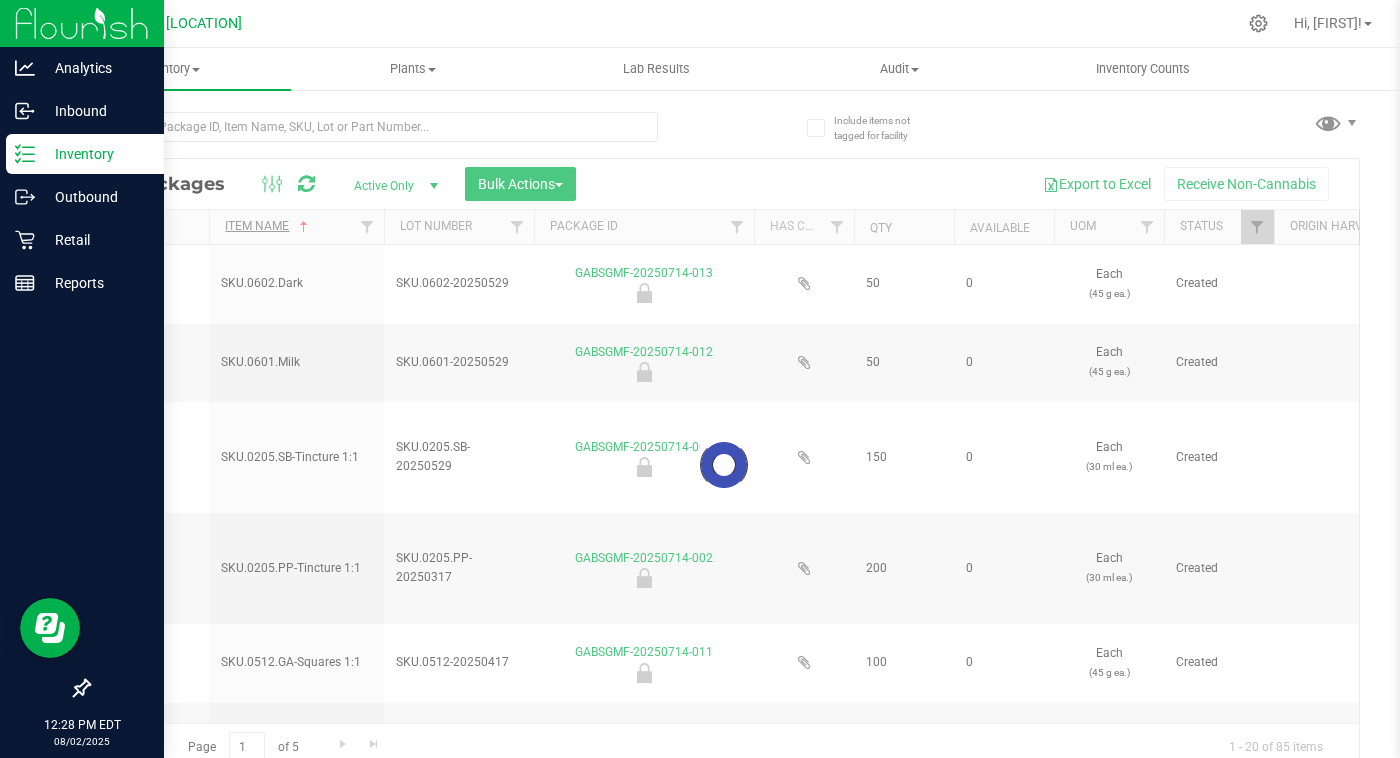 type on "2026-02-24" 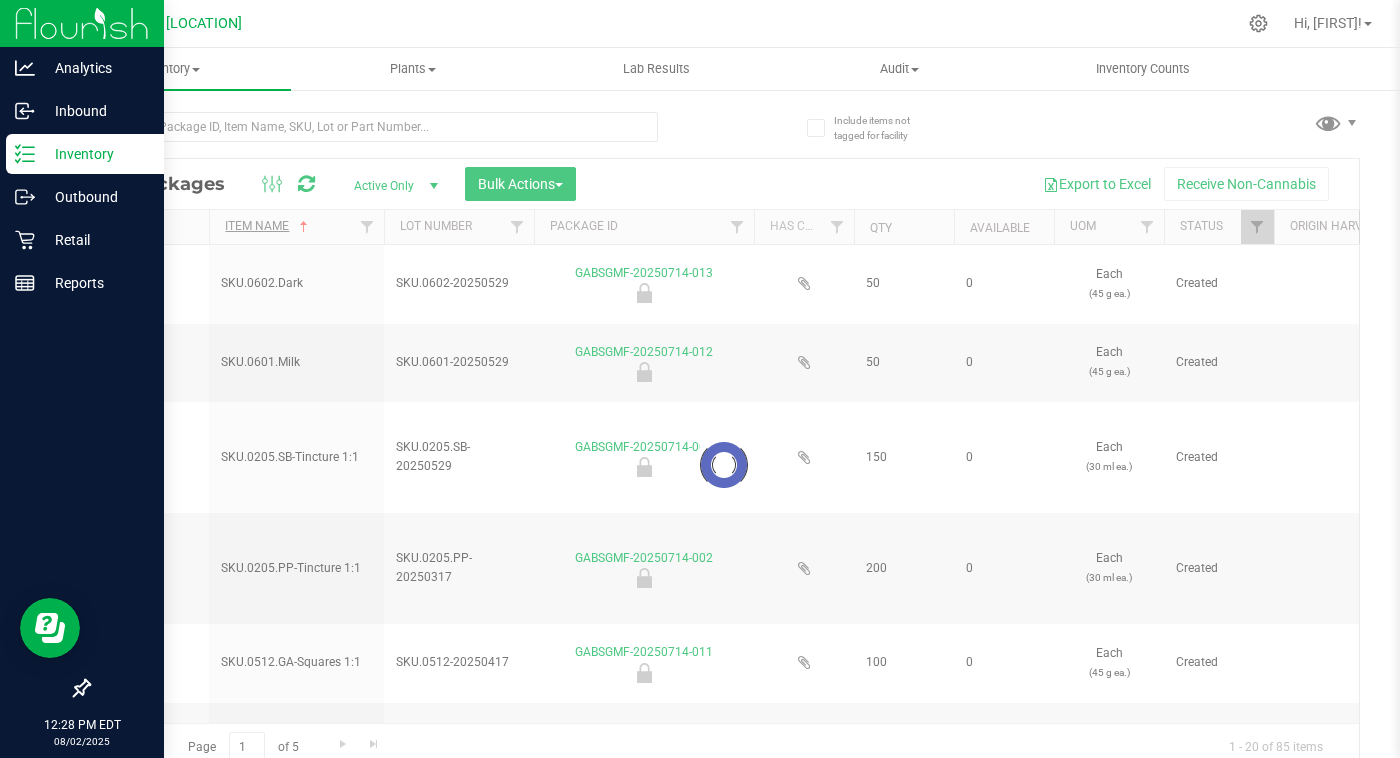 type on "2025-05-29" 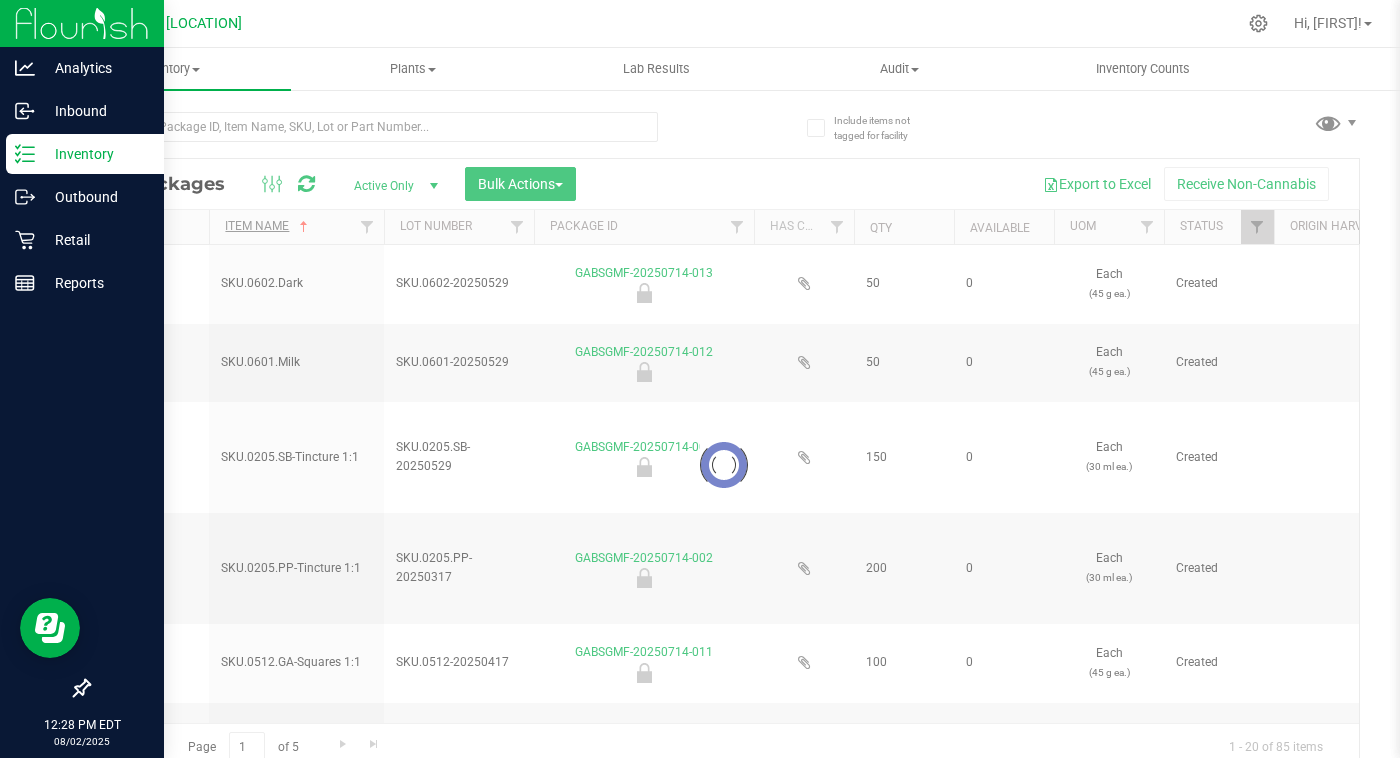 type on "2026-05-29" 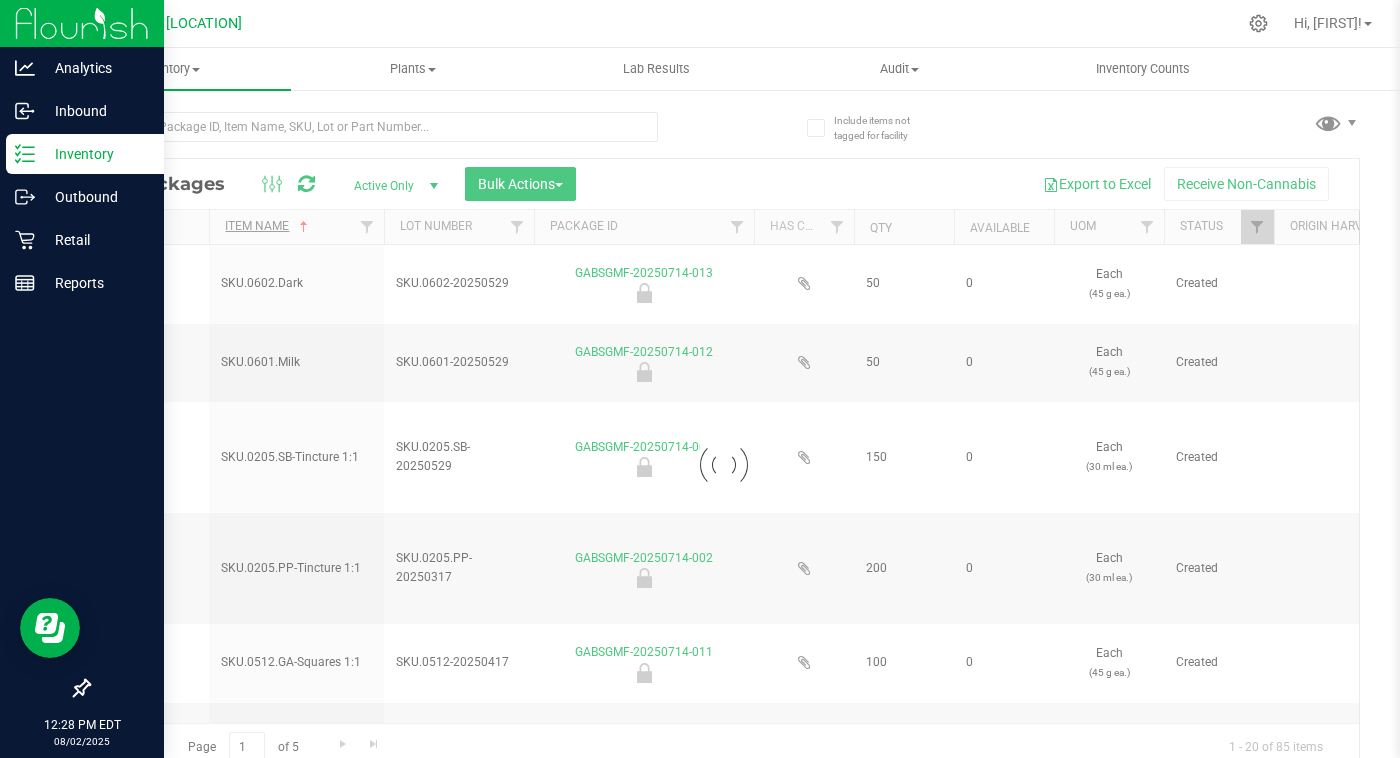 type on "2025-05-29" 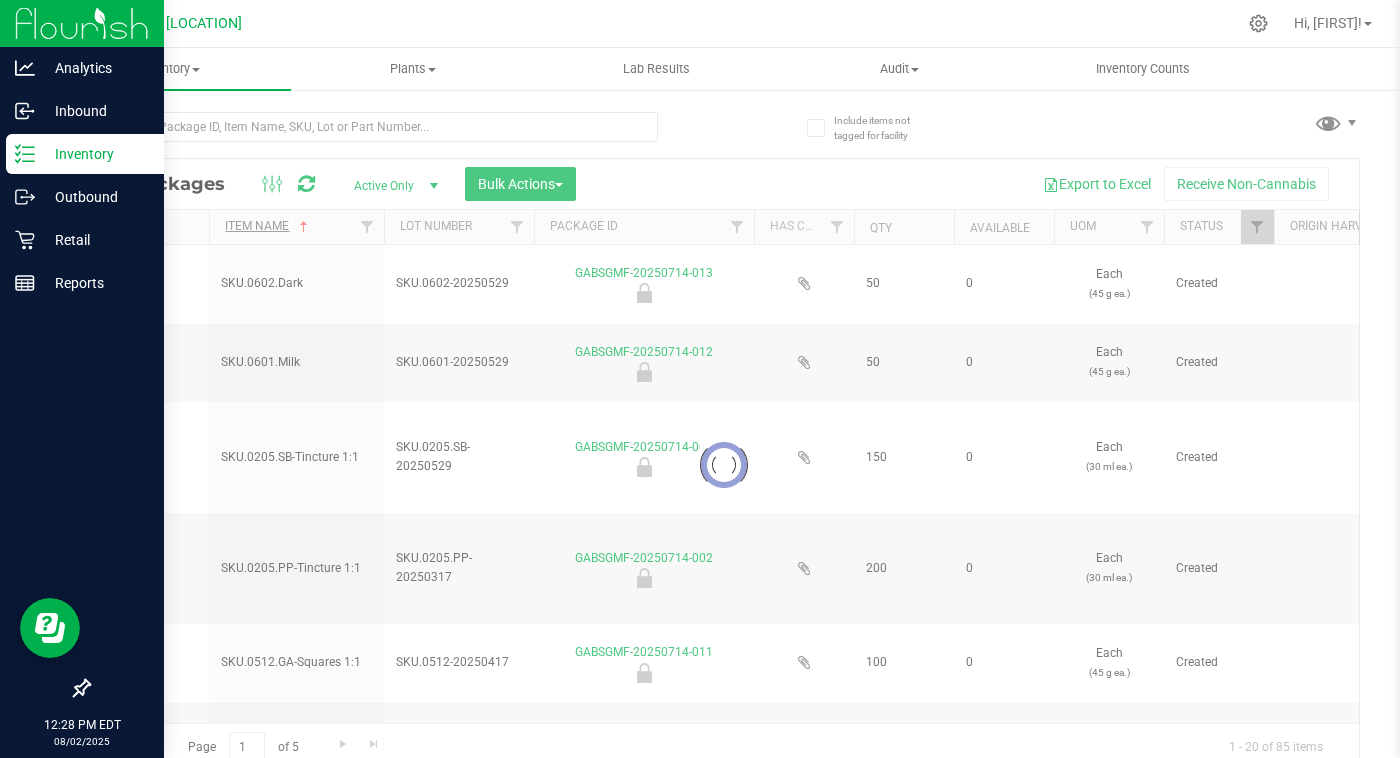 type on "2026-05-29" 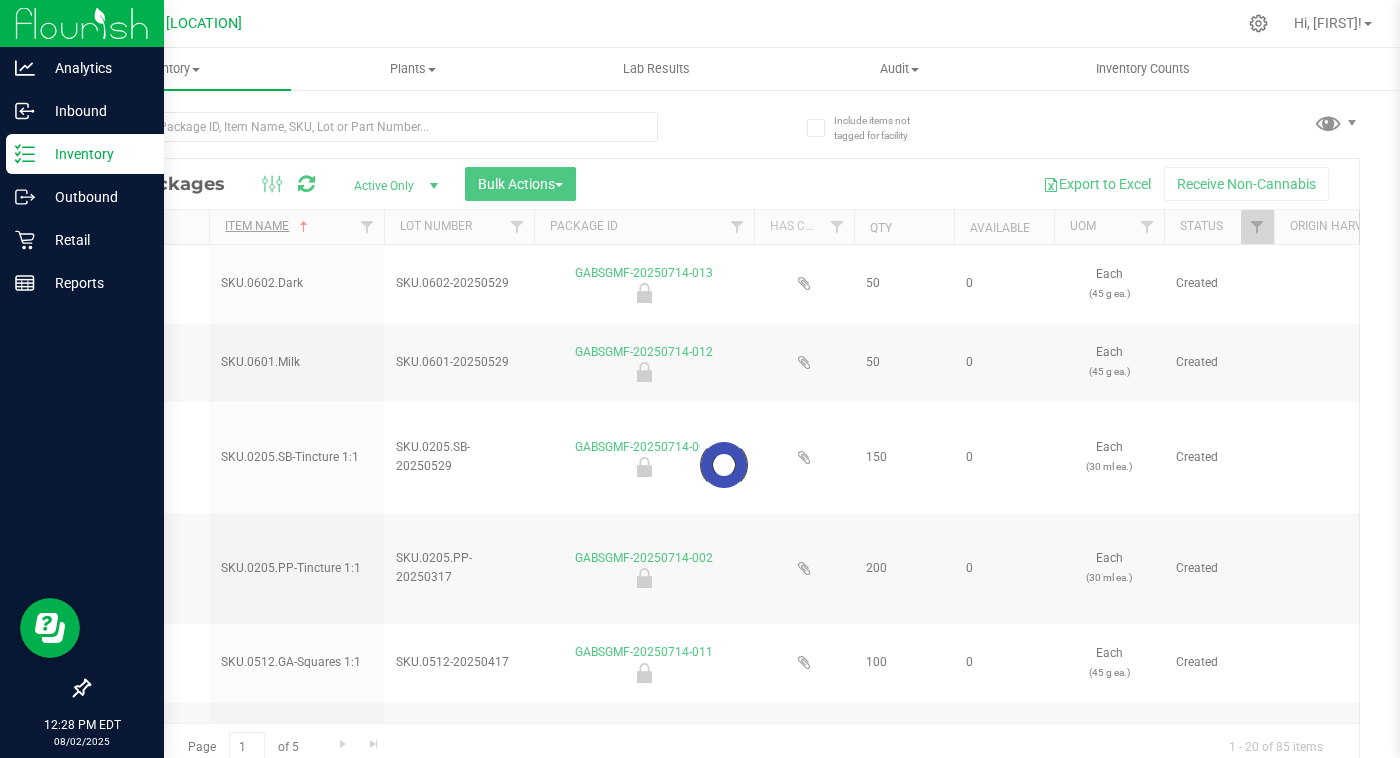 type on "2025-03-17" 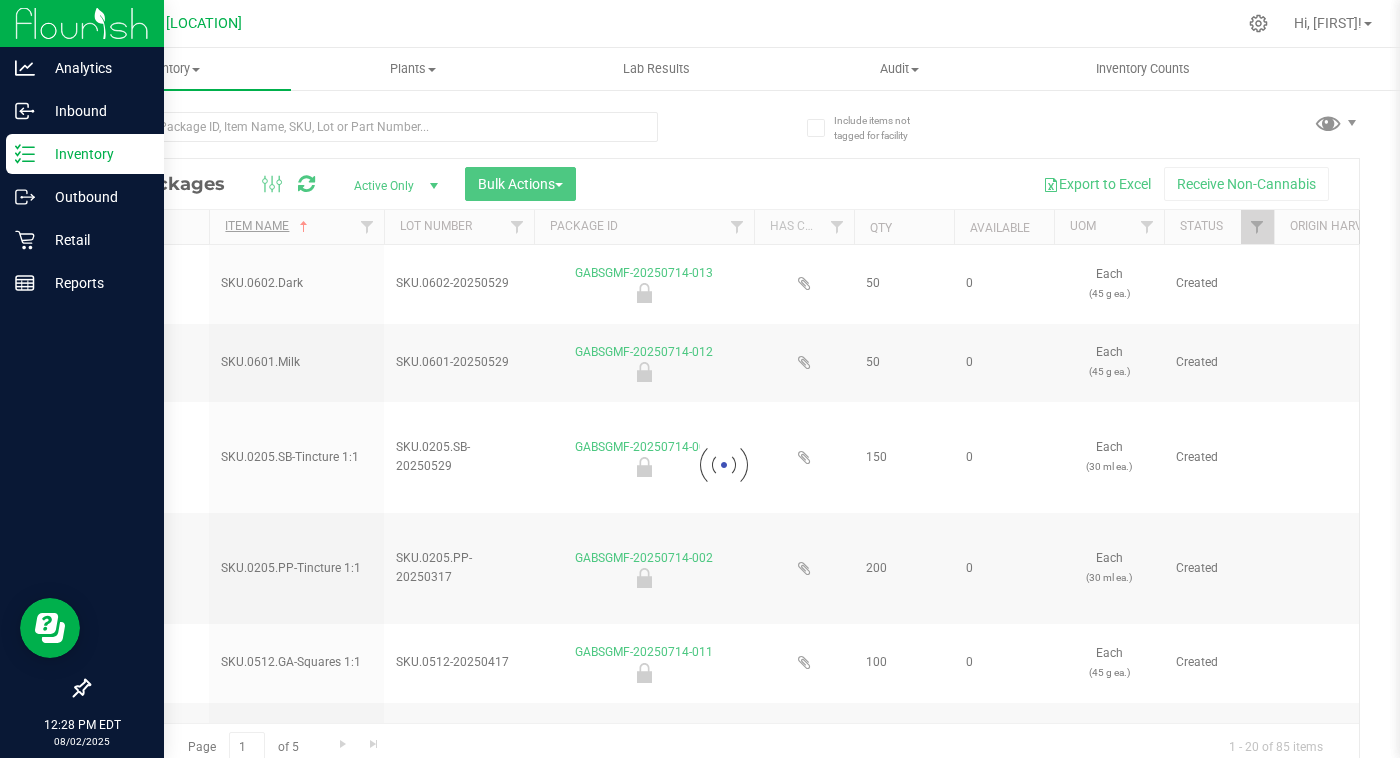 type on "[YEAR]-[MONTH]-[DAY]" 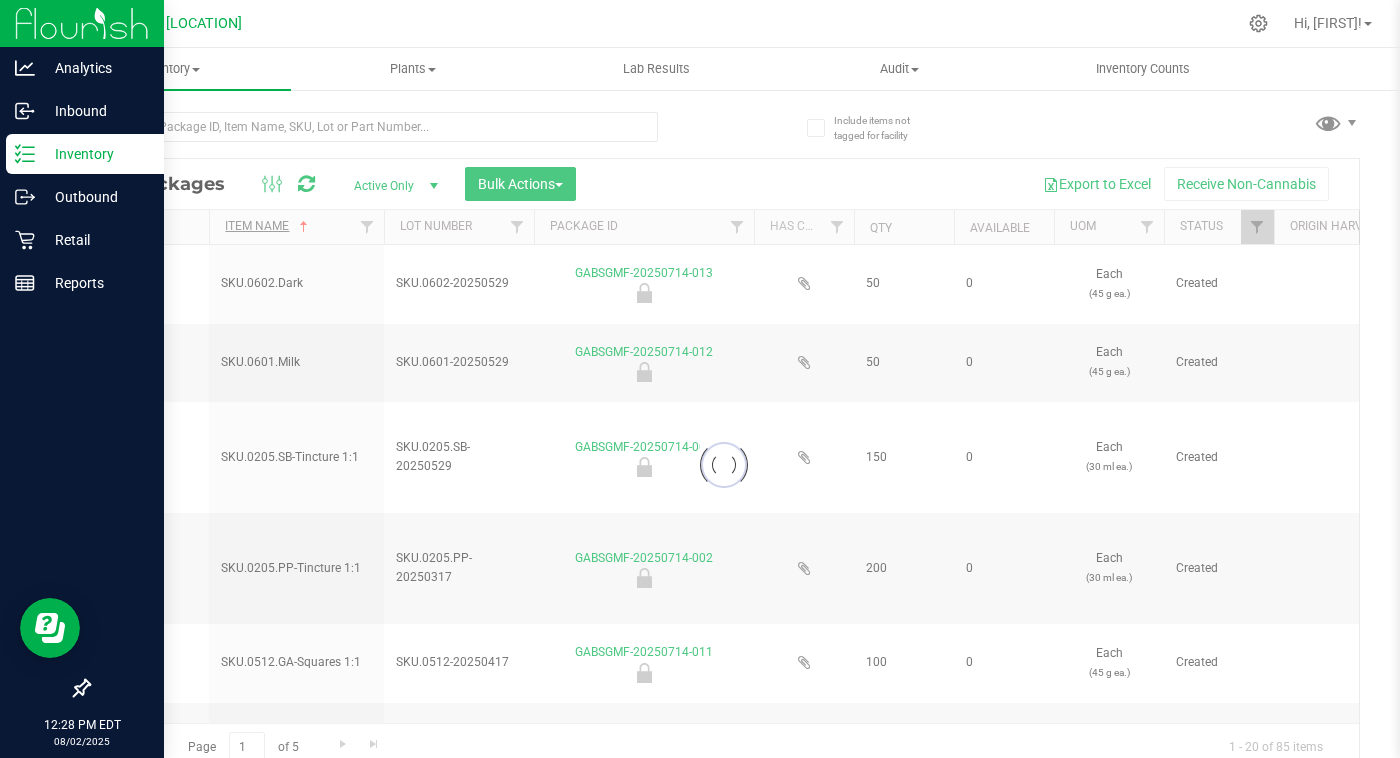 type on "2026-02-24" 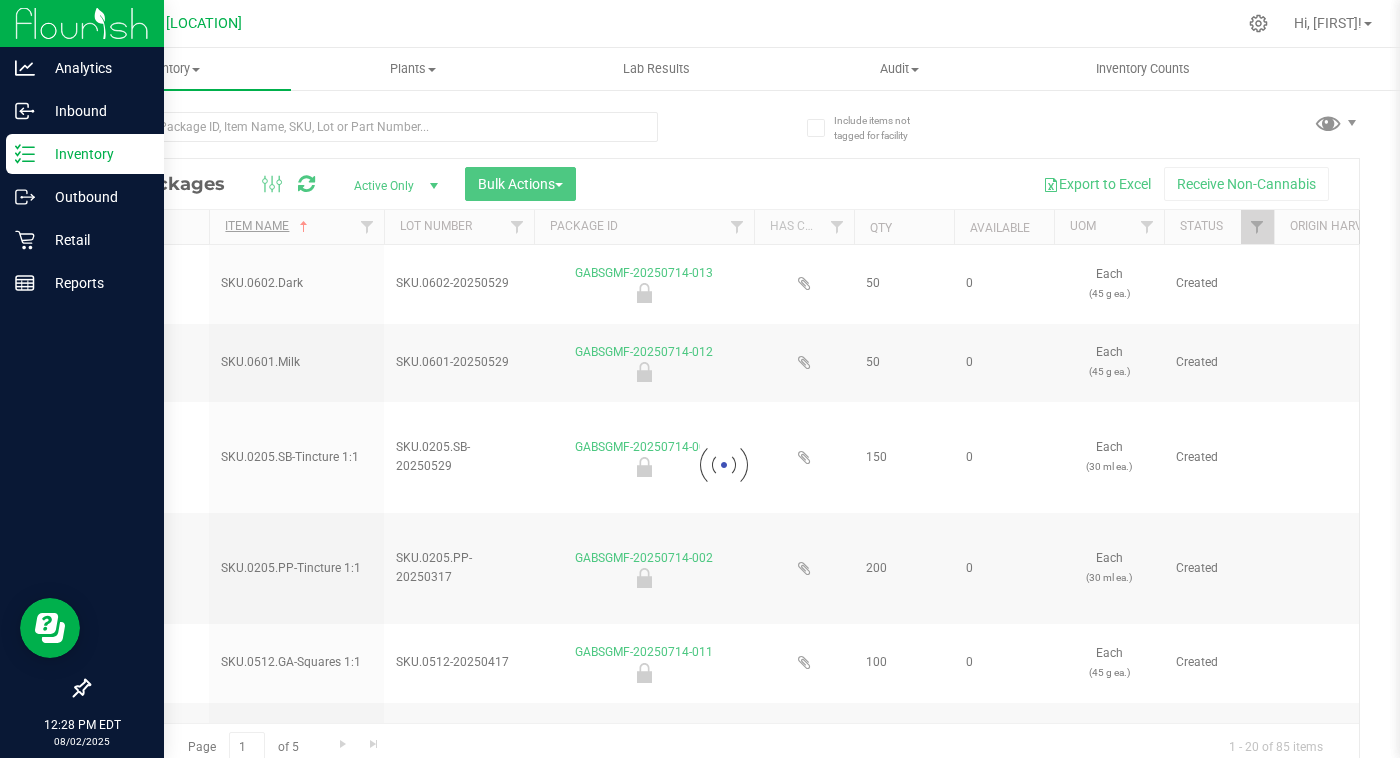 type on "2025-05-29" 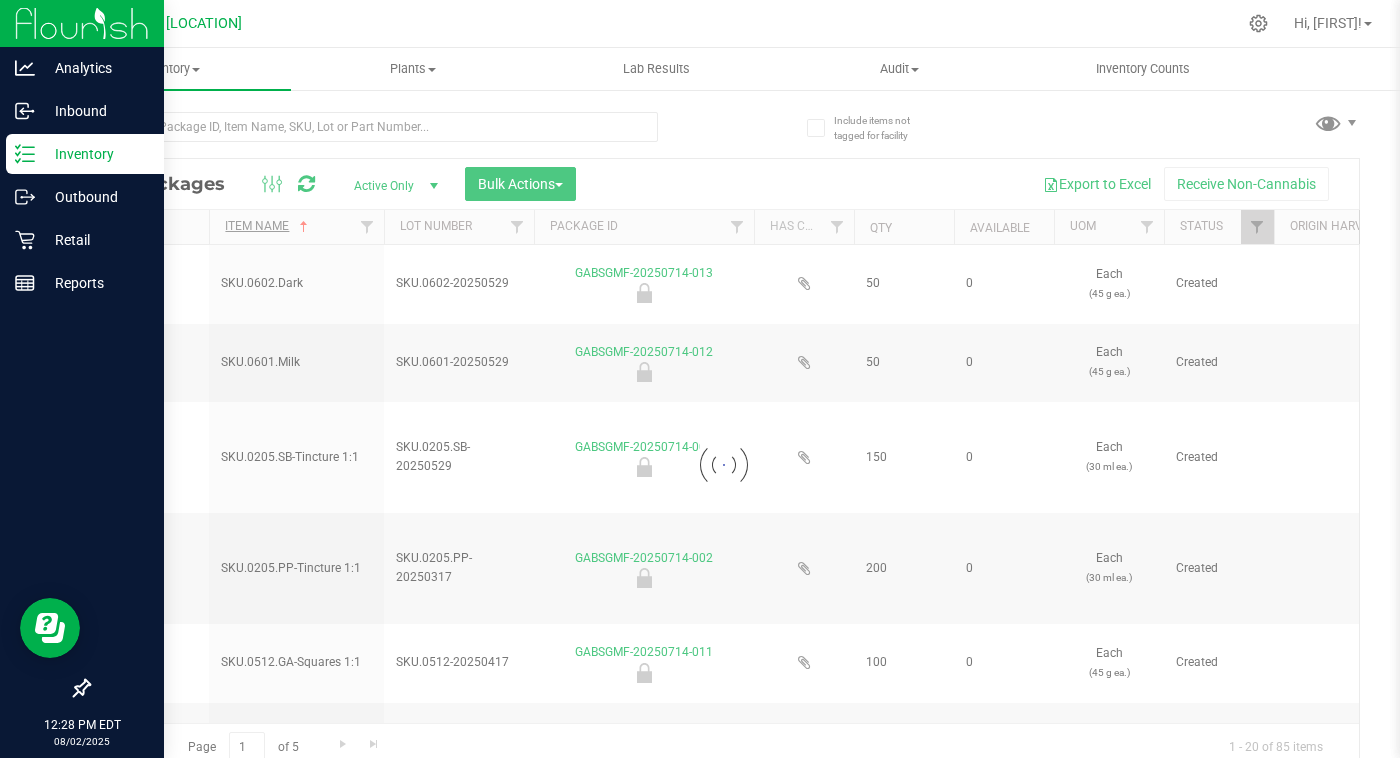 type on "2026-05-29" 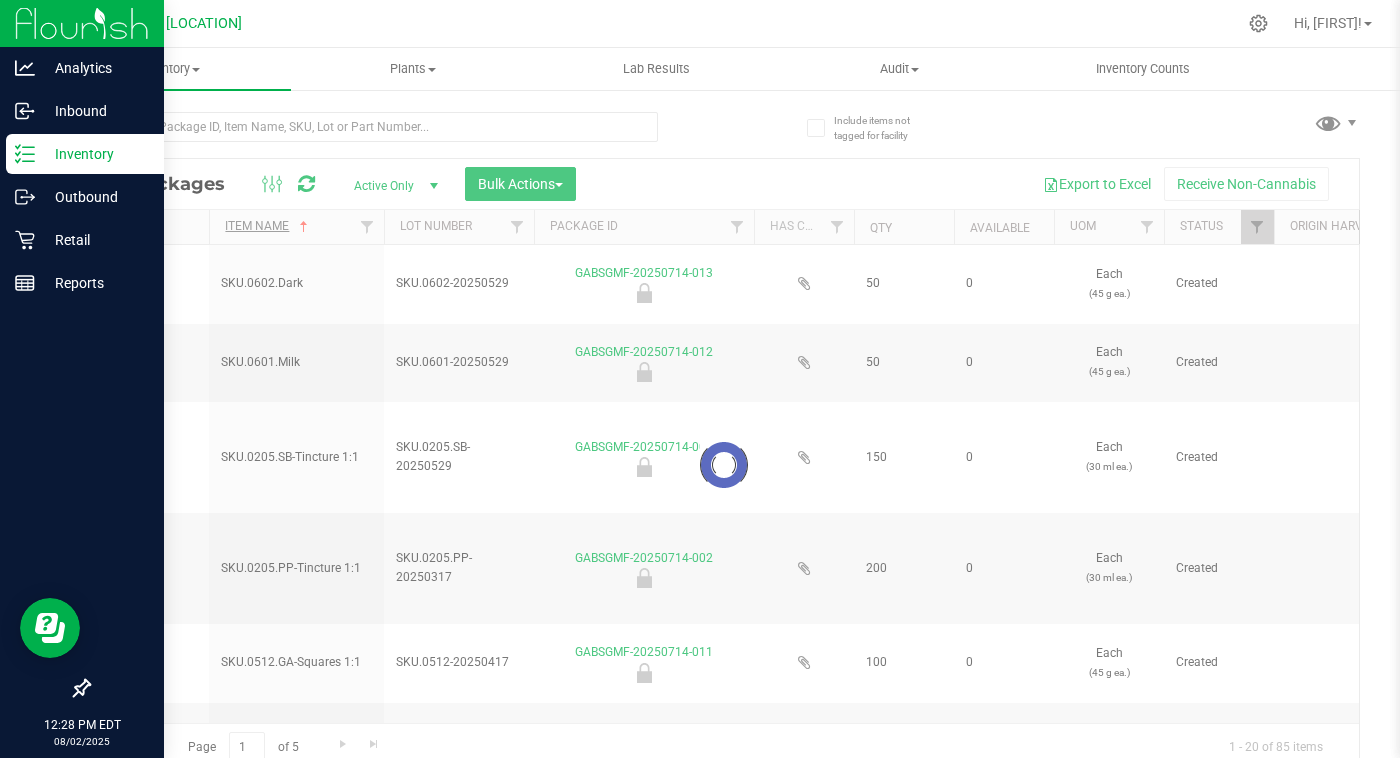 type on "2025-04-17" 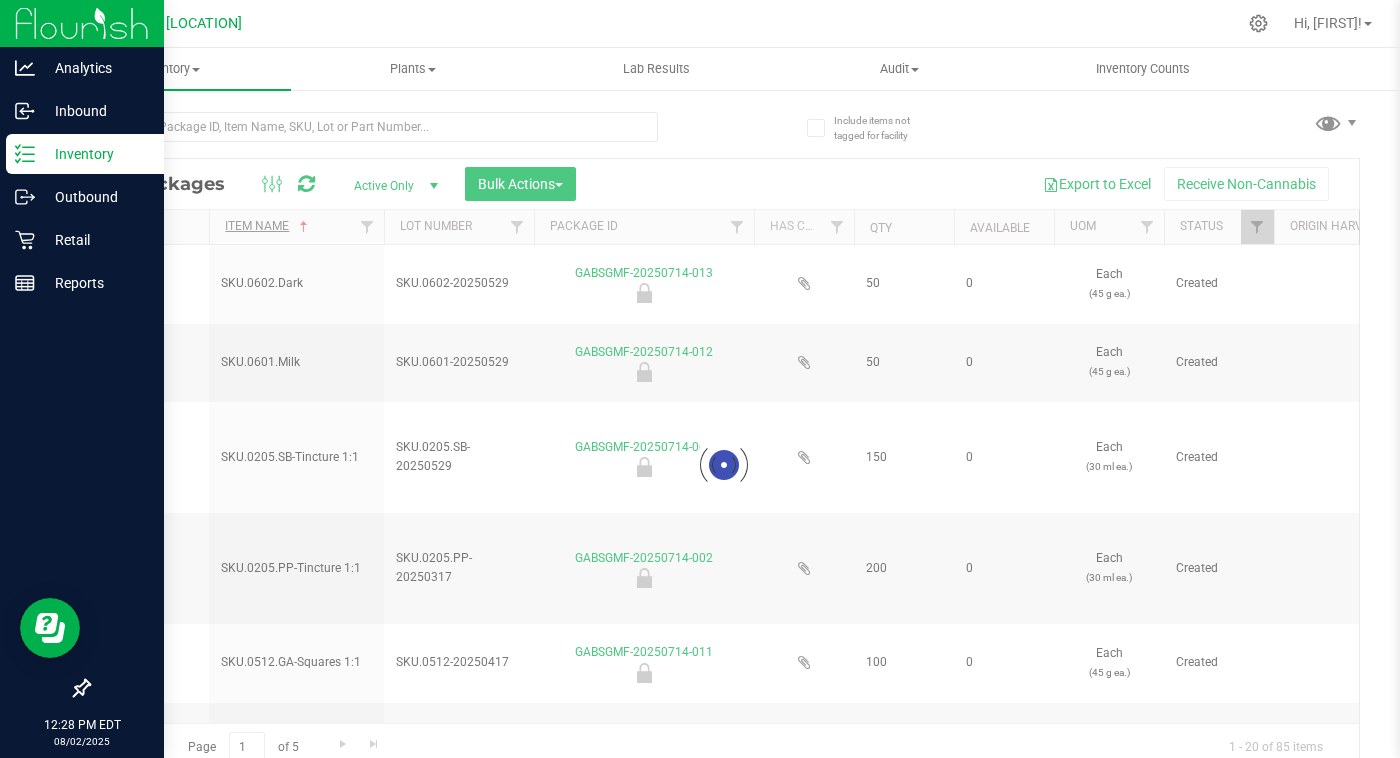 type on "2026-04-17" 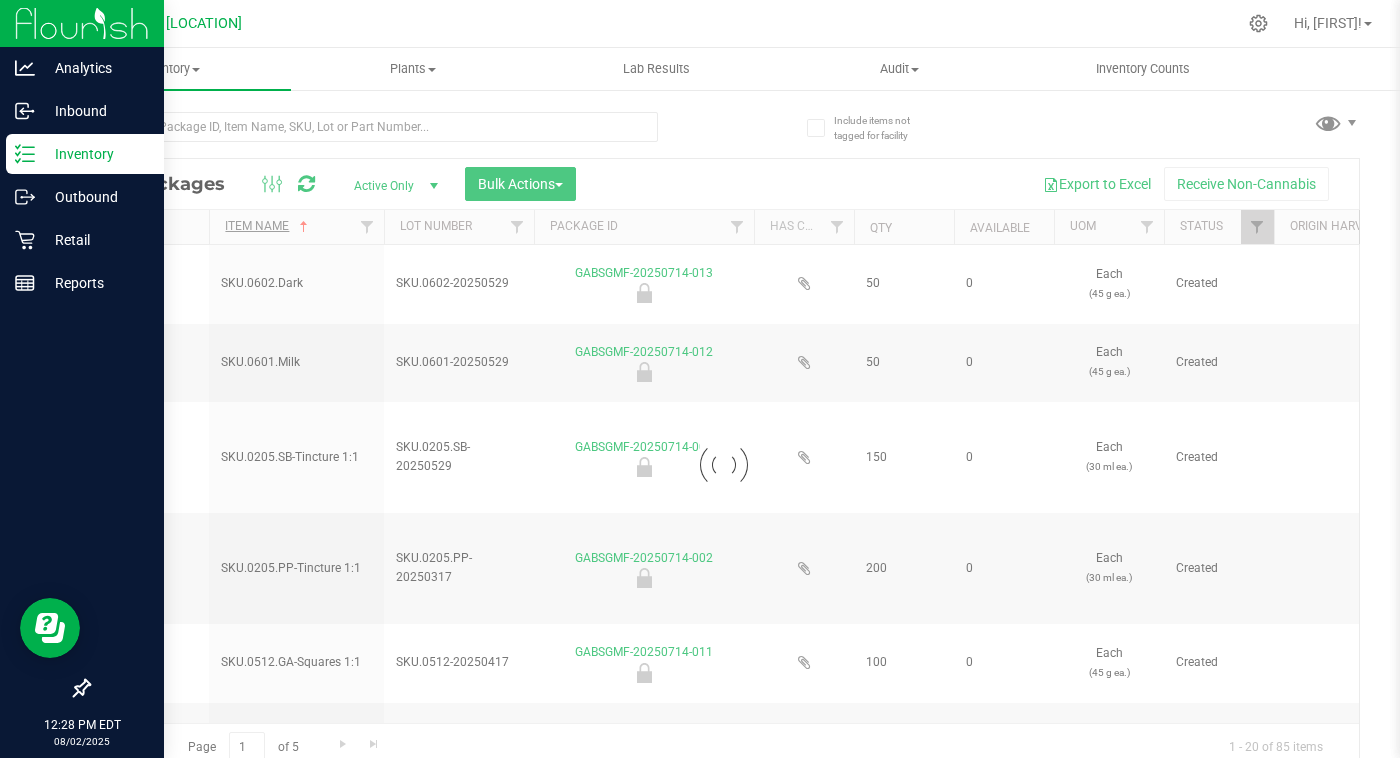 type on "[YEAR]-[MONTH]-[DAY]" 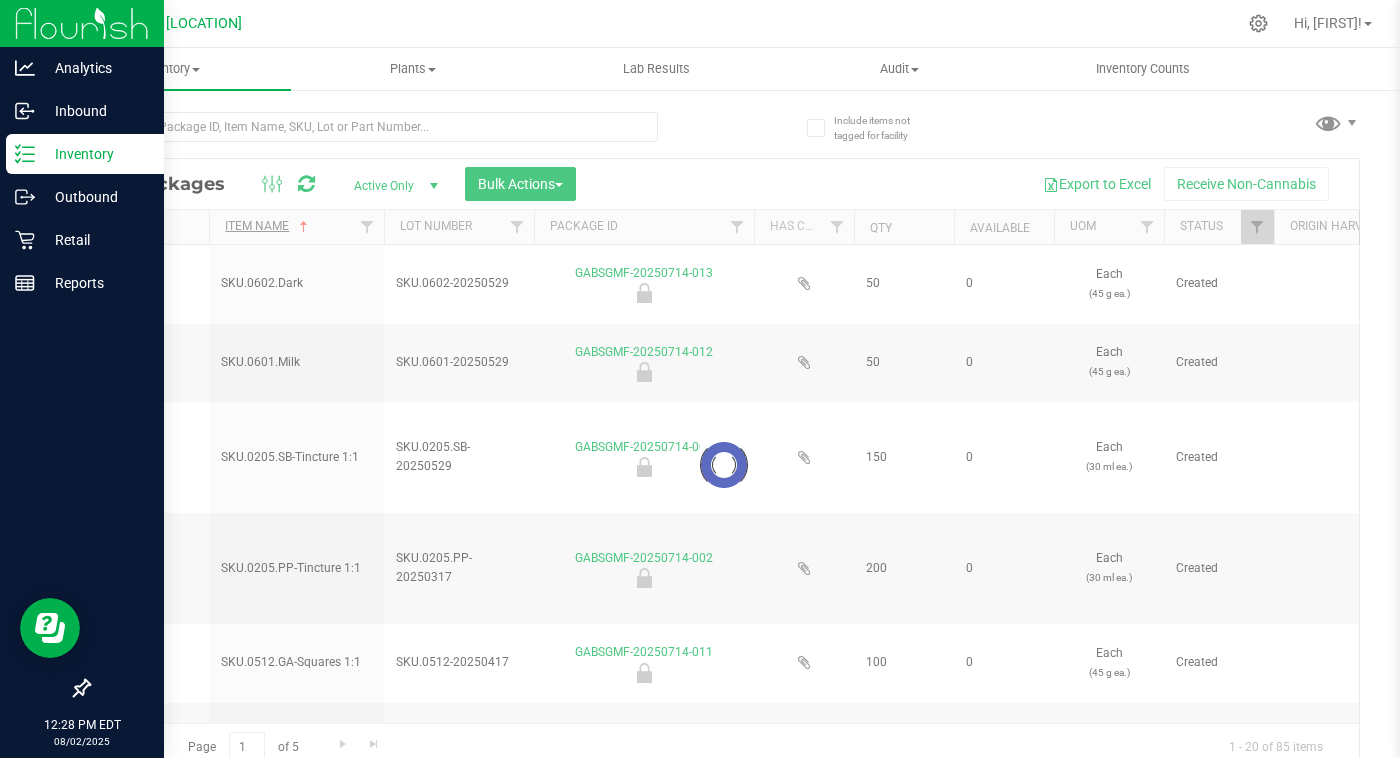 type on "[YEAR]-[MONTH]-[DAY]" 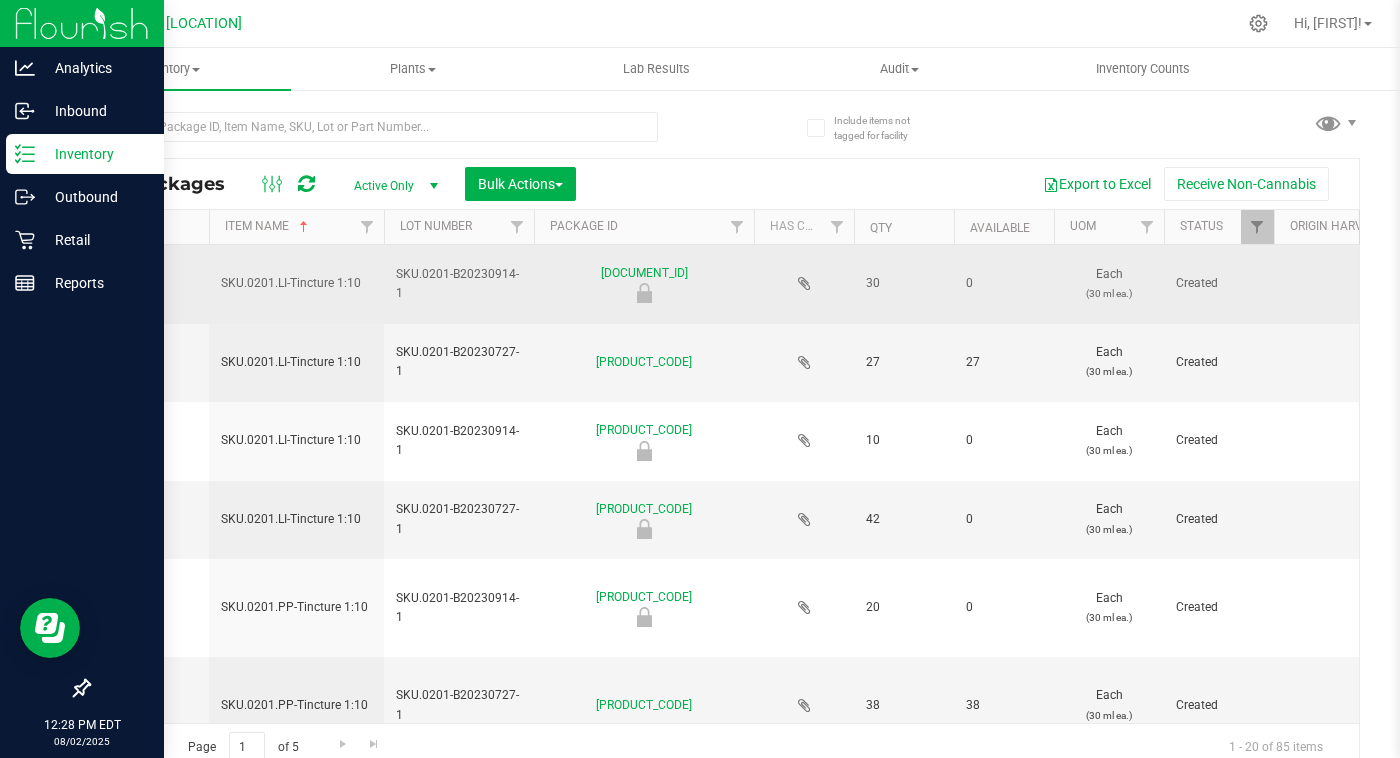 type on "[YEAR]-[MONTH]-[DAY]" 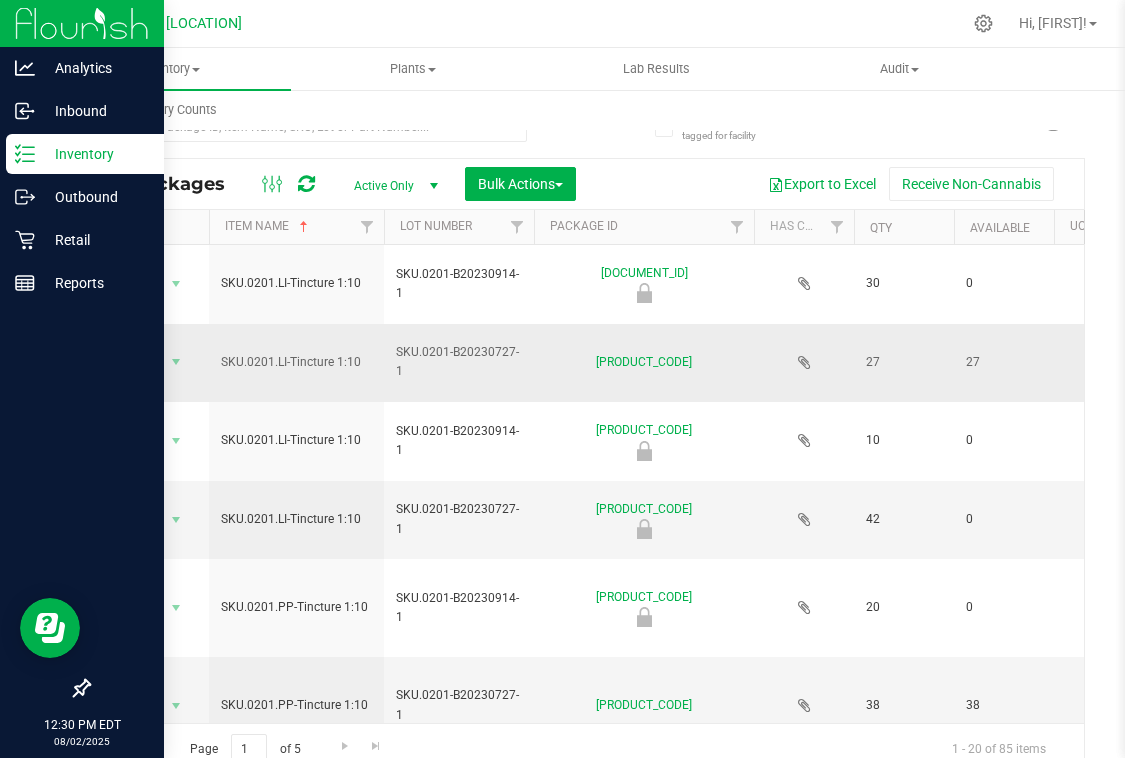 scroll, scrollTop: 0, scrollLeft: 113, axis: horizontal 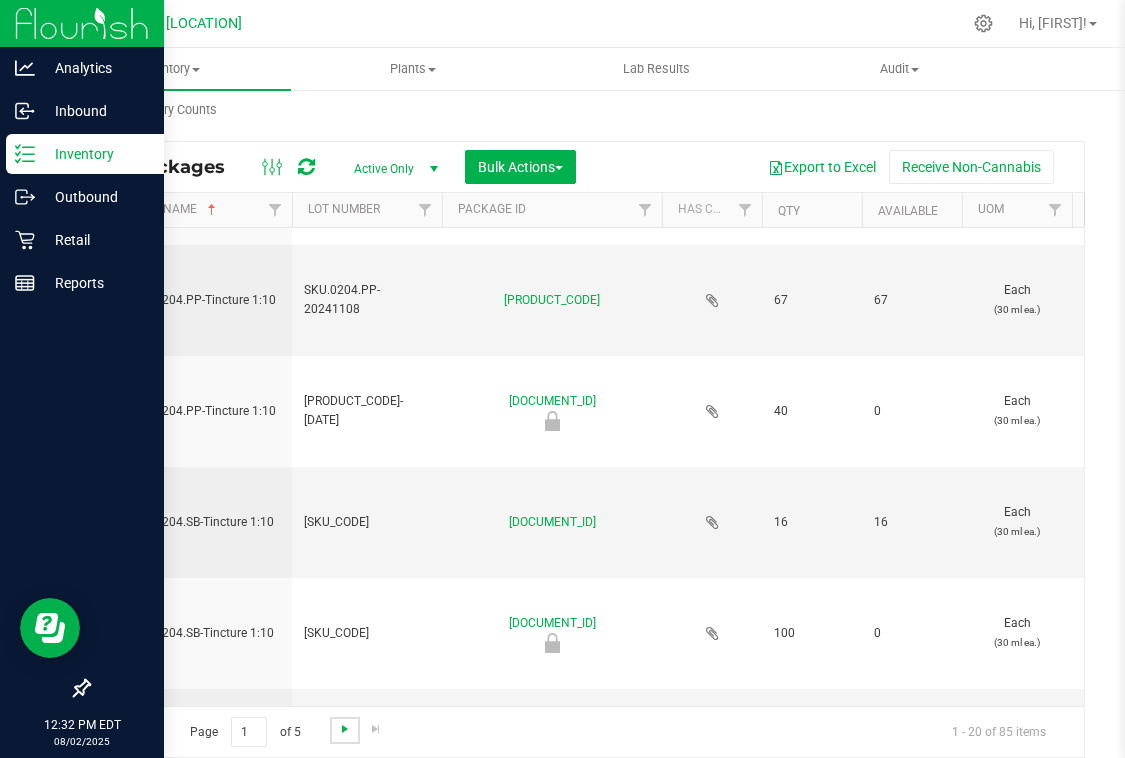 click at bounding box center (345, 729) 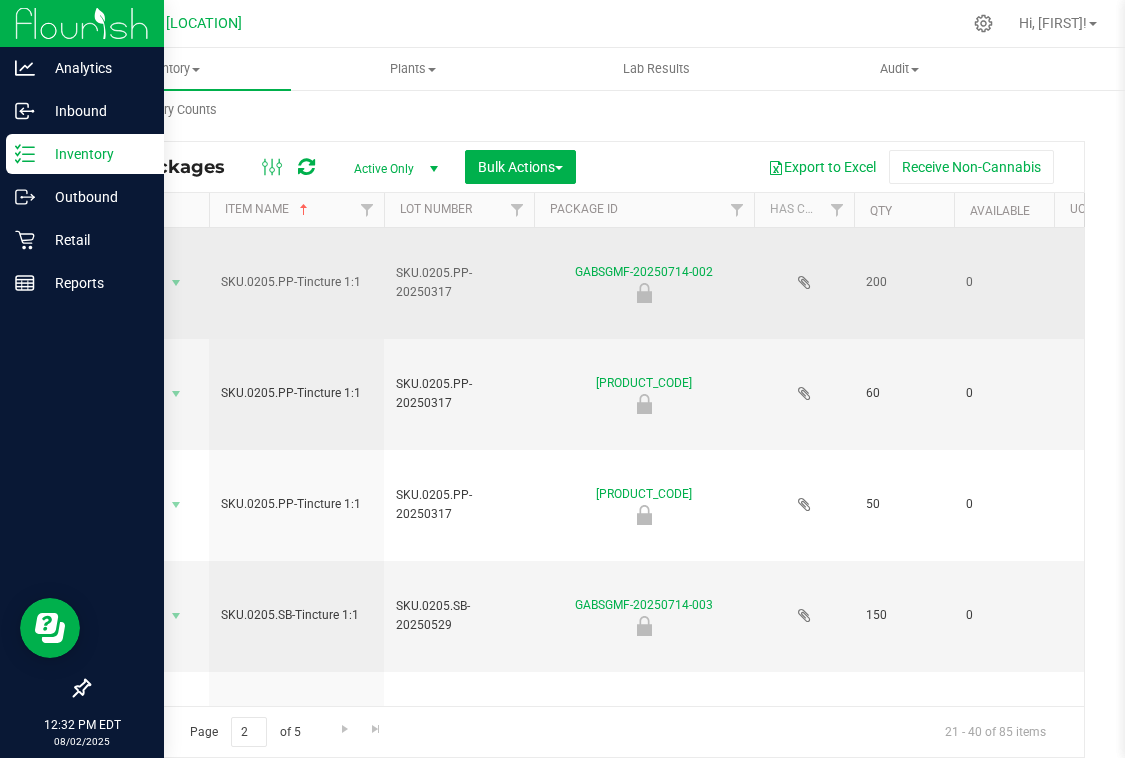 click on "GABSGMF-20250714-002" at bounding box center (644, 283) 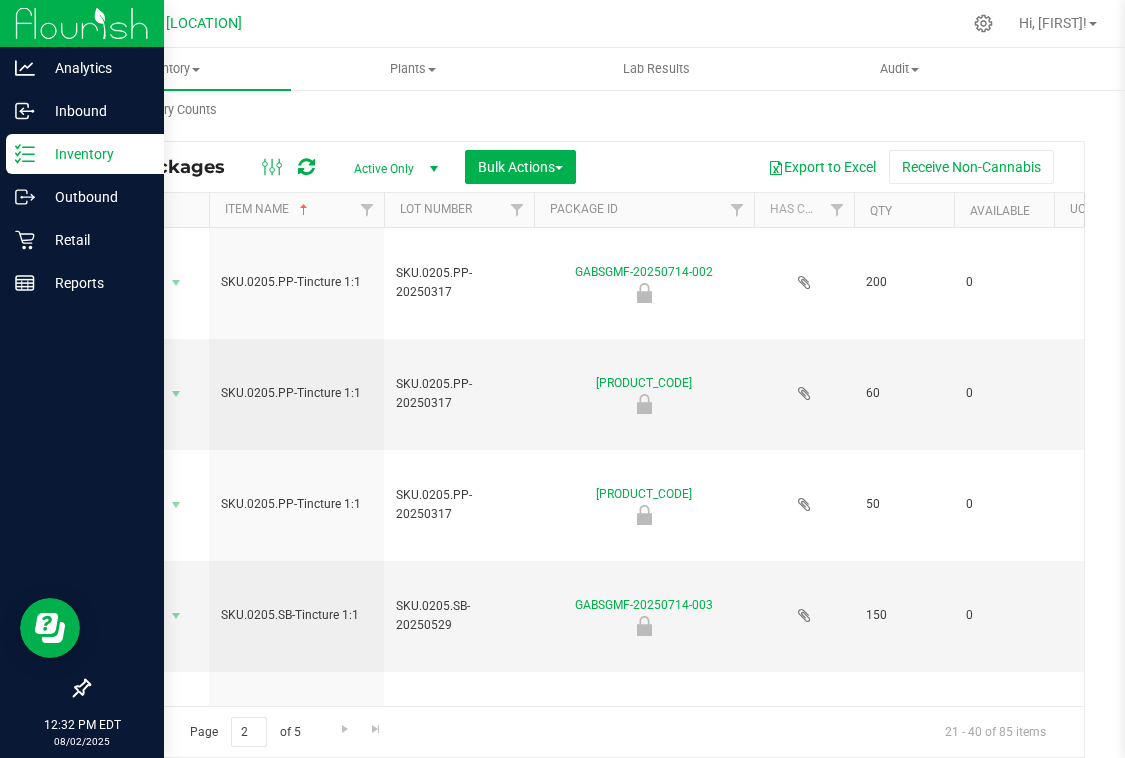 click at bounding box center [146, 729] 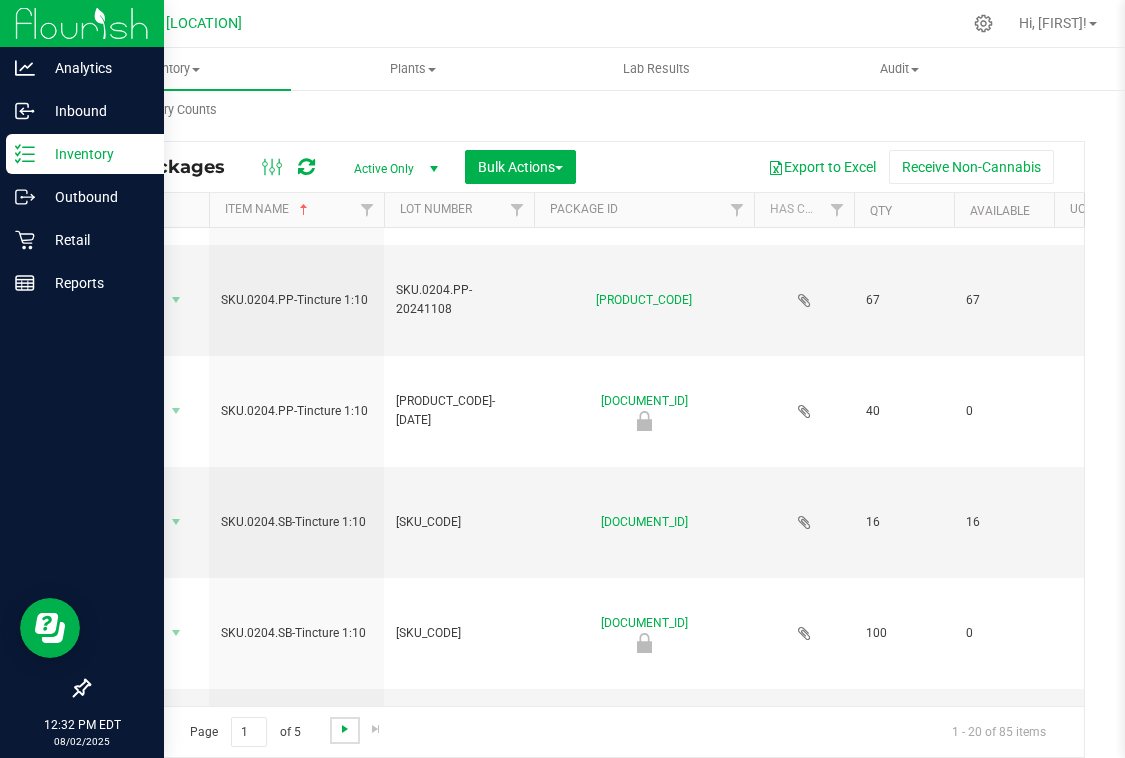 click at bounding box center (345, 729) 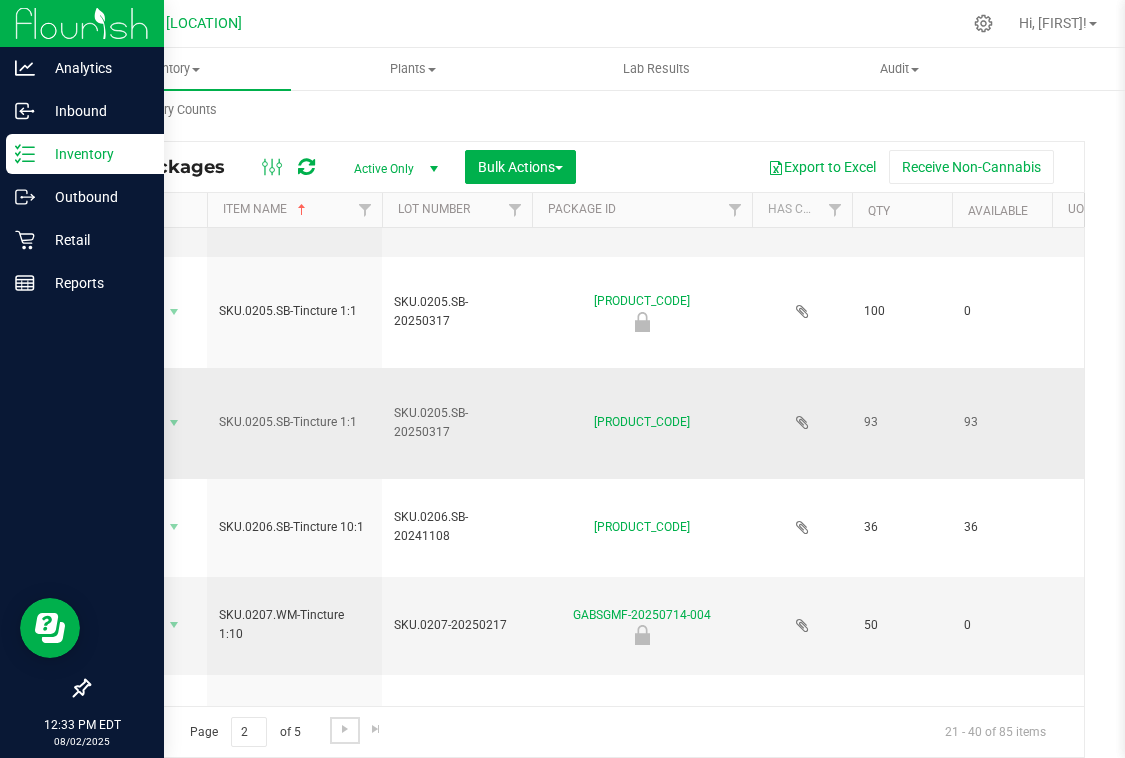 scroll, scrollTop: 415, scrollLeft: 1, axis: both 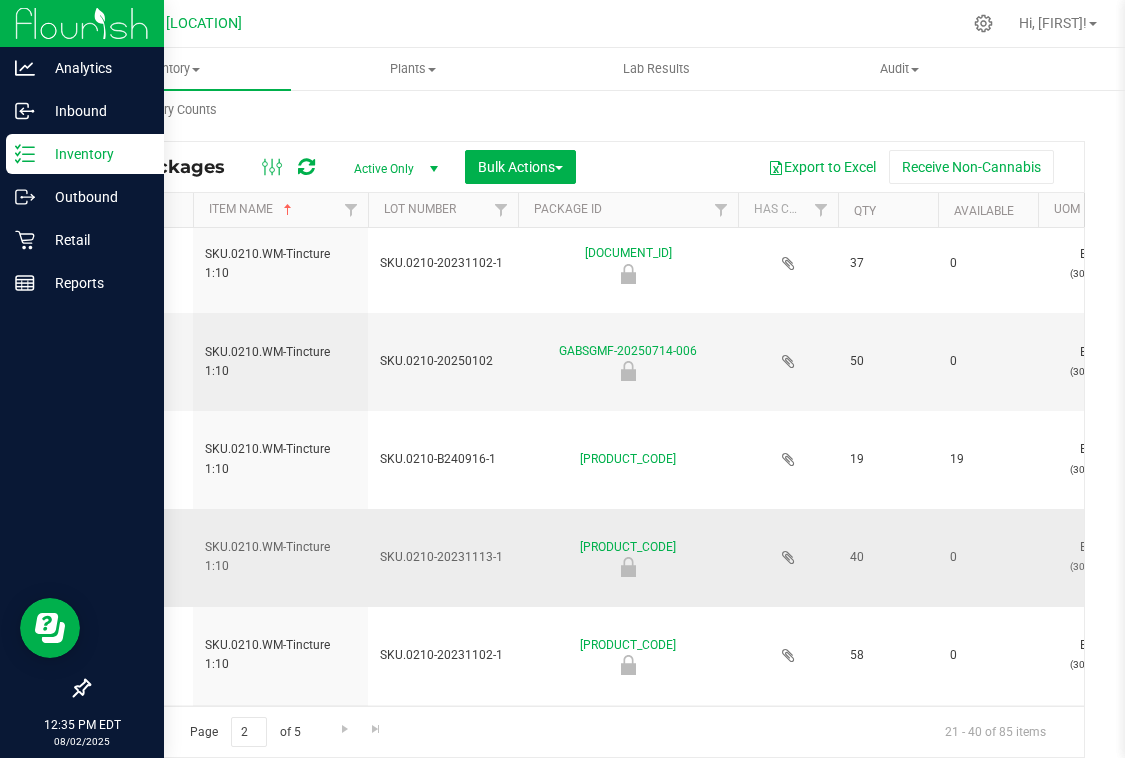 click on "SKU.0210-20231113-1" at bounding box center [443, 558] 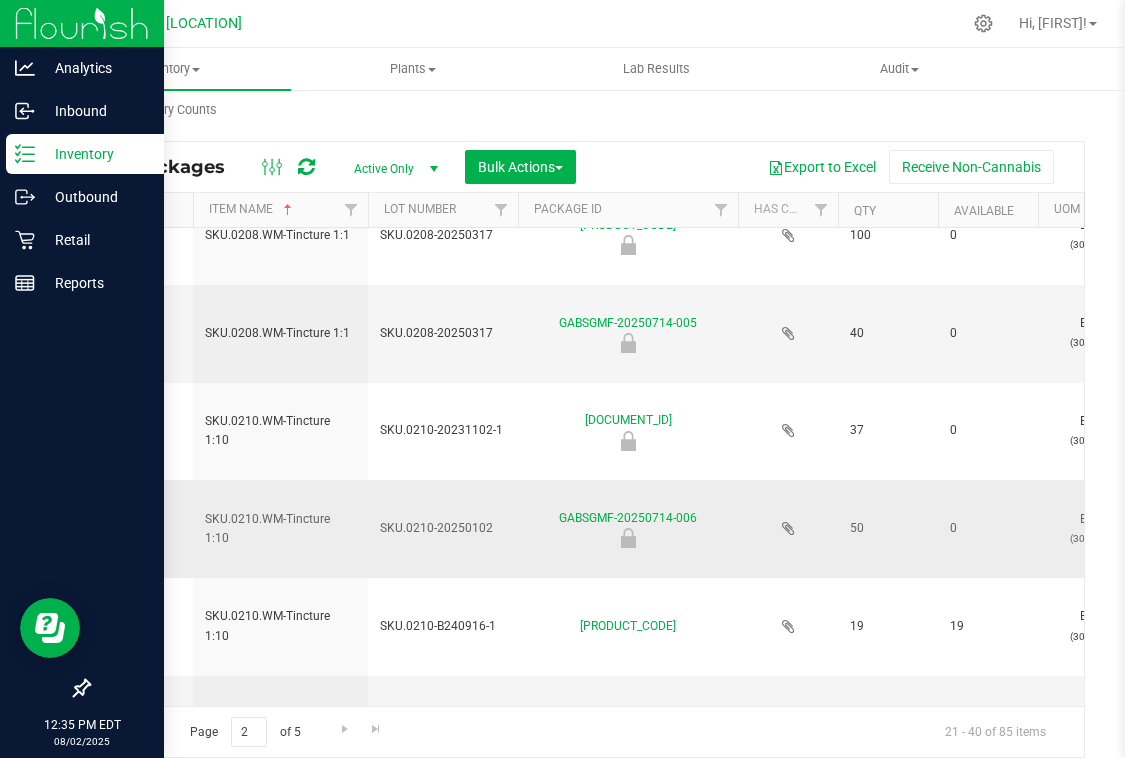 scroll, scrollTop: 1289, scrollLeft: 15, axis: both 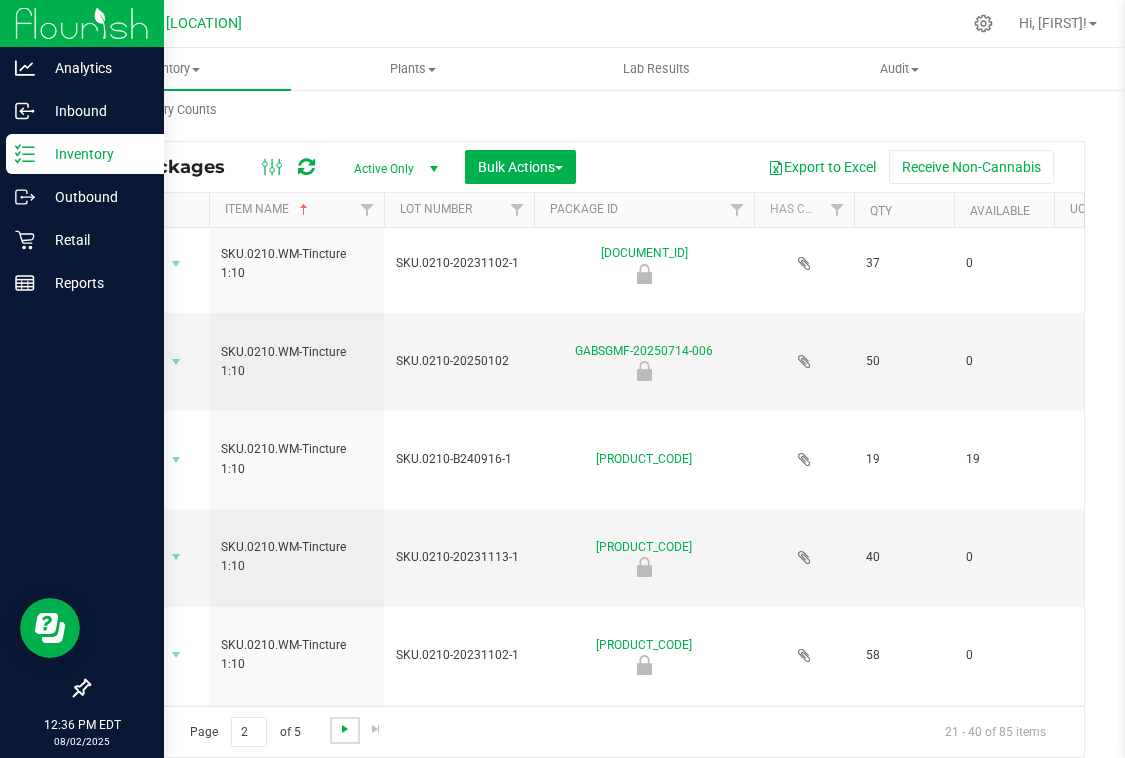 click at bounding box center (345, 729) 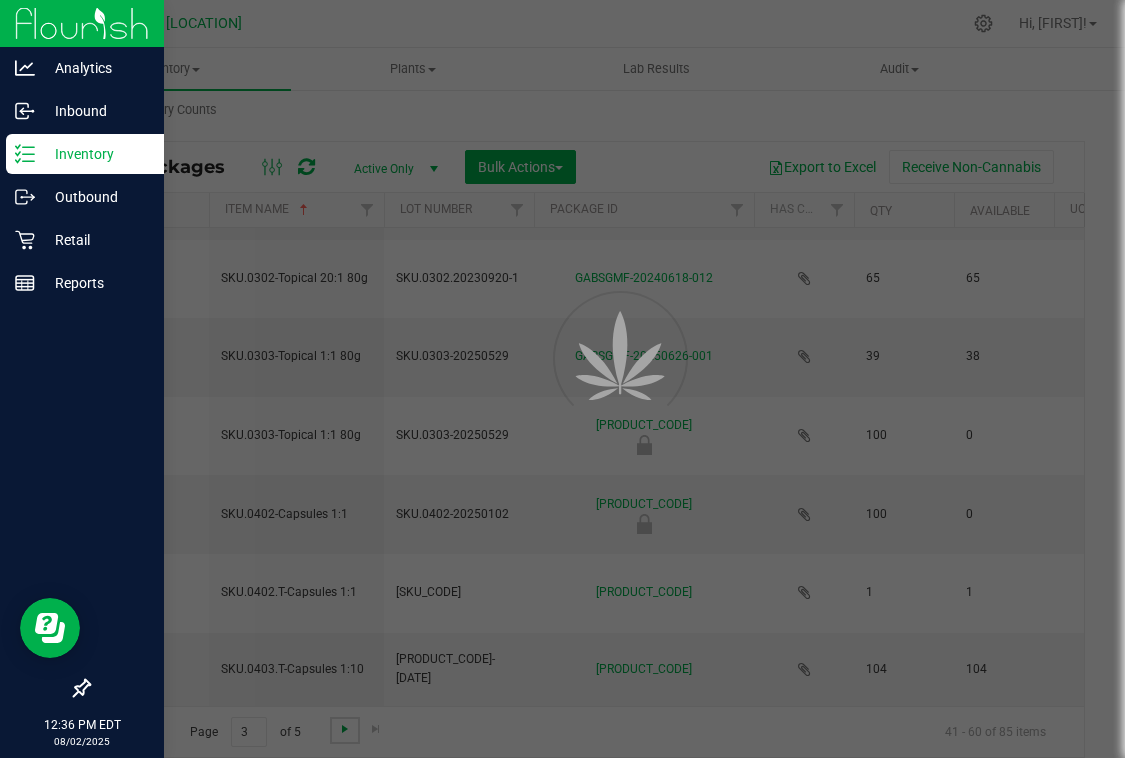 type on "[YEAR]-[MONTH]-[DAY]" 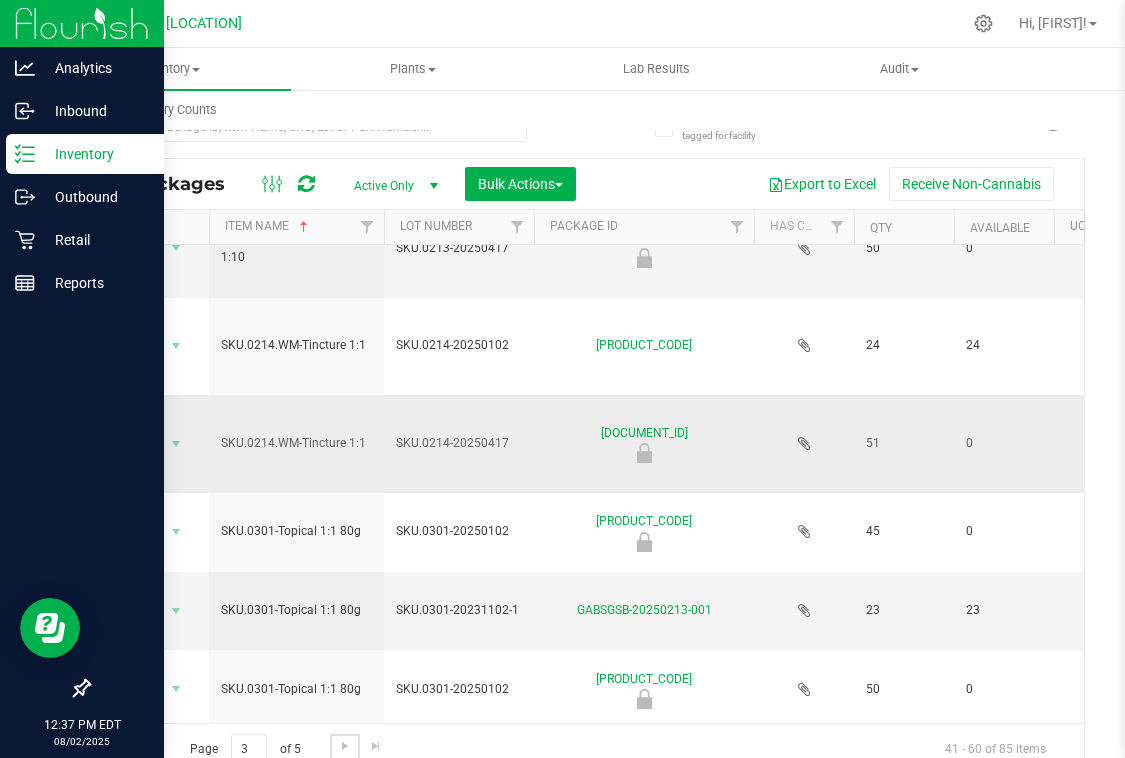 scroll, scrollTop: 730, scrollLeft: 2, axis: both 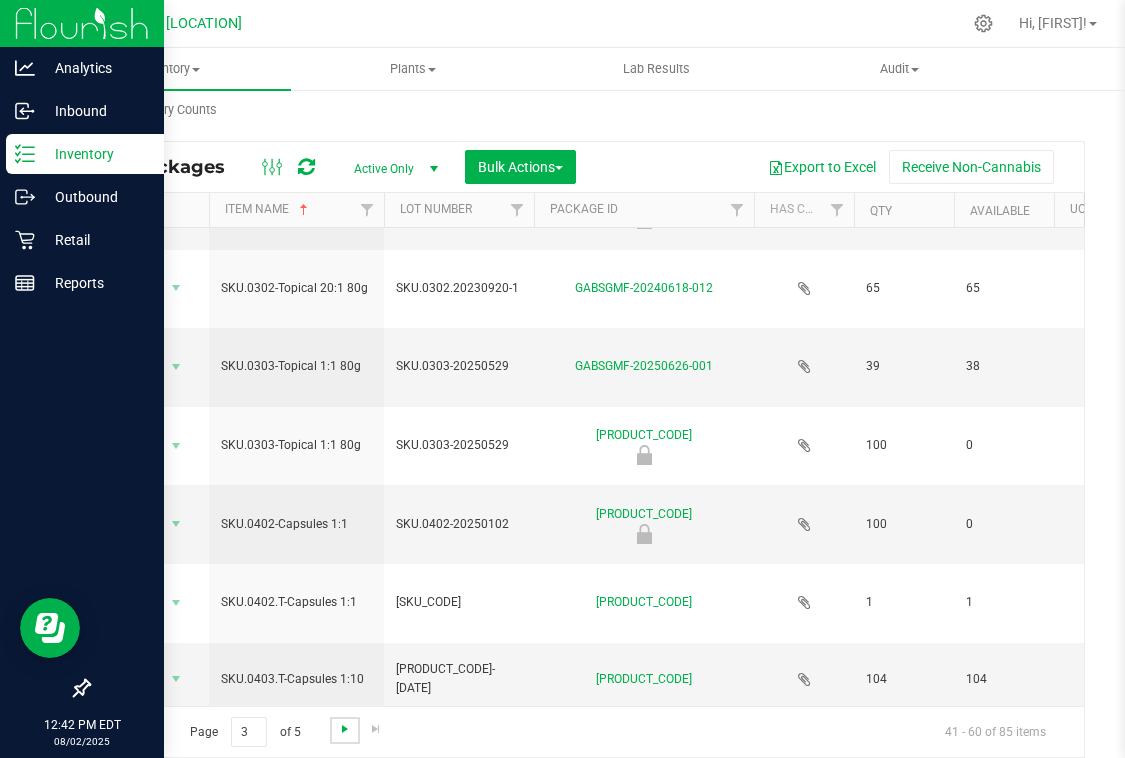 click at bounding box center [345, 729] 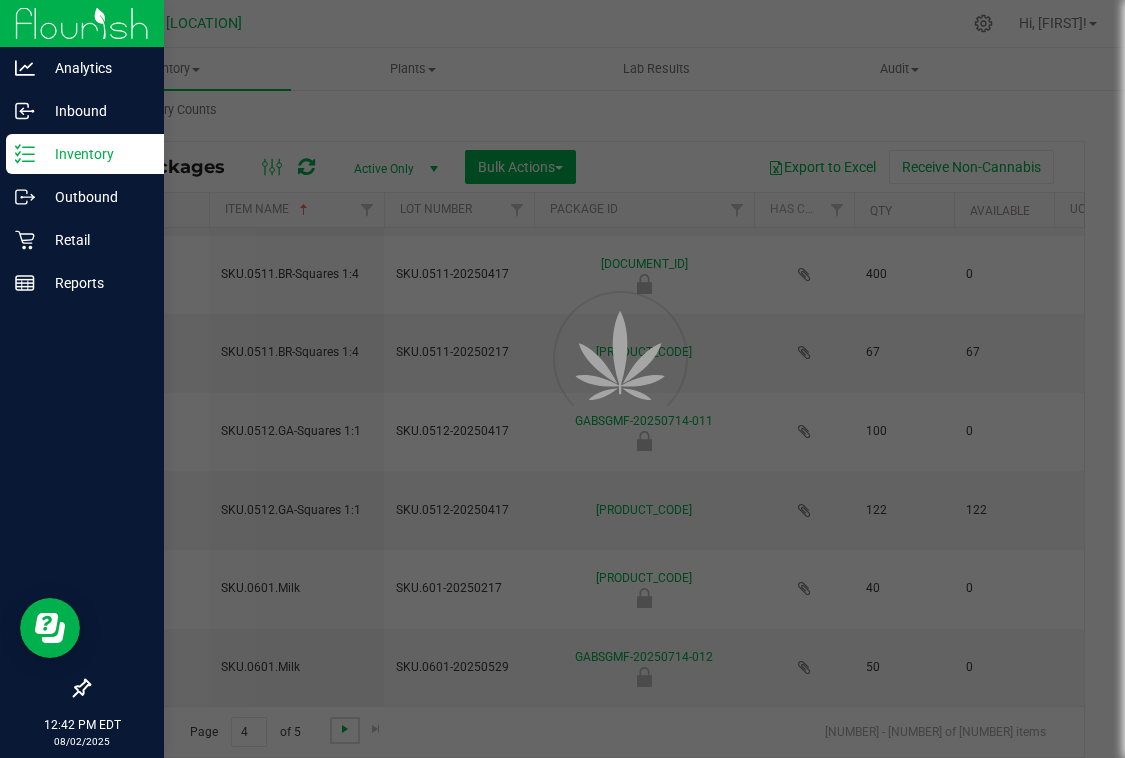 scroll, scrollTop: 0, scrollLeft: 0, axis: both 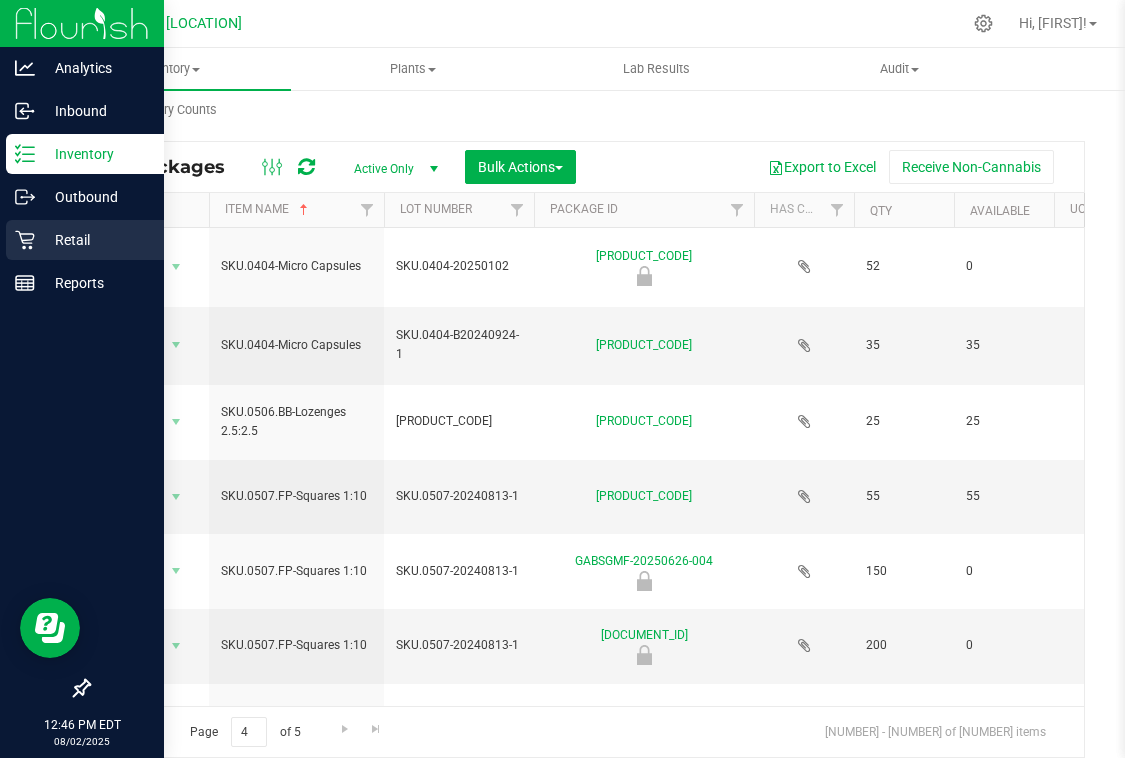 click on "Retail" at bounding box center [95, 240] 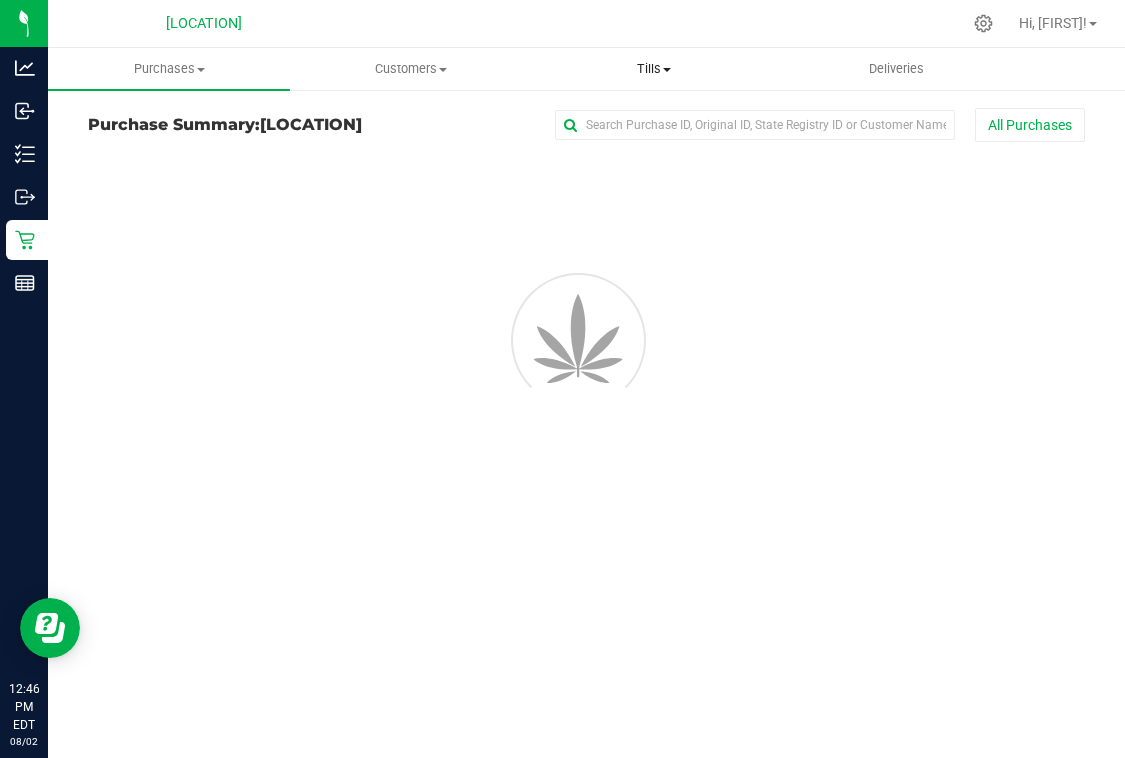 scroll, scrollTop: 0, scrollLeft: 0, axis: both 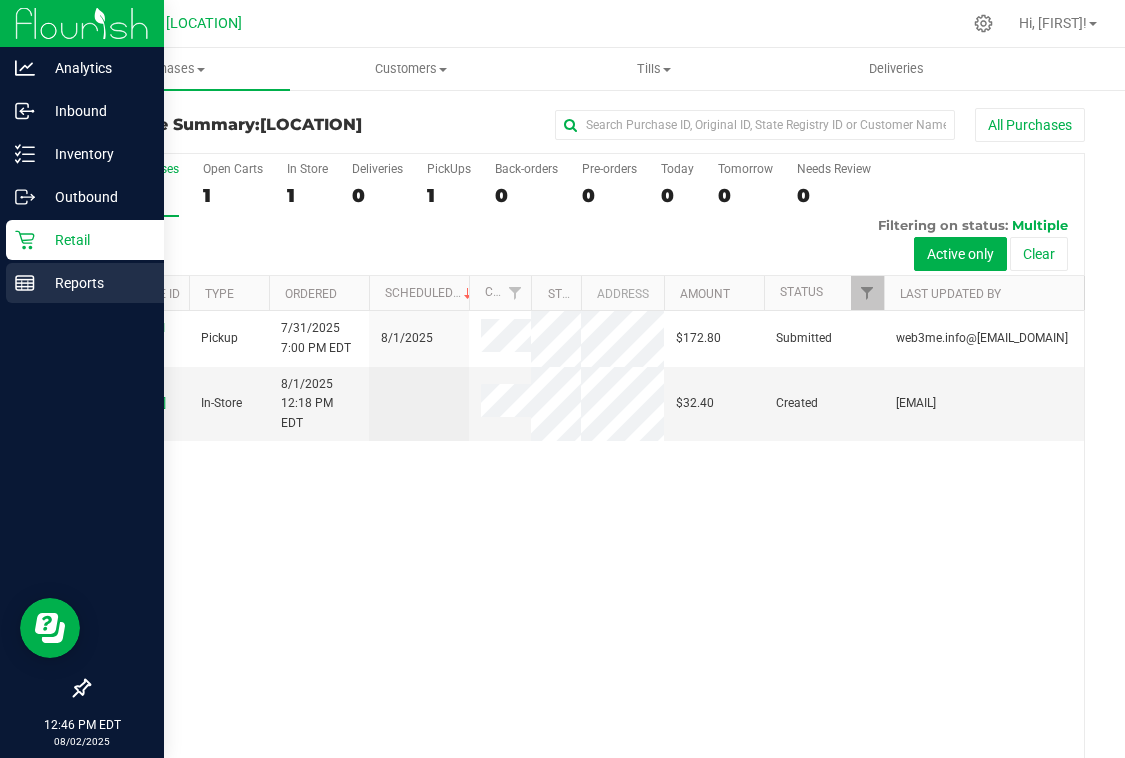 click on "Reports" at bounding box center (85, 283) 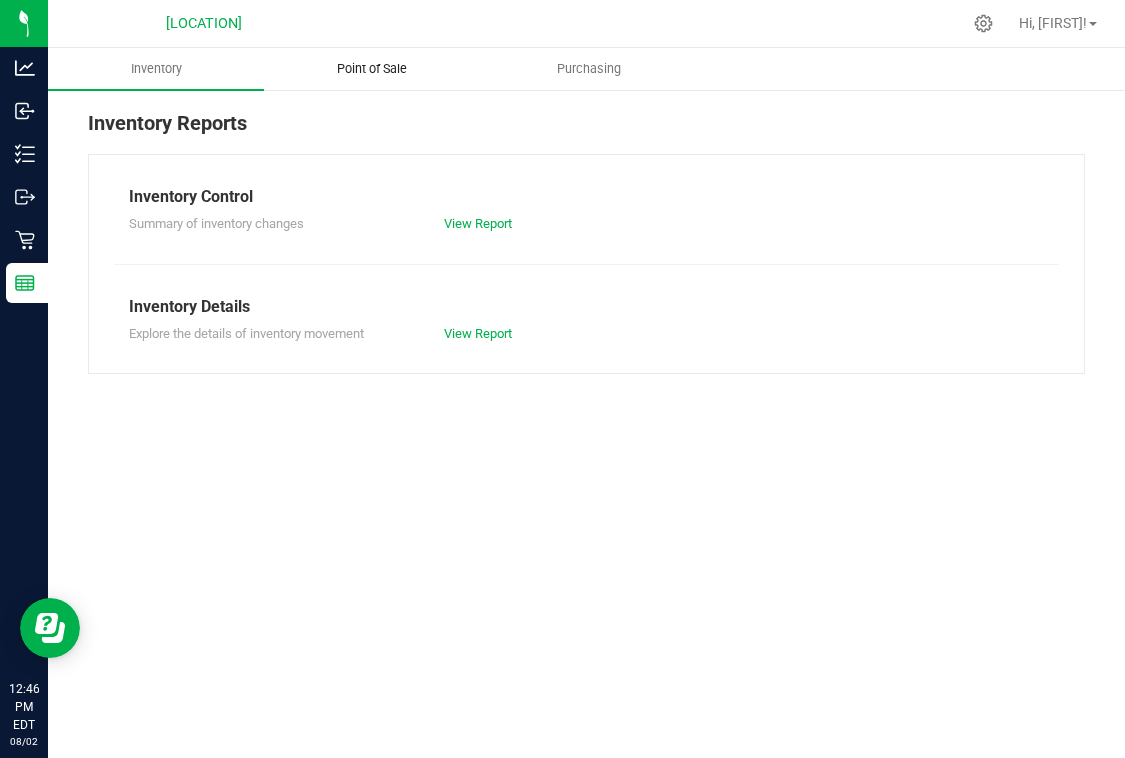 click on "Point of Sale" at bounding box center (372, 69) 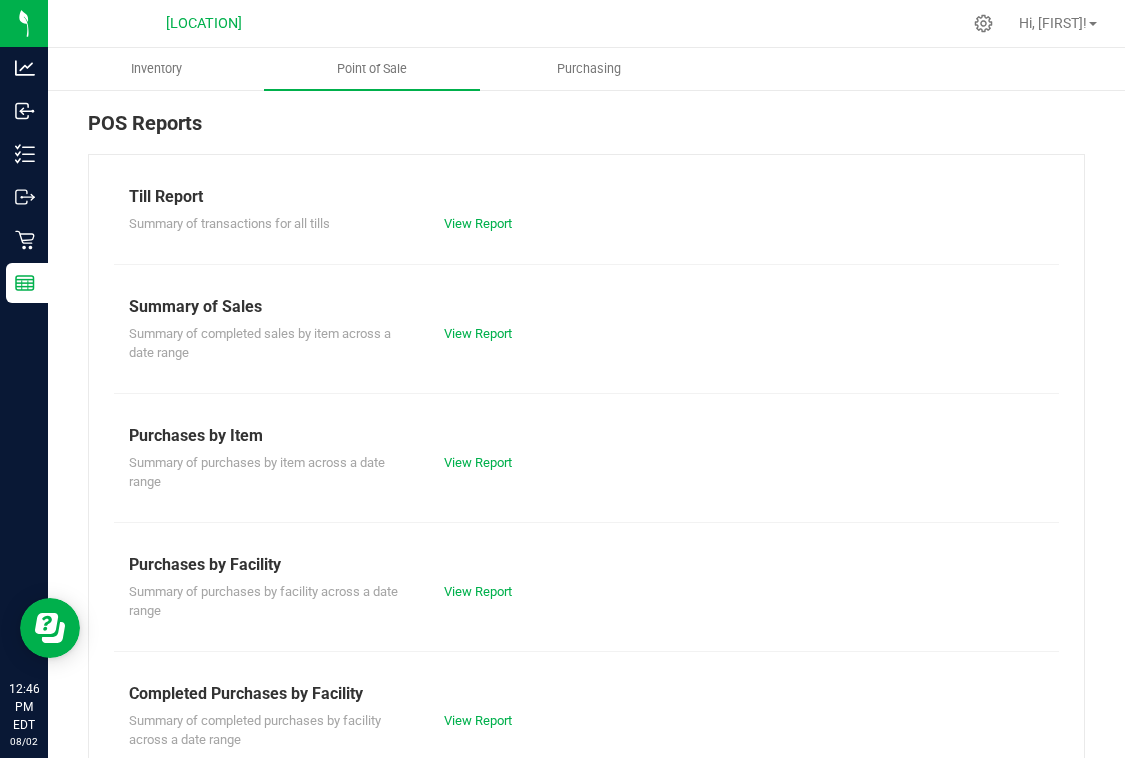 click on "View Report" at bounding box center [586, 224] 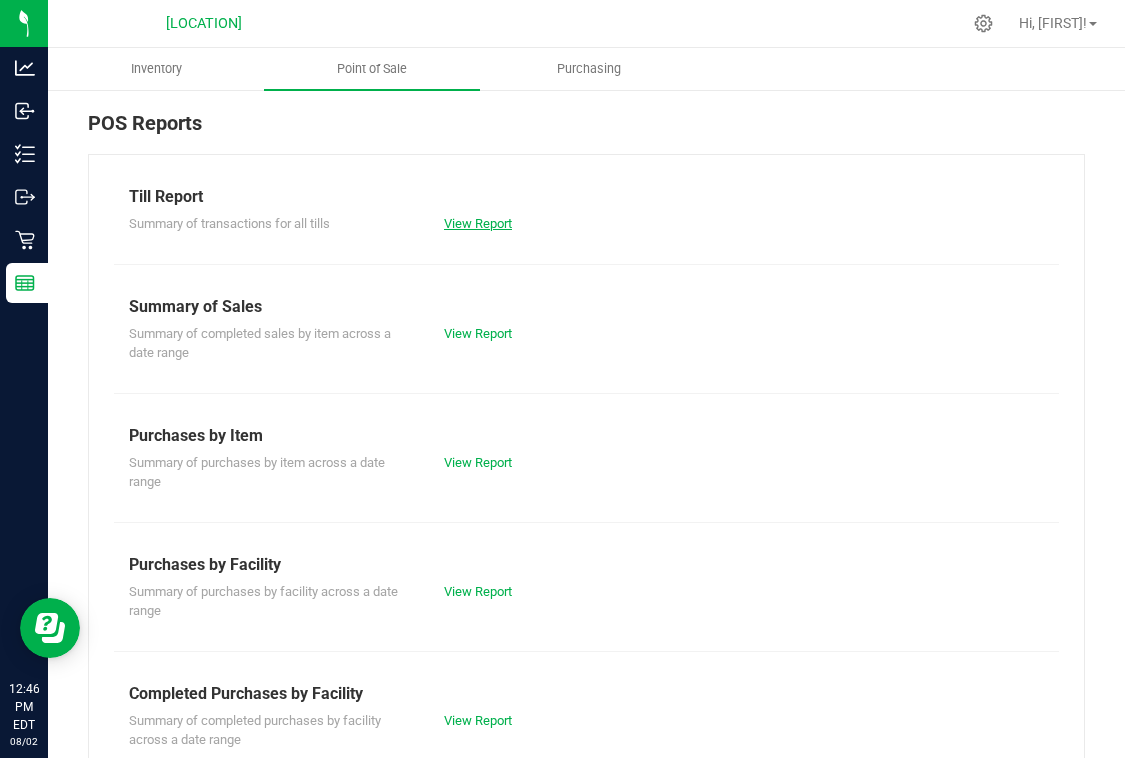 click on "View Report" at bounding box center (478, 223) 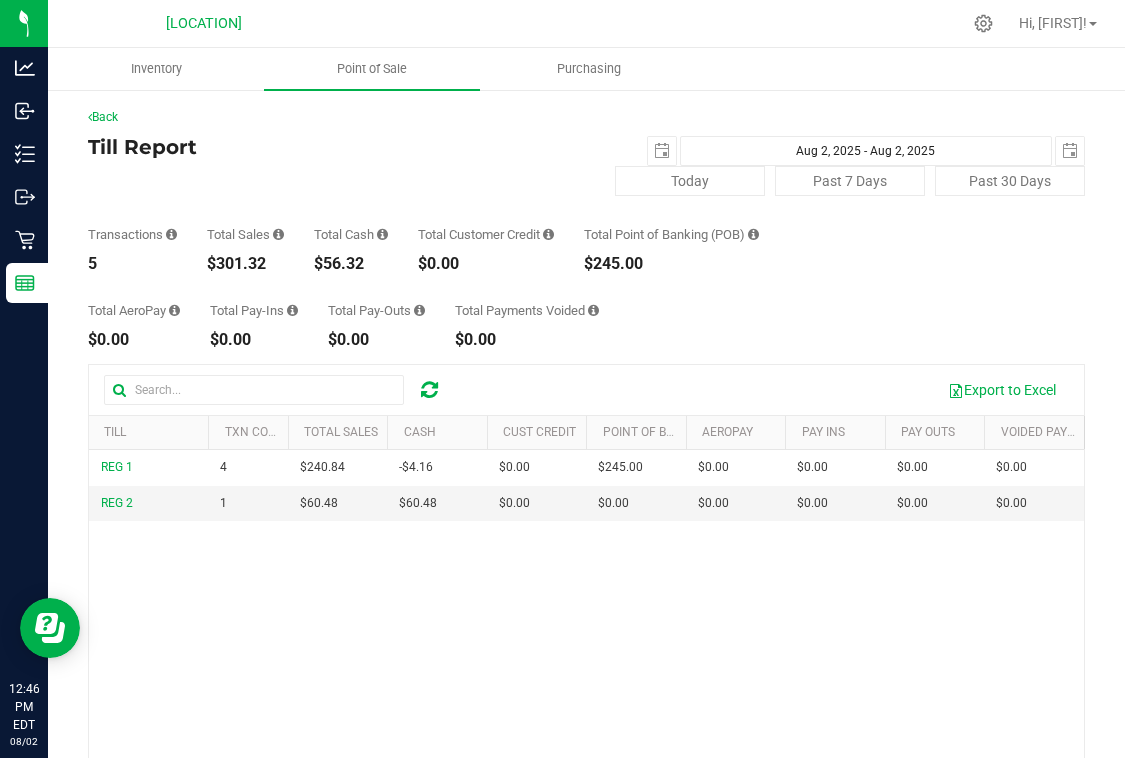 scroll, scrollTop: 0, scrollLeft: 0, axis: both 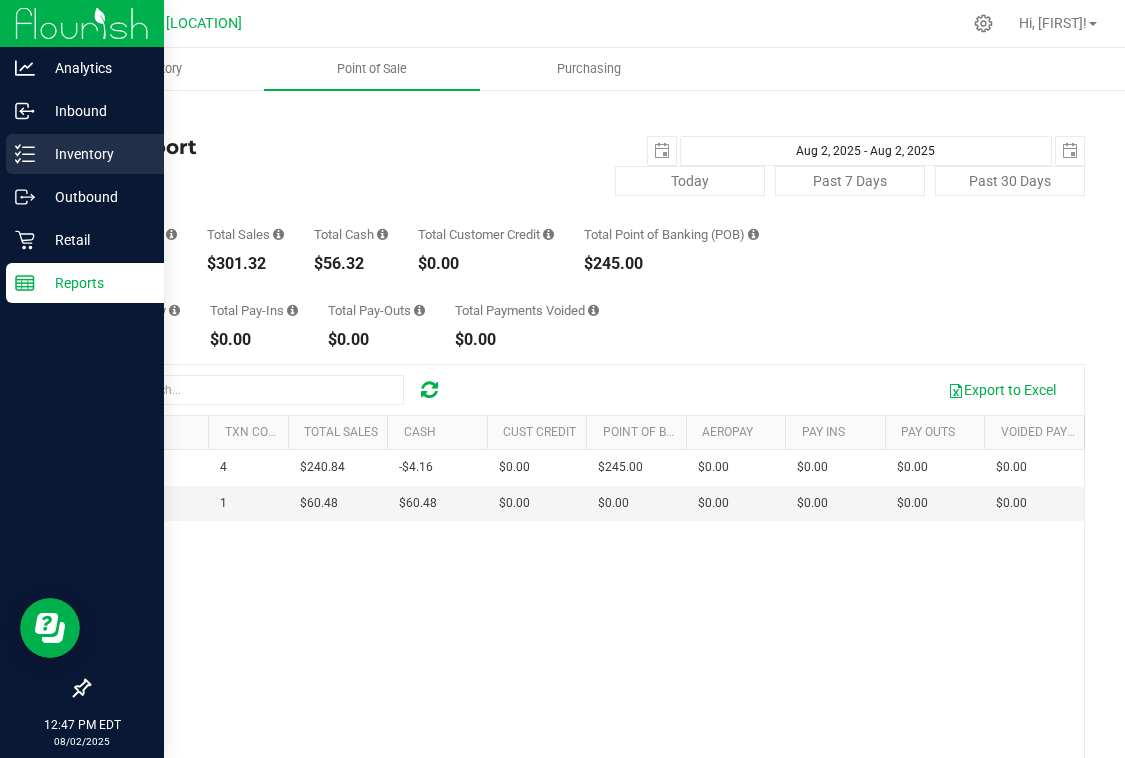 click on "Inventory" at bounding box center (85, 154) 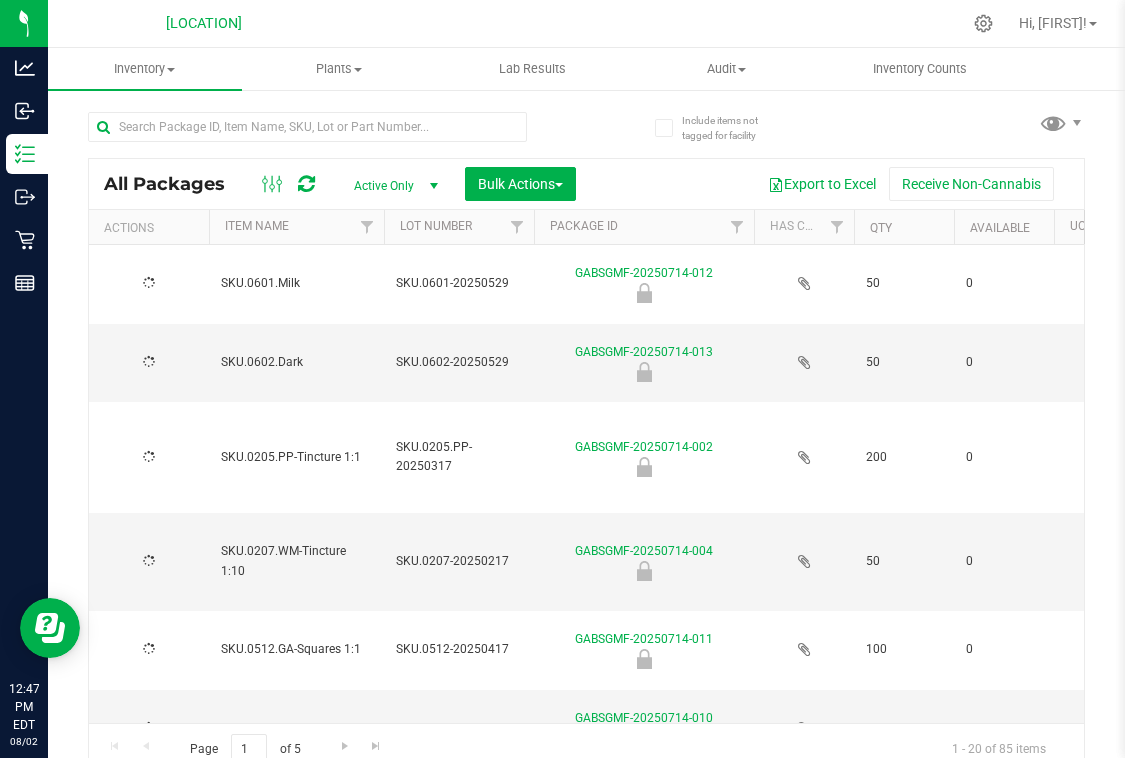 type on "2025-05-29" 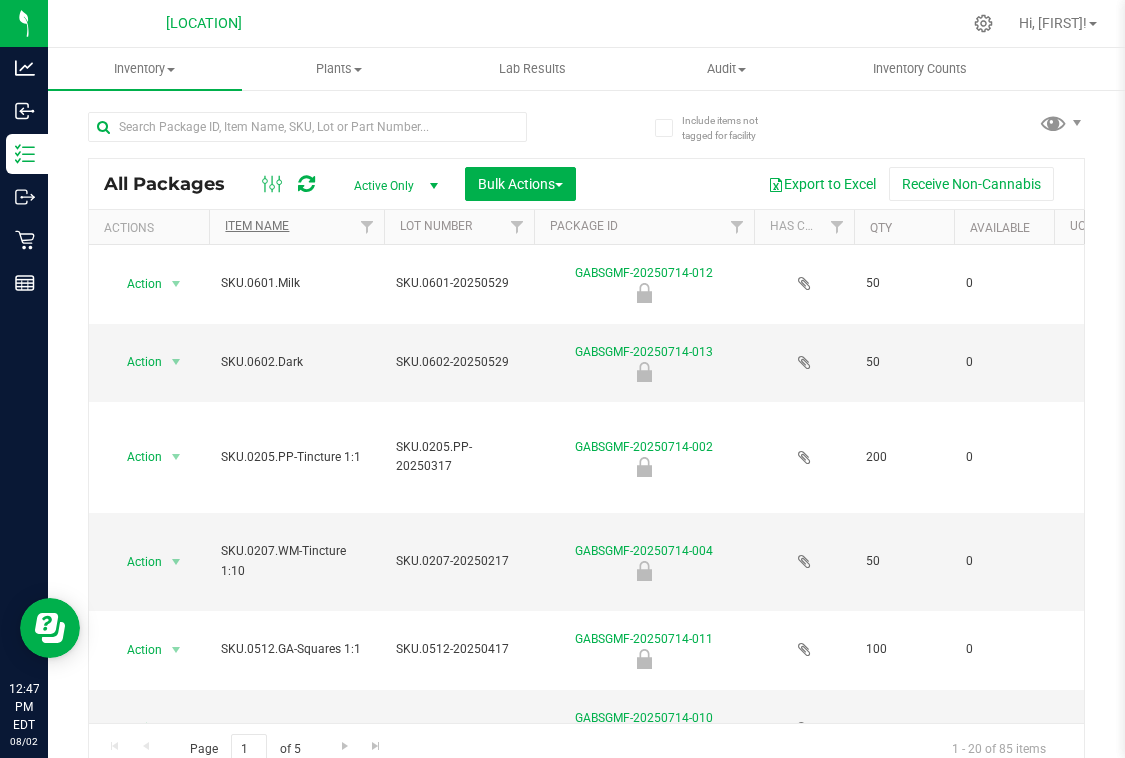 click on "Item Name" at bounding box center [257, 226] 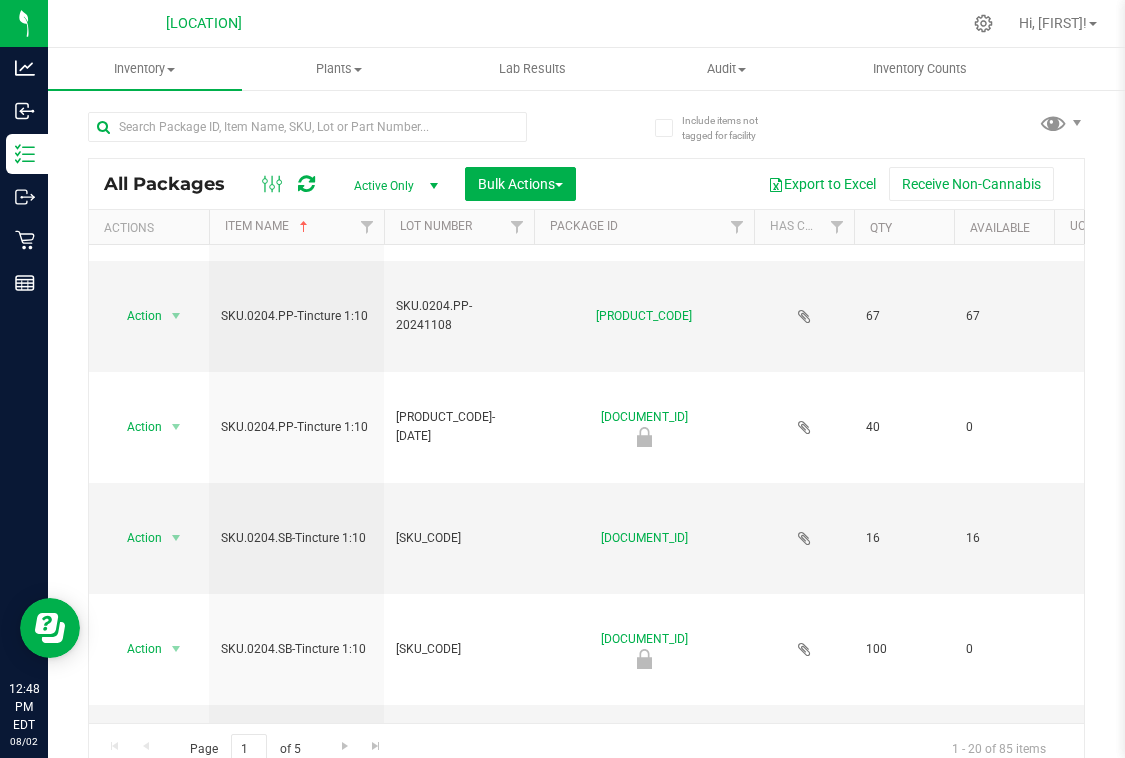 scroll, scrollTop: 1342, scrollLeft: 0, axis: vertical 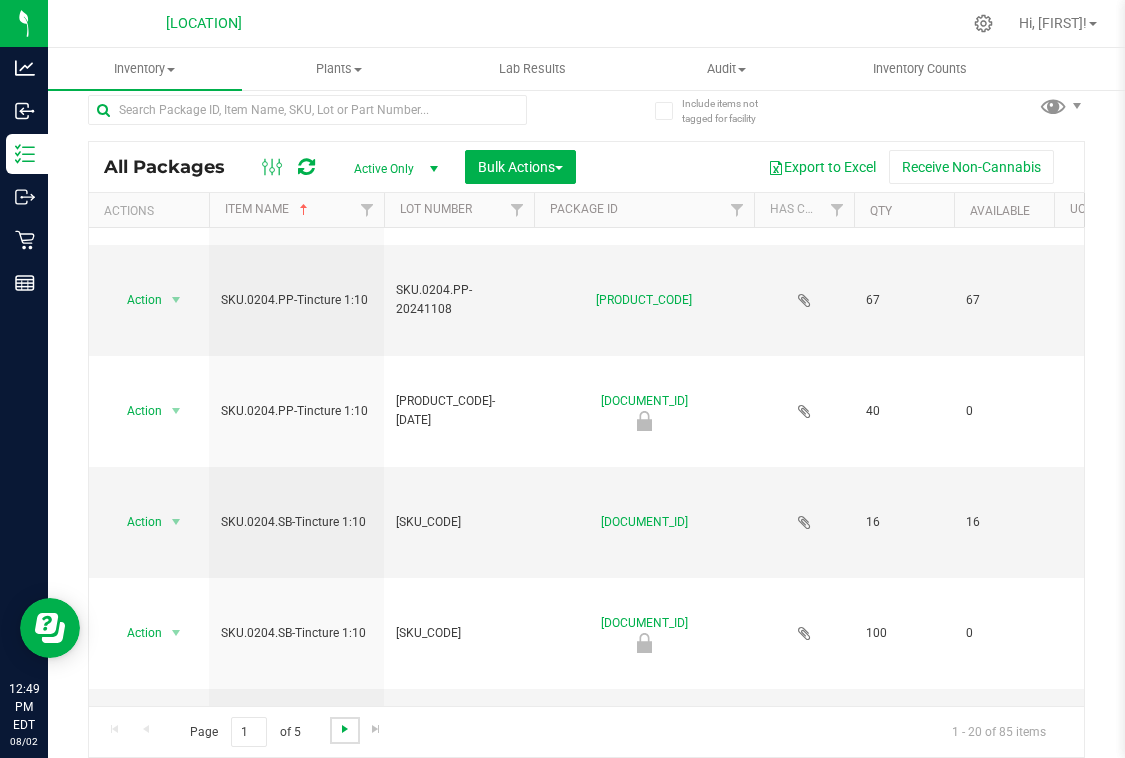 click at bounding box center [345, 729] 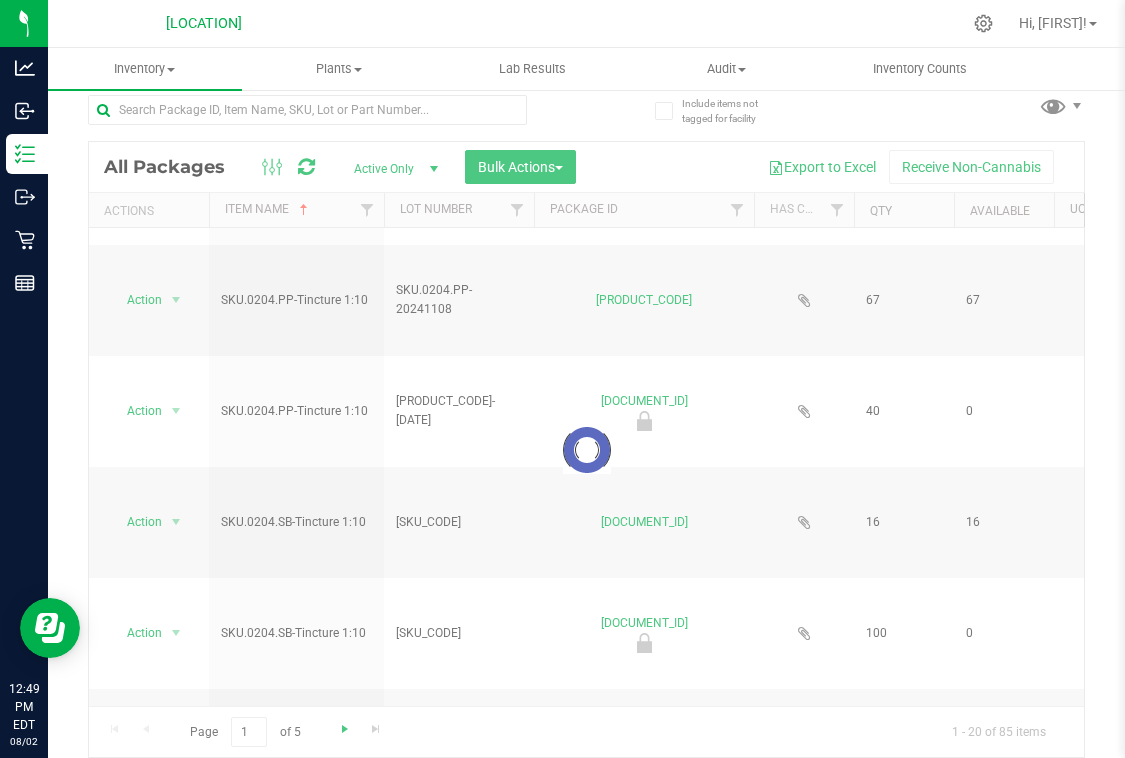 click at bounding box center (586, 450) 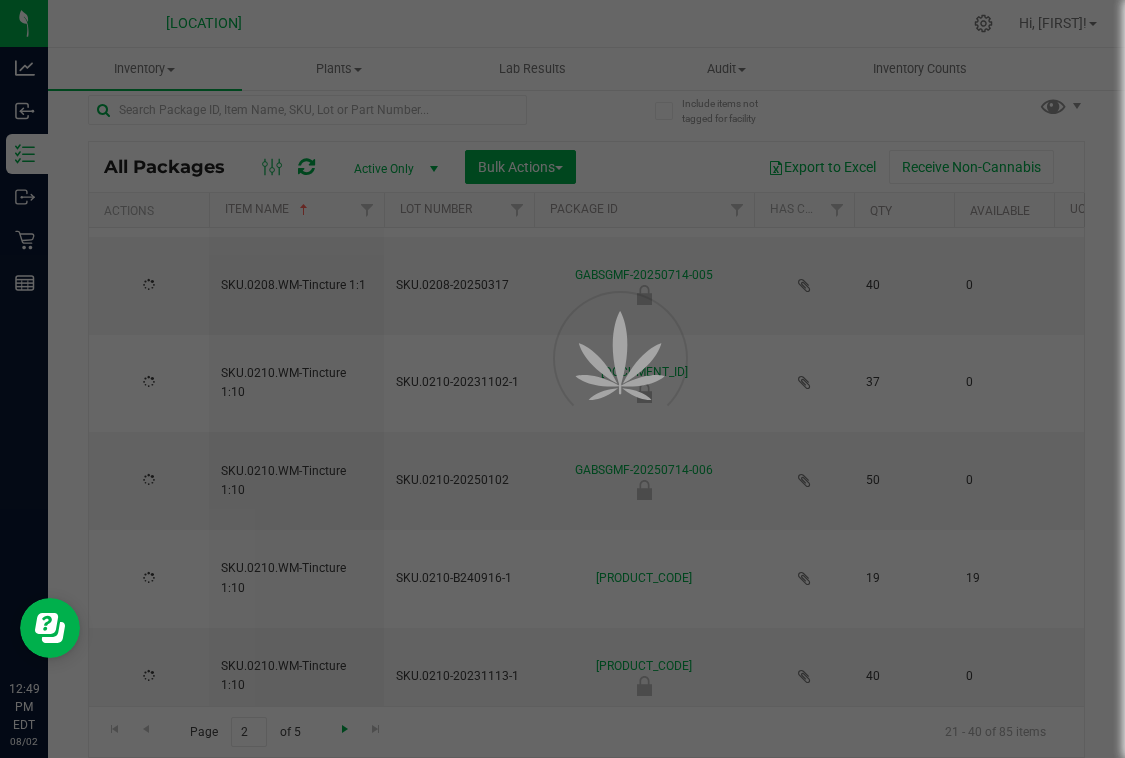scroll, scrollTop: 0, scrollLeft: 0, axis: both 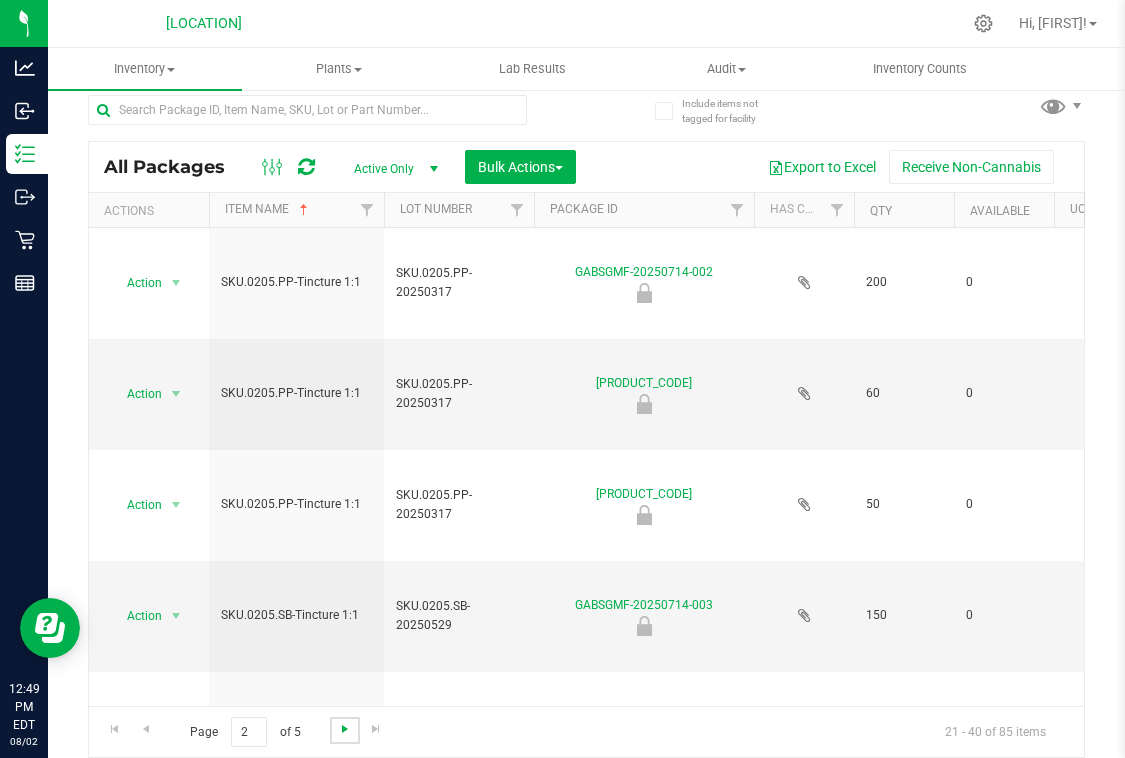 click at bounding box center (345, 729) 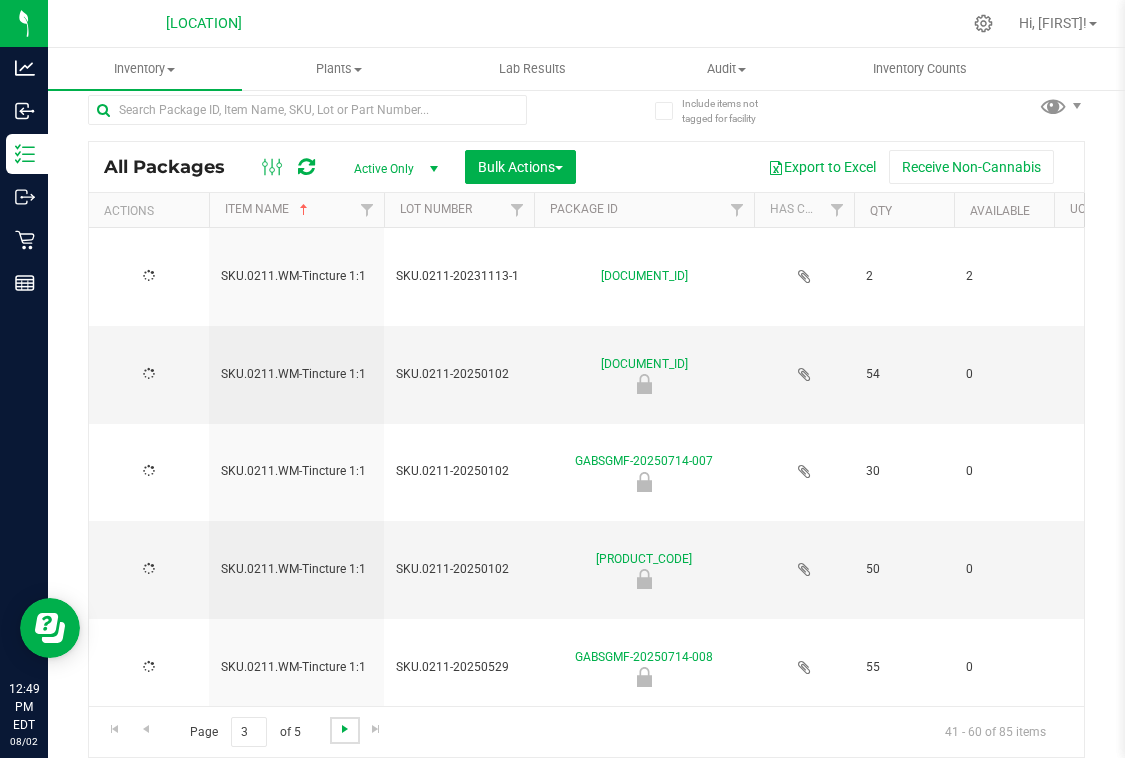 type on "[YEAR]-[MONTH]-[DAY]" 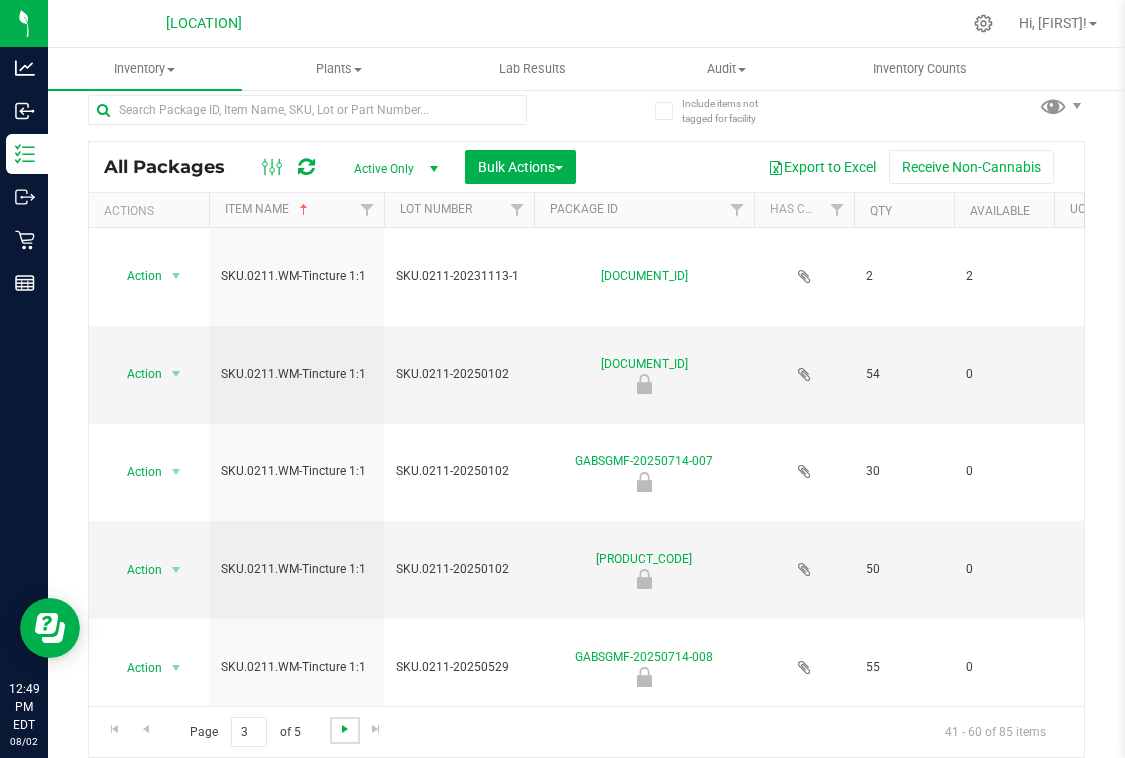 click at bounding box center (345, 729) 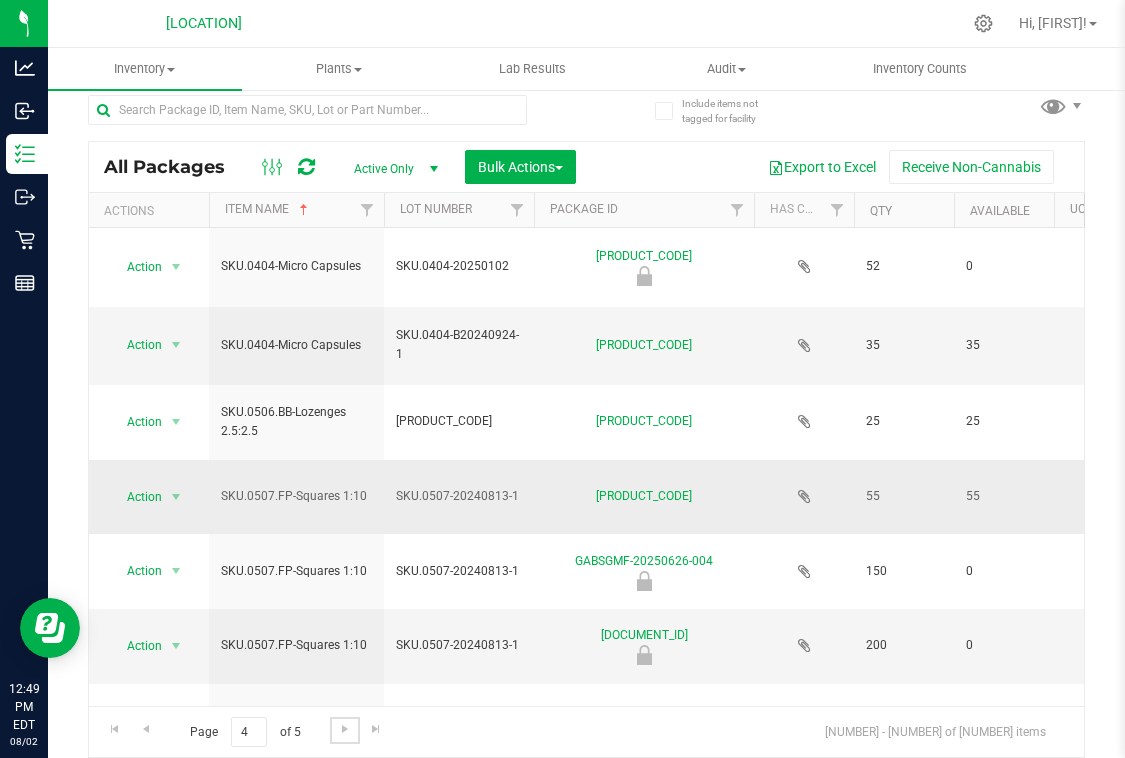 scroll, scrollTop: 0, scrollLeft: 0, axis: both 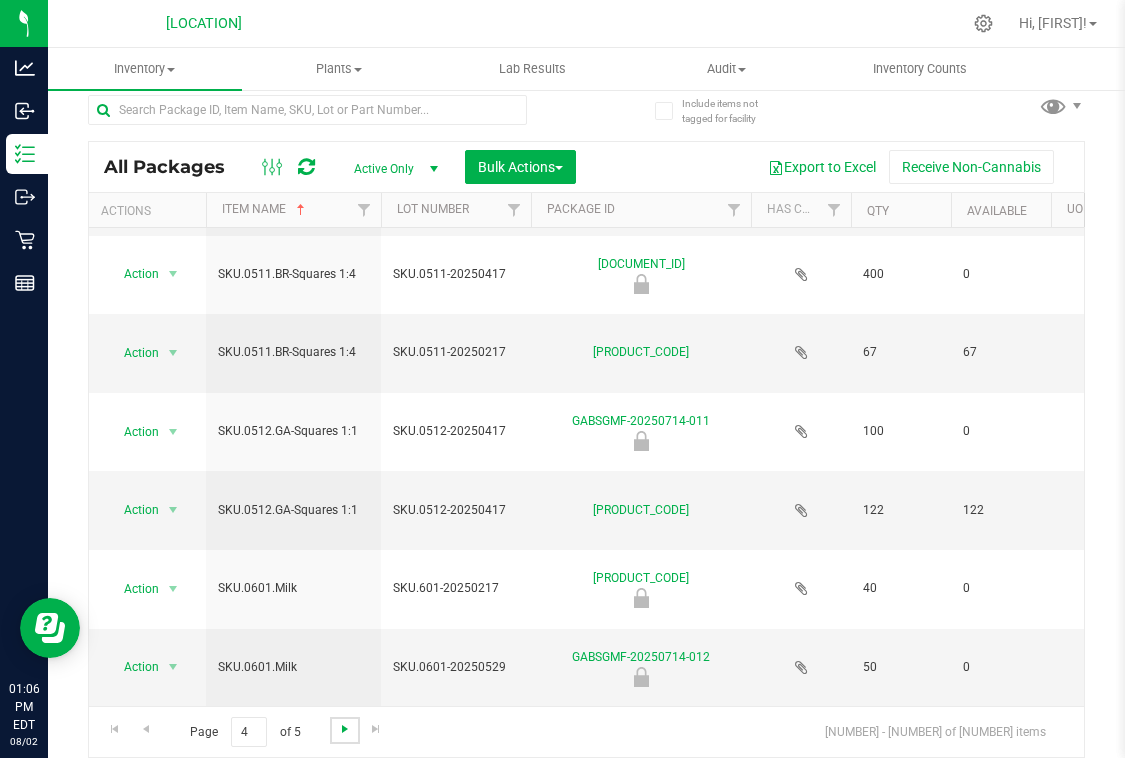 click at bounding box center [345, 729] 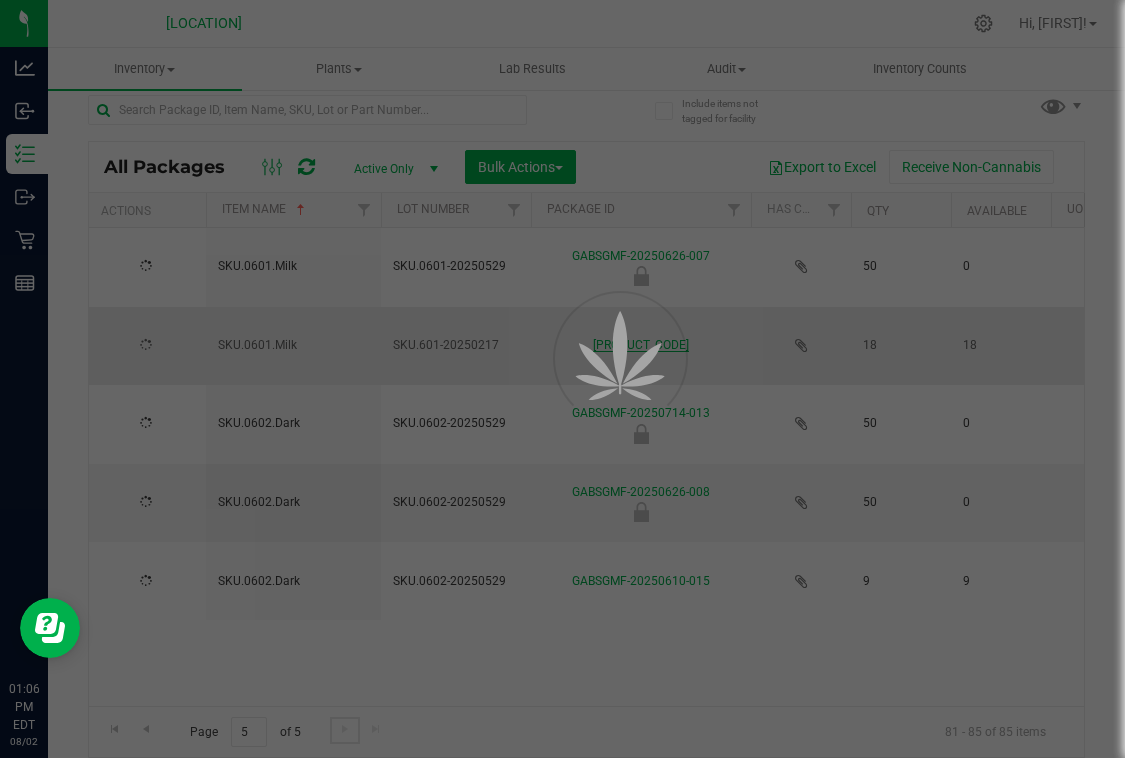 scroll, scrollTop: 0, scrollLeft: 0, axis: both 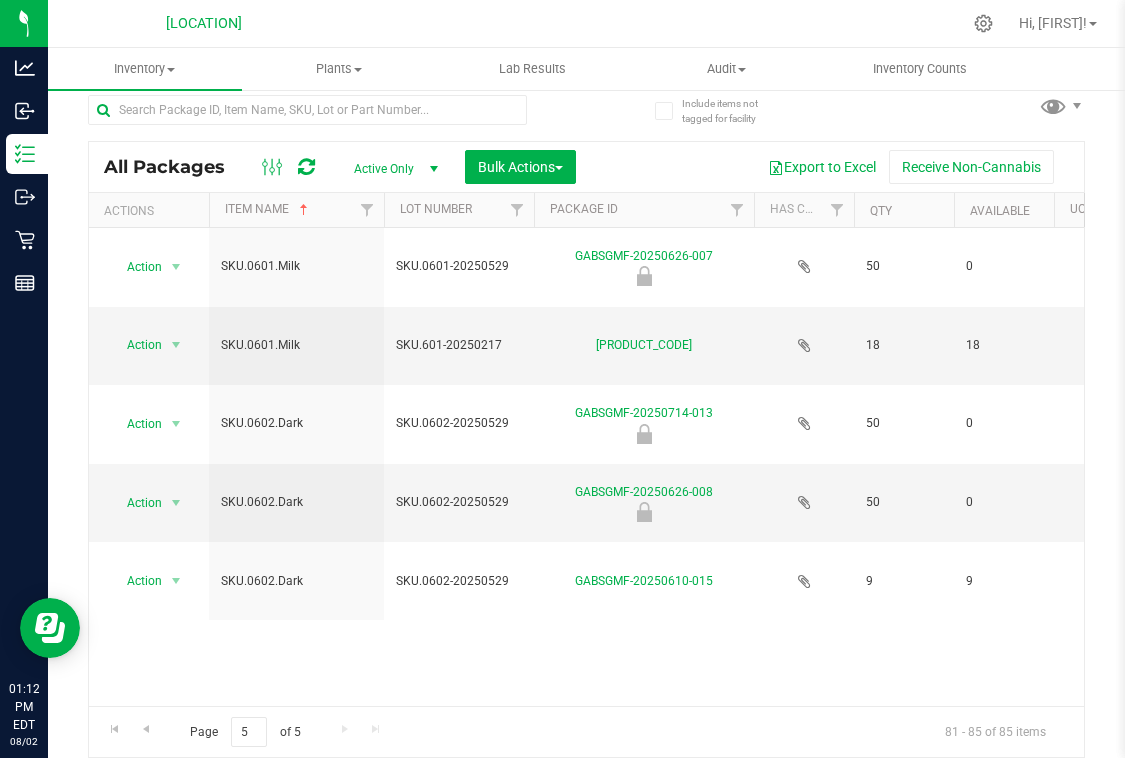 click on "[ITEM_RANGE]" at bounding box center (586, 732) 